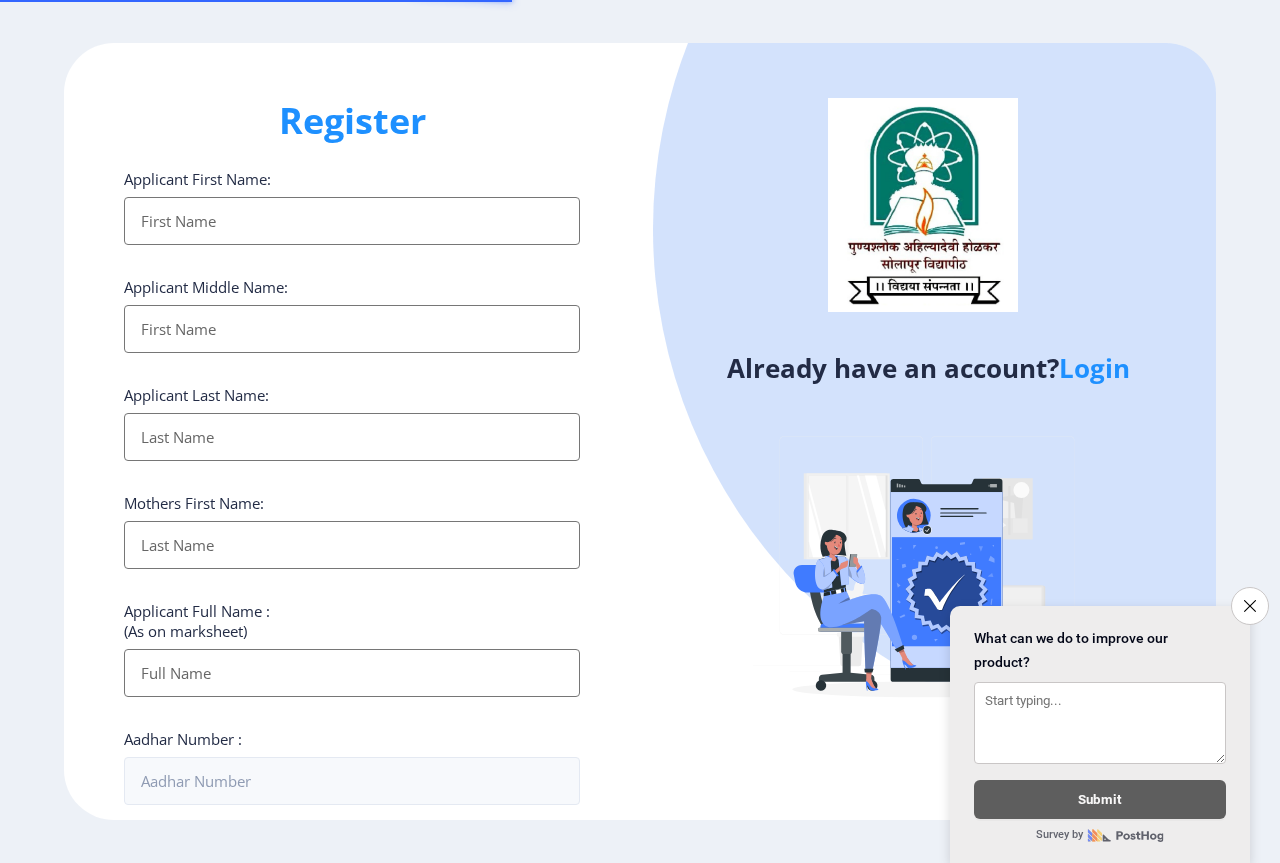 select 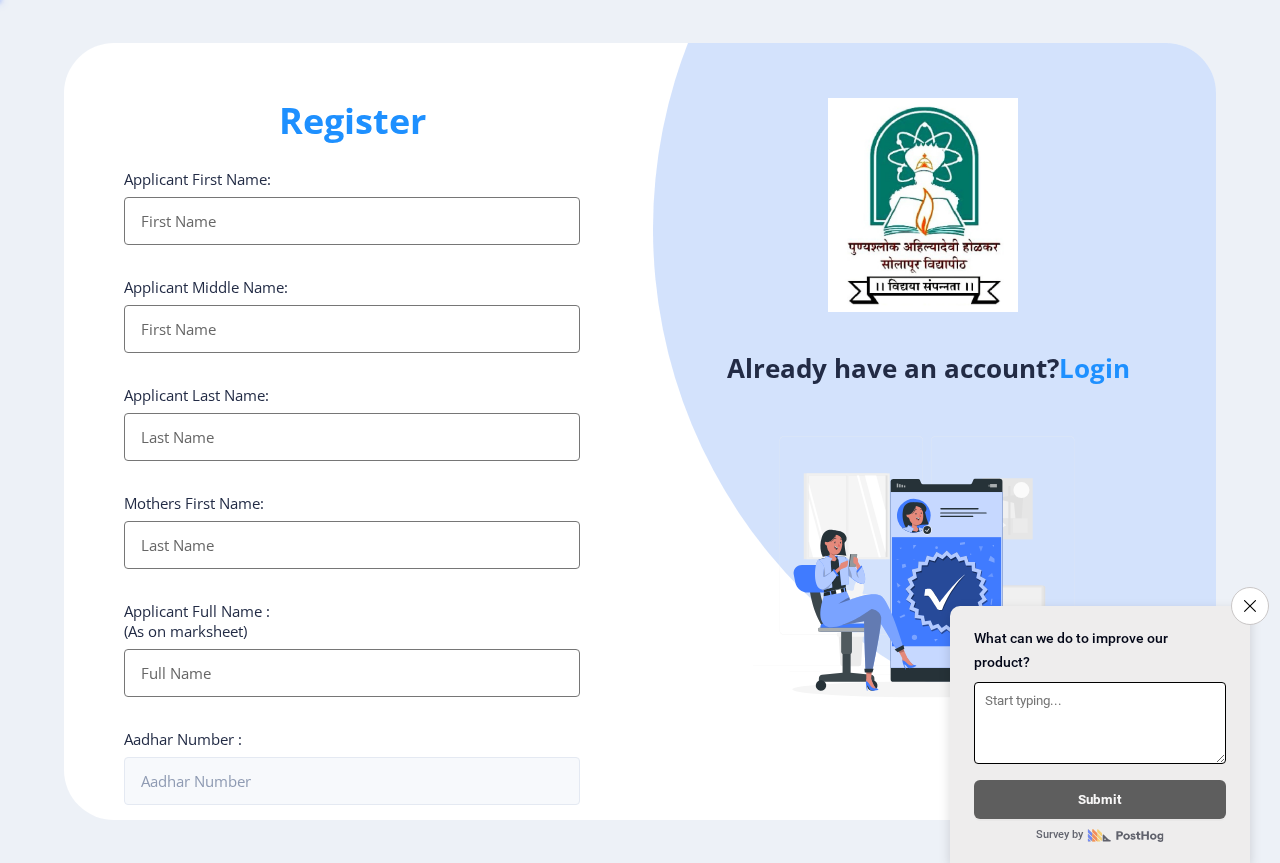 scroll, scrollTop: 0, scrollLeft: 0, axis: both 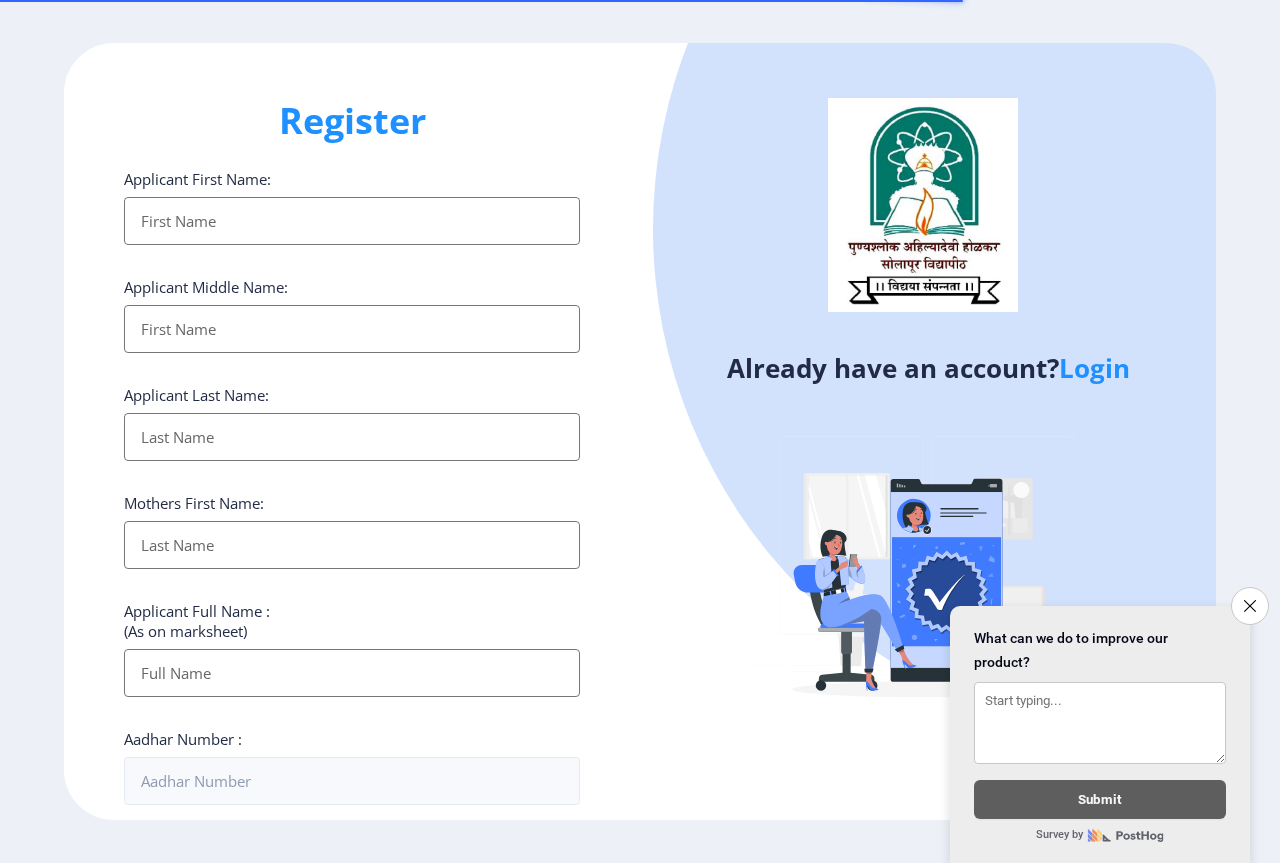 select 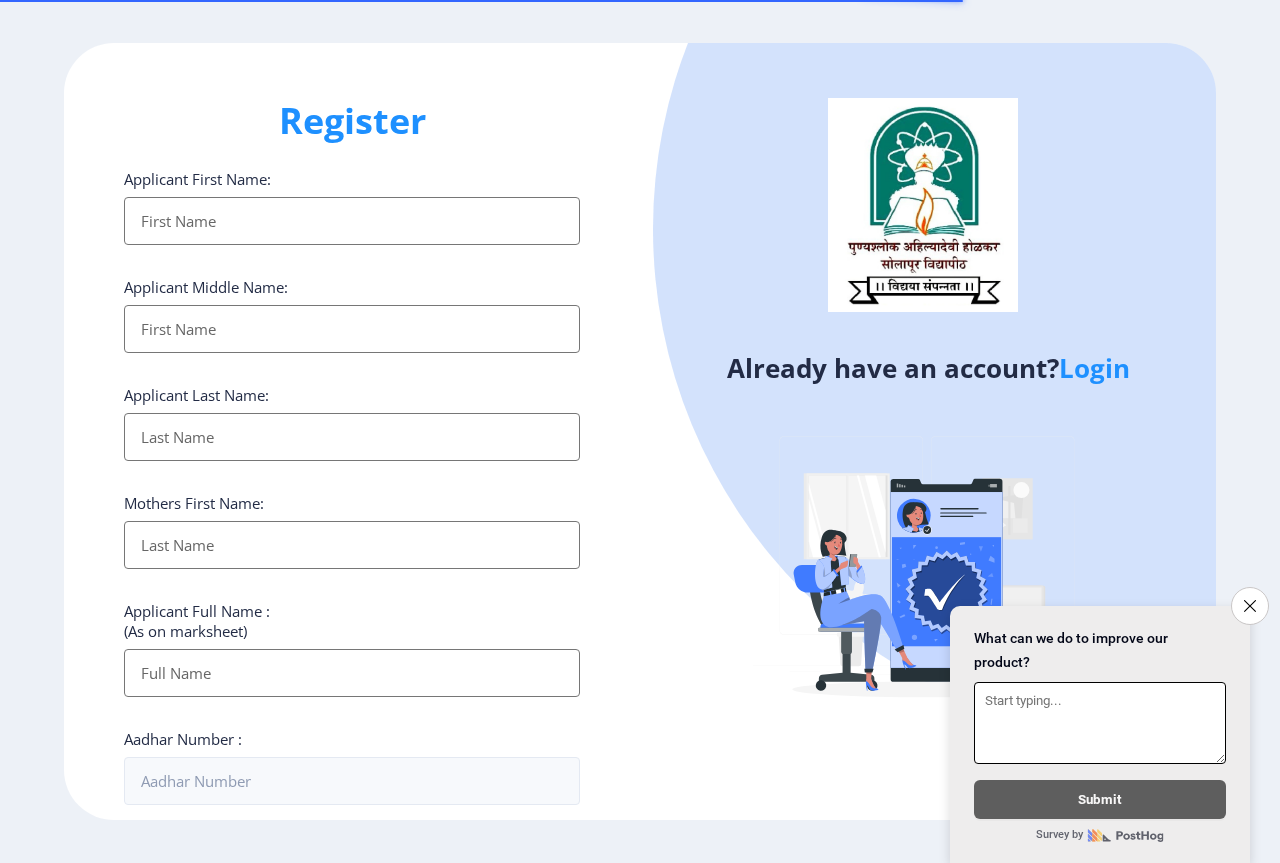 scroll, scrollTop: 0, scrollLeft: 0, axis: both 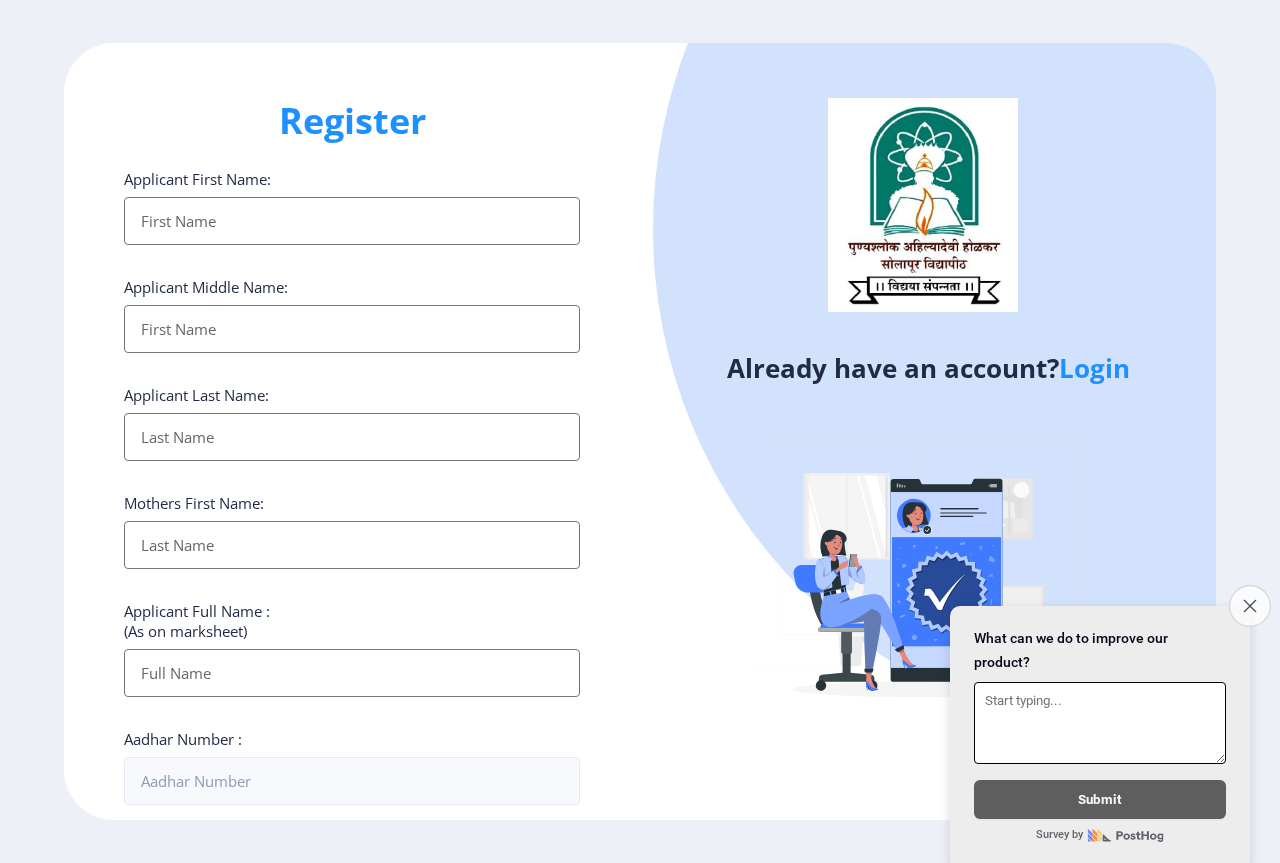 click on "Close survey" 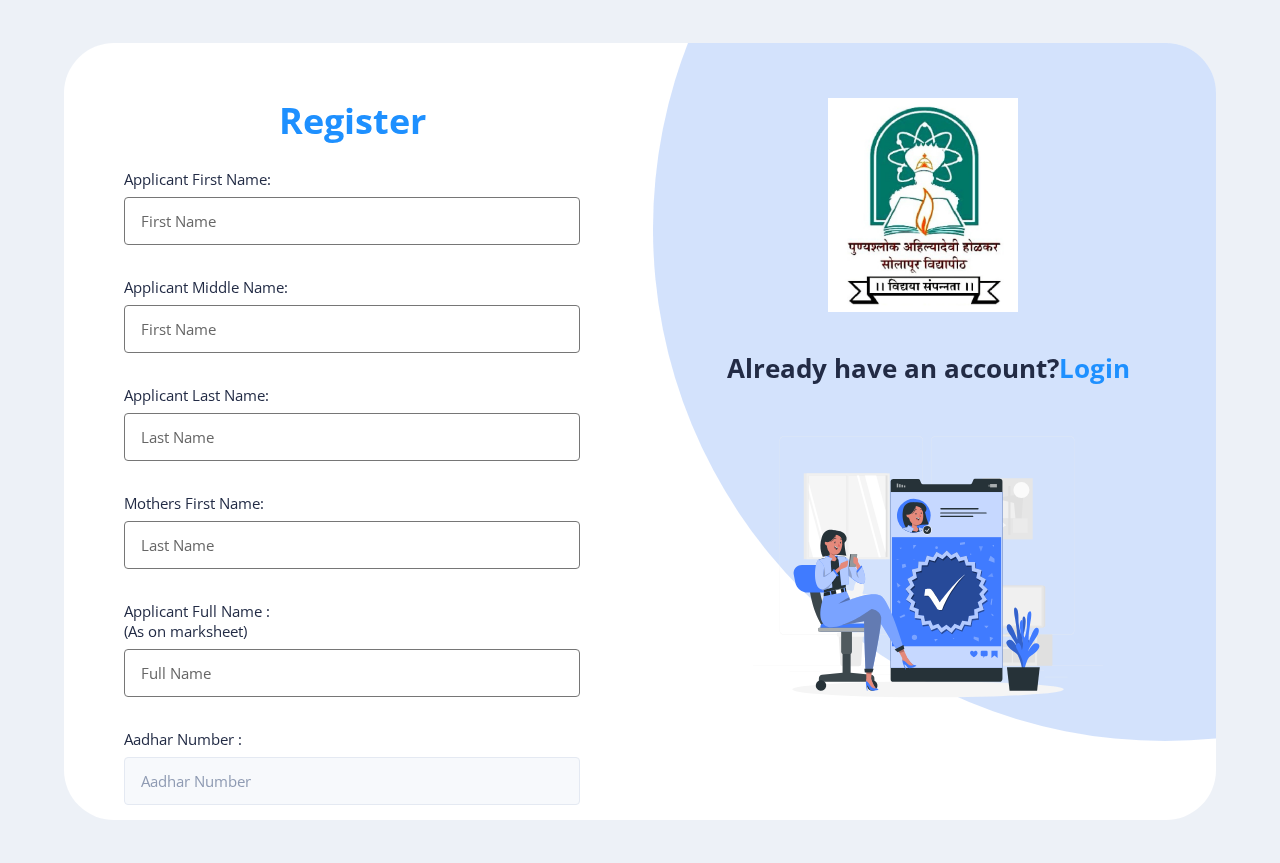 click on "Applicant First Name:" at bounding box center [352, 221] 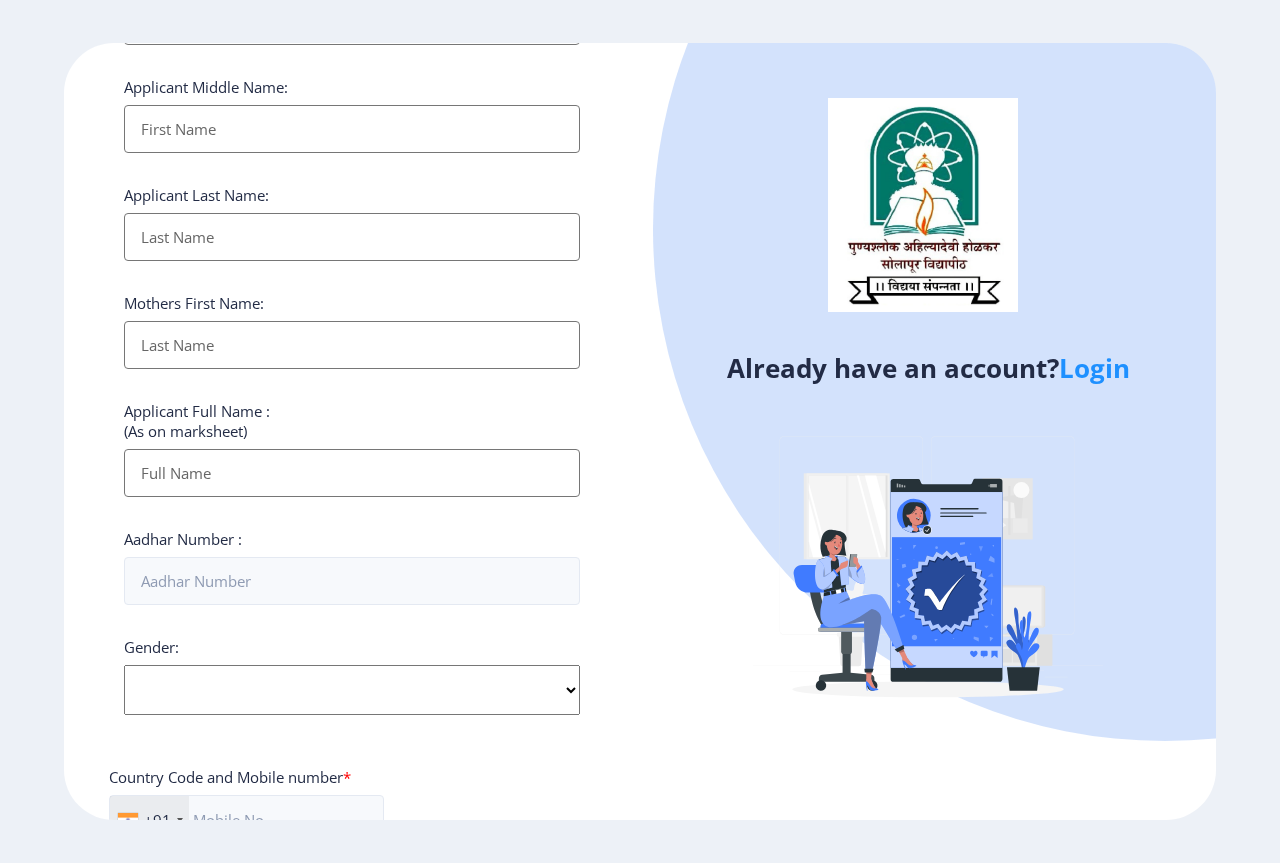 scroll, scrollTop: 0, scrollLeft: 0, axis: both 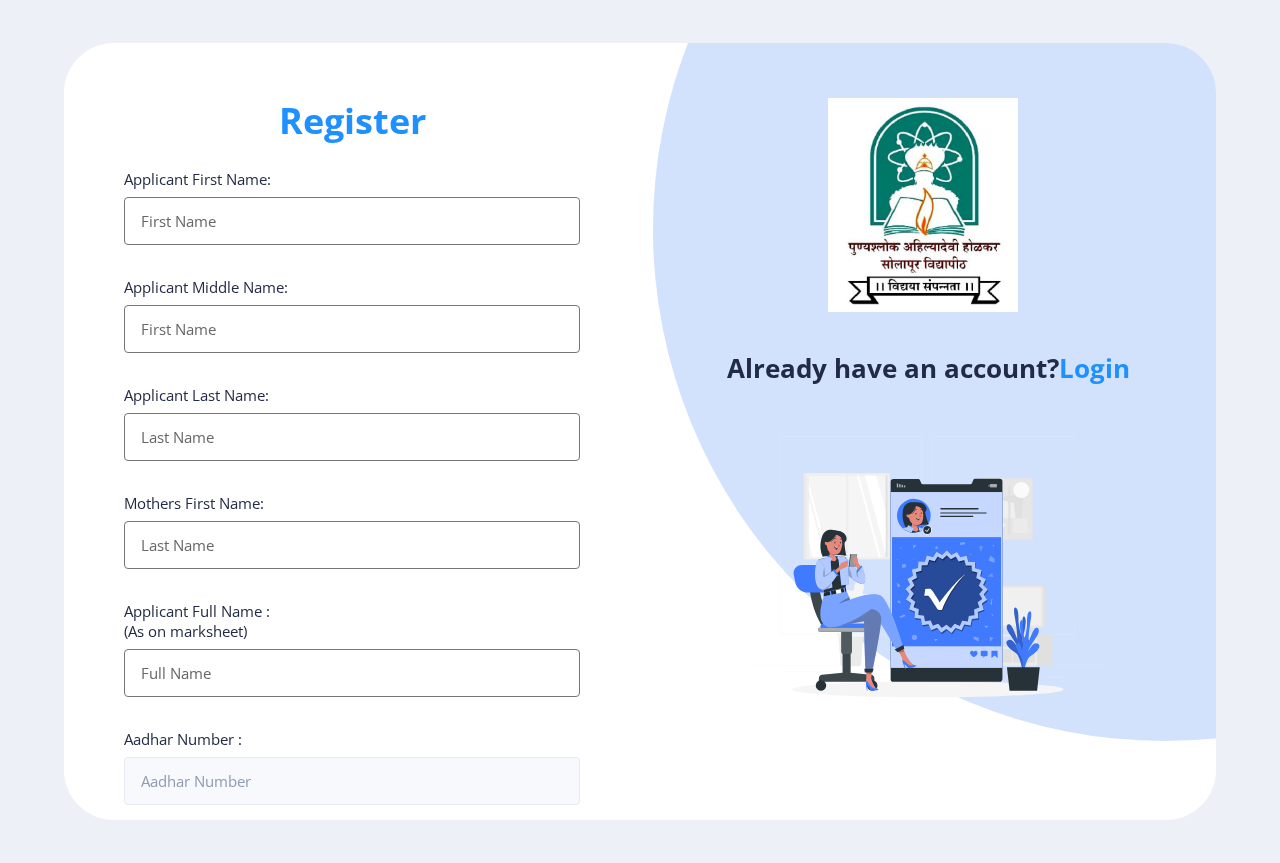 click on "Applicant First Name:" at bounding box center [352, 221] 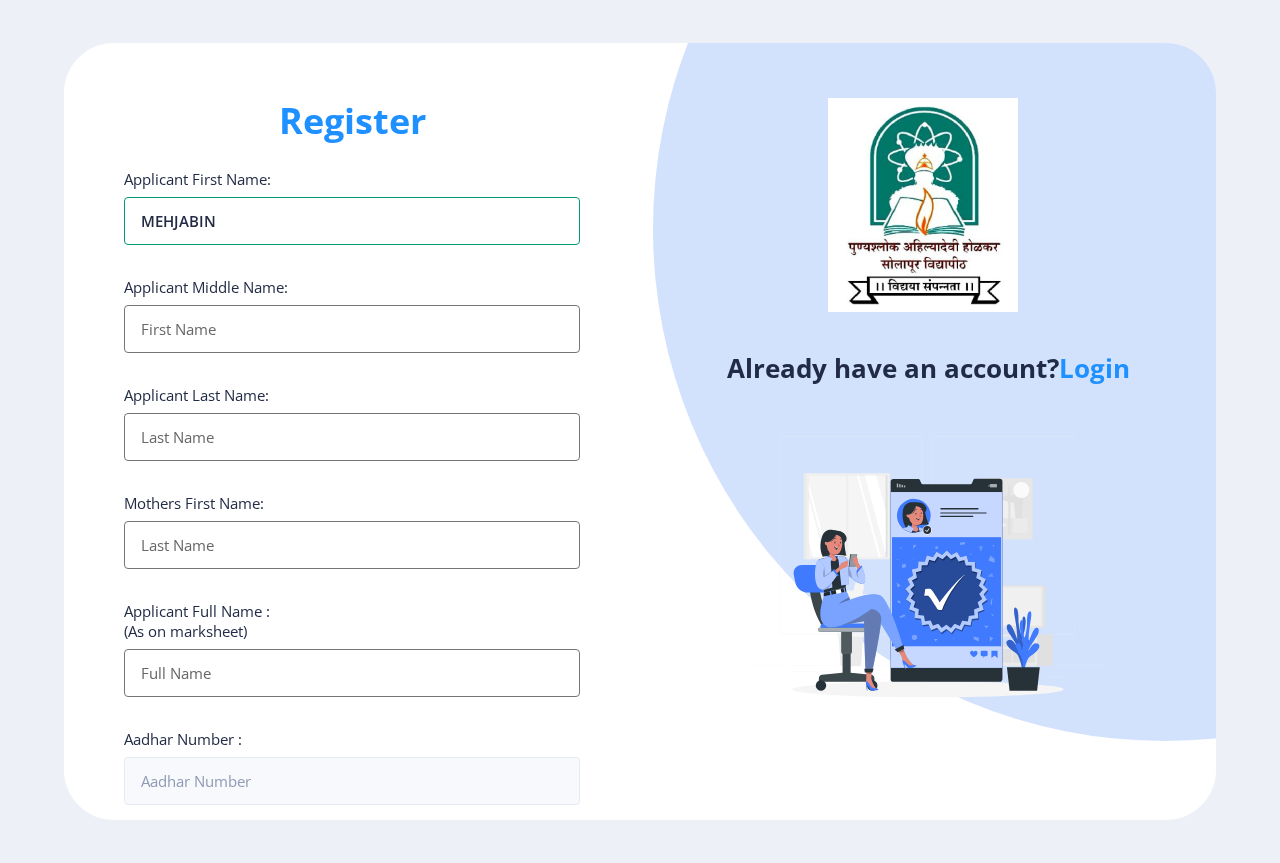 type on "MEHJABIN" 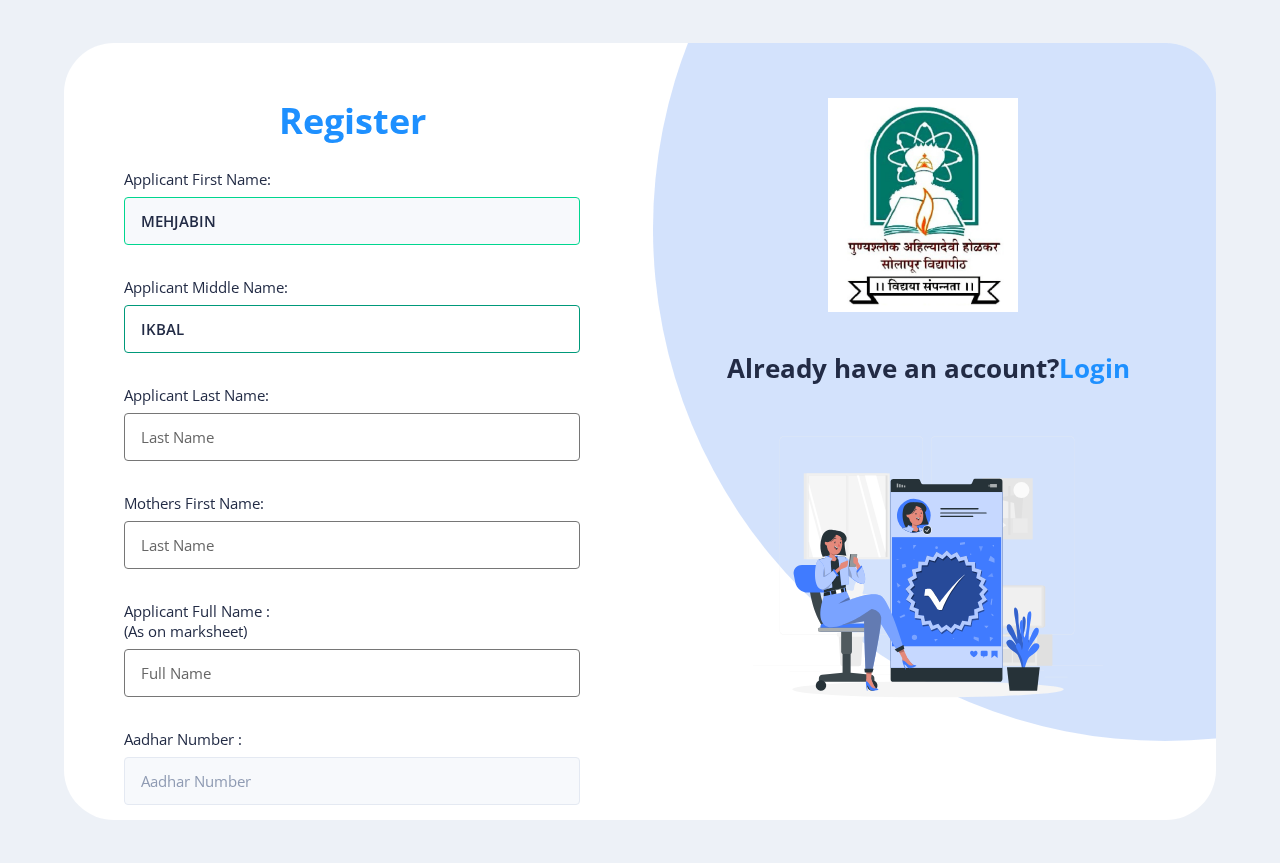 type on "IKBAL" 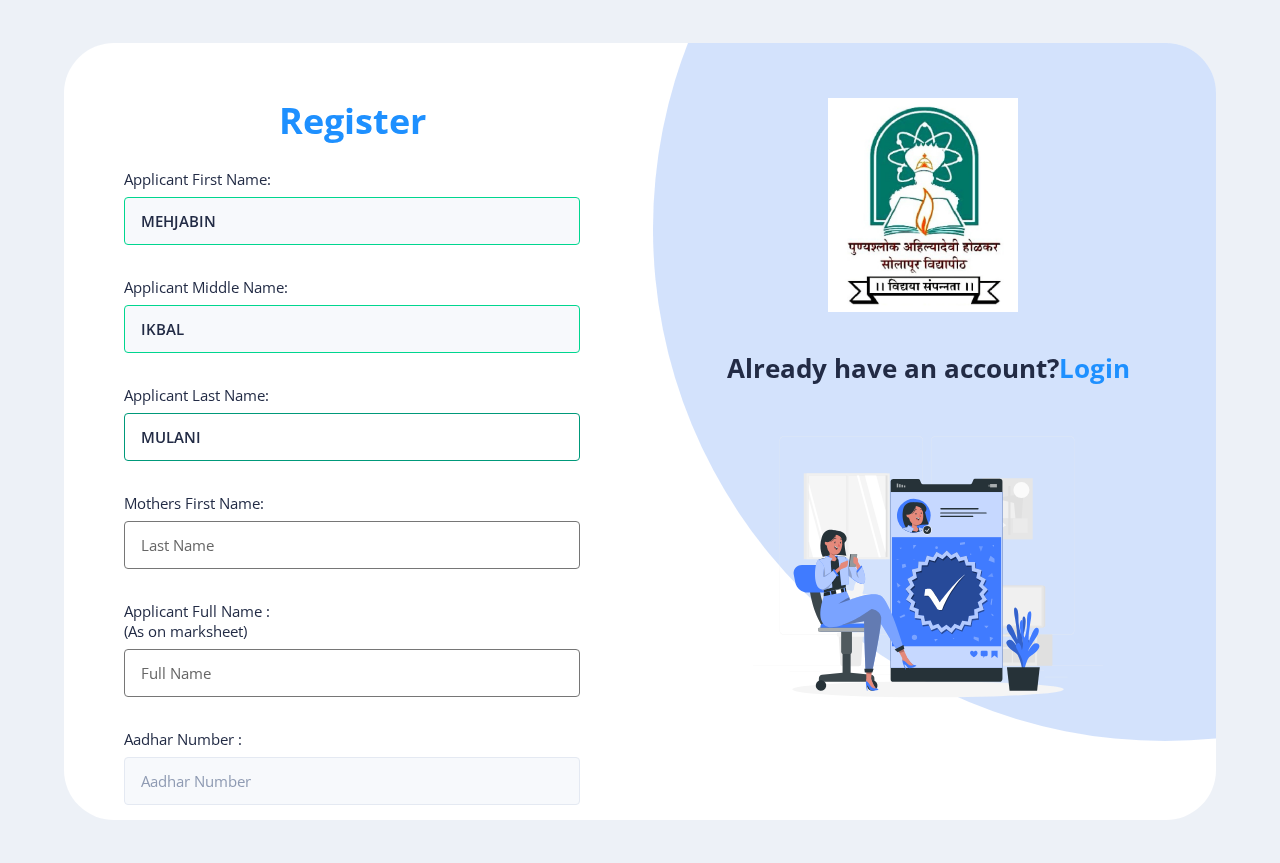 type on "MULANI" 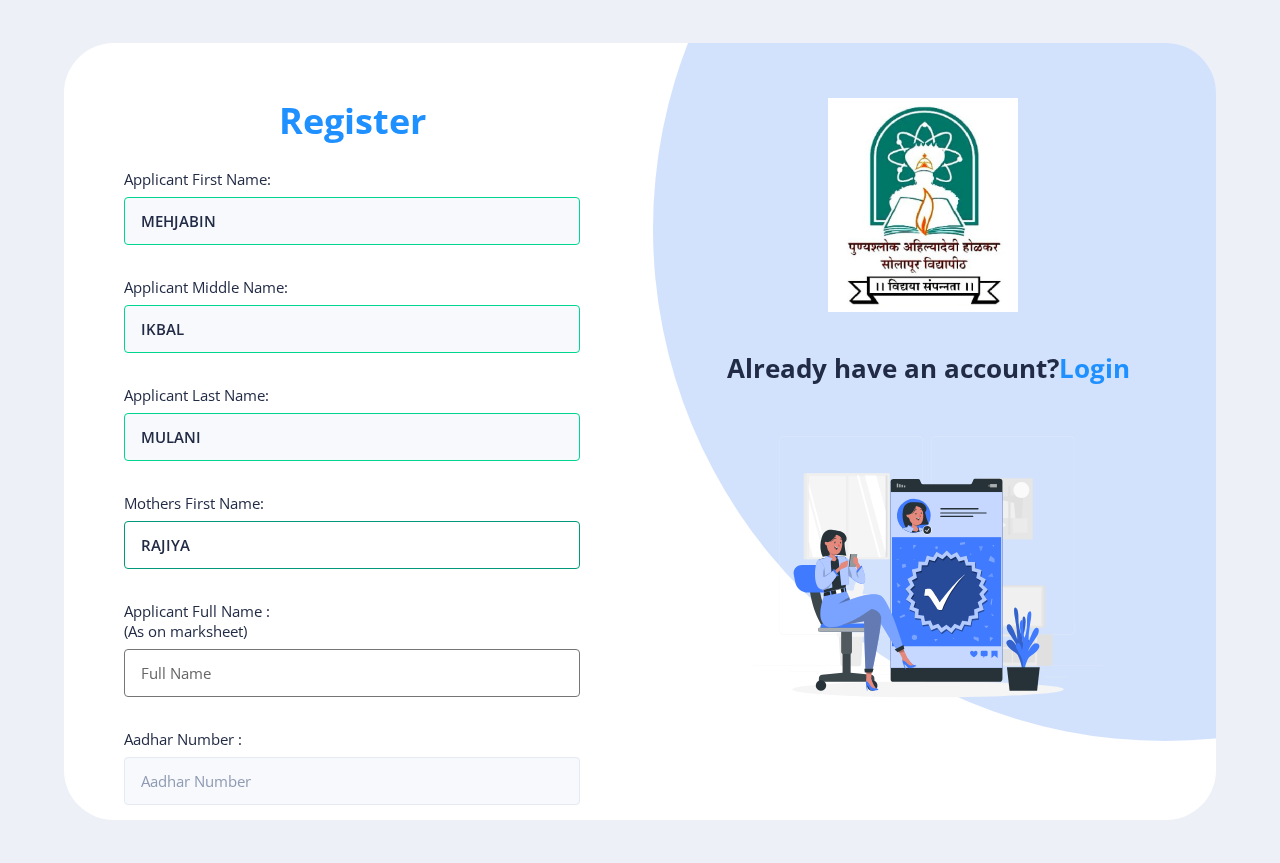 type on "RAJIYA" 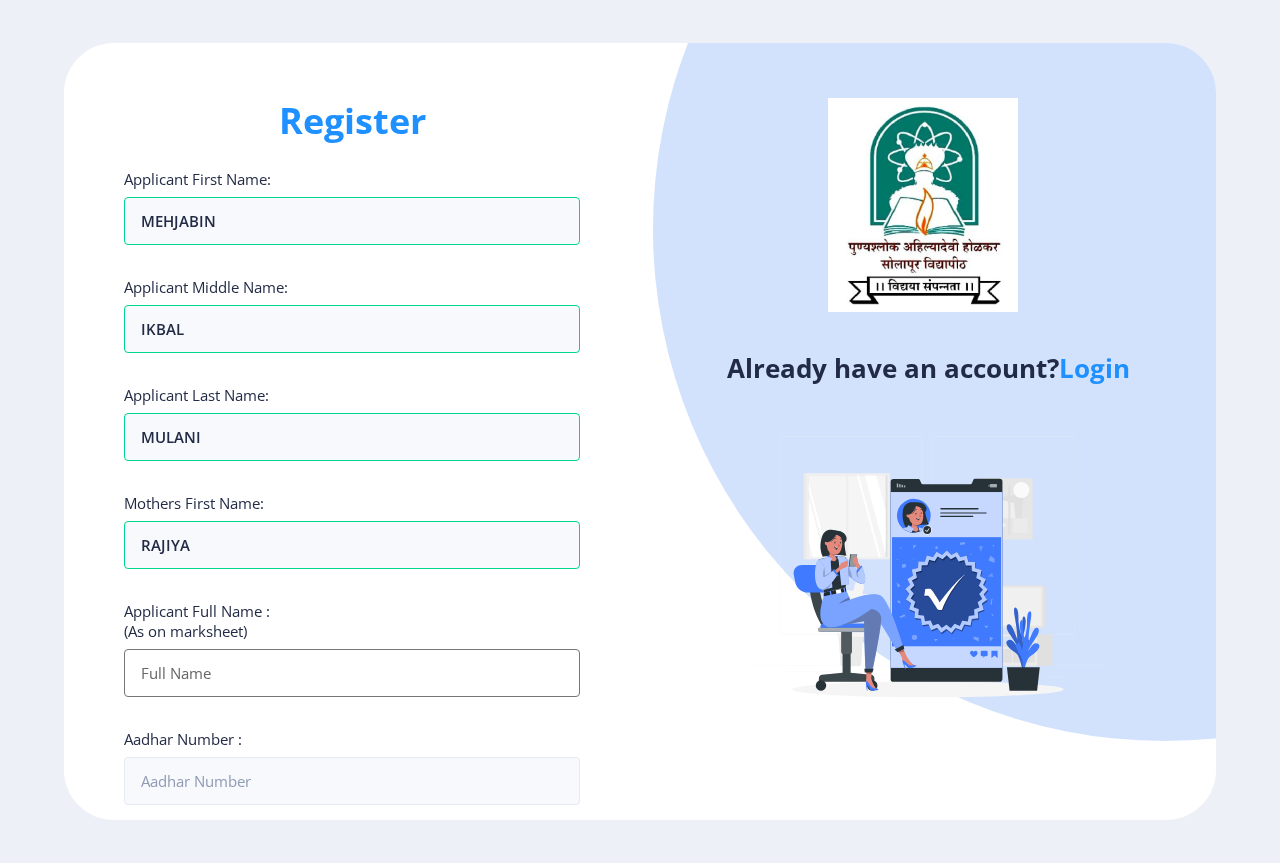 scroll, scrollTop: 100, scrollLeft: 0, axis: vertical 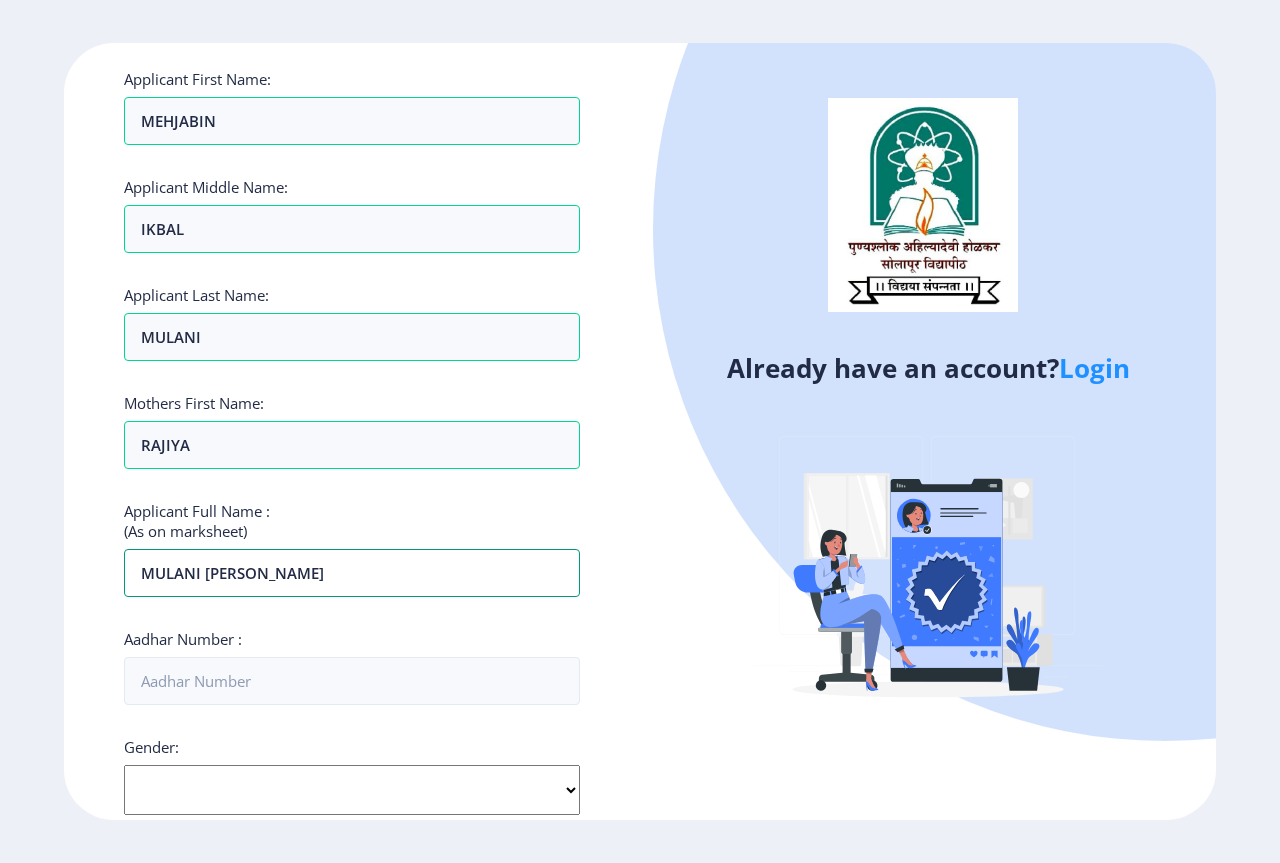 type on "MULANI MEHJABIN IKBAL" 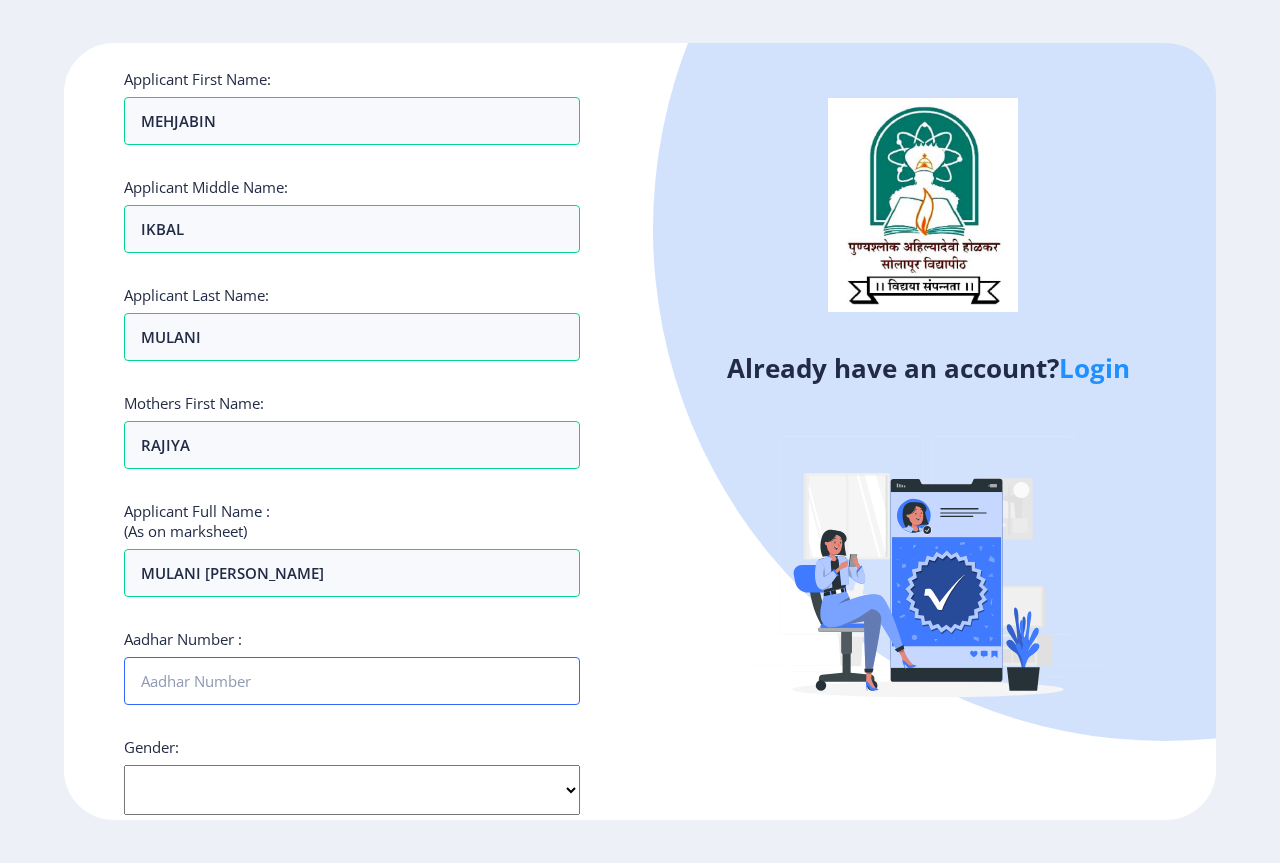 scroll, scrollTop: 300, scrollLeft: 0, axis: vertical 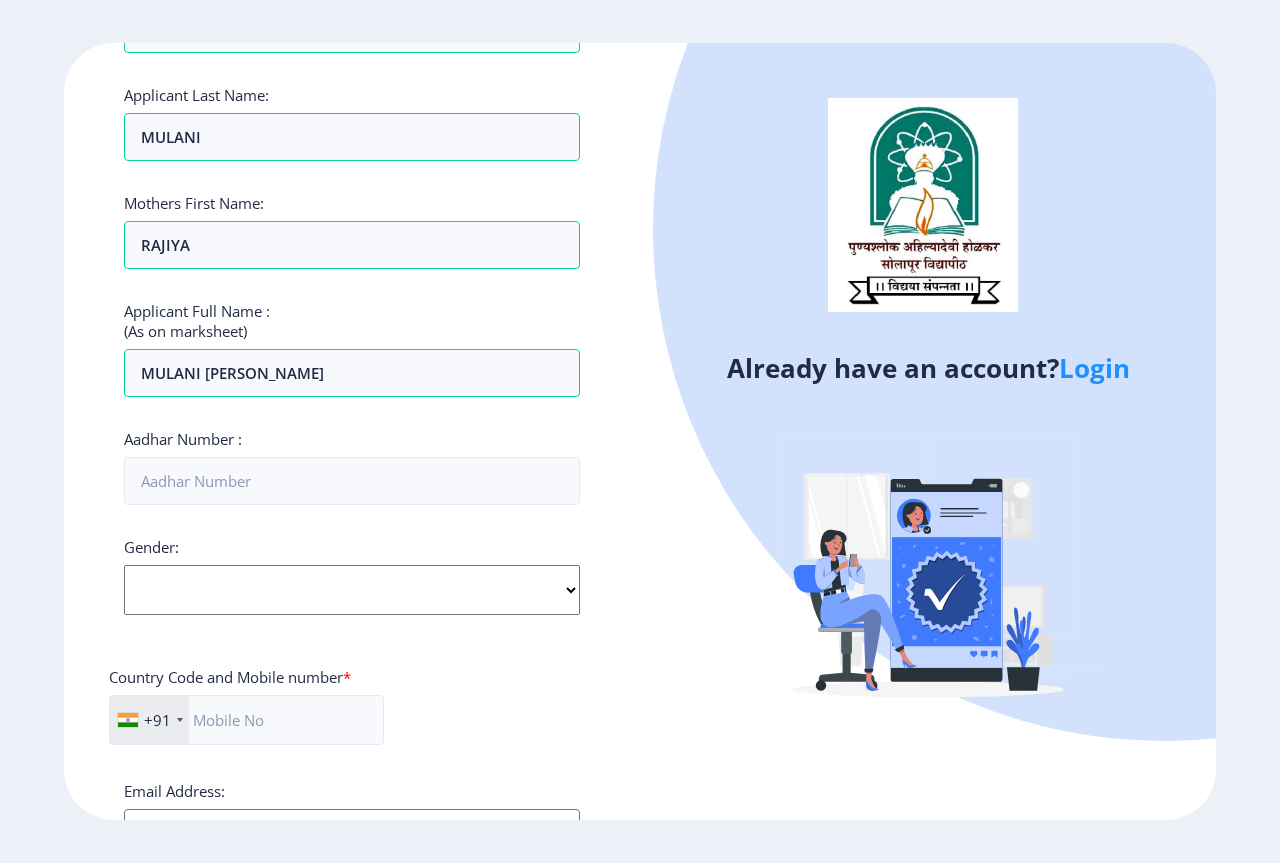 click on "Gender: Select Gender Male Female Other" 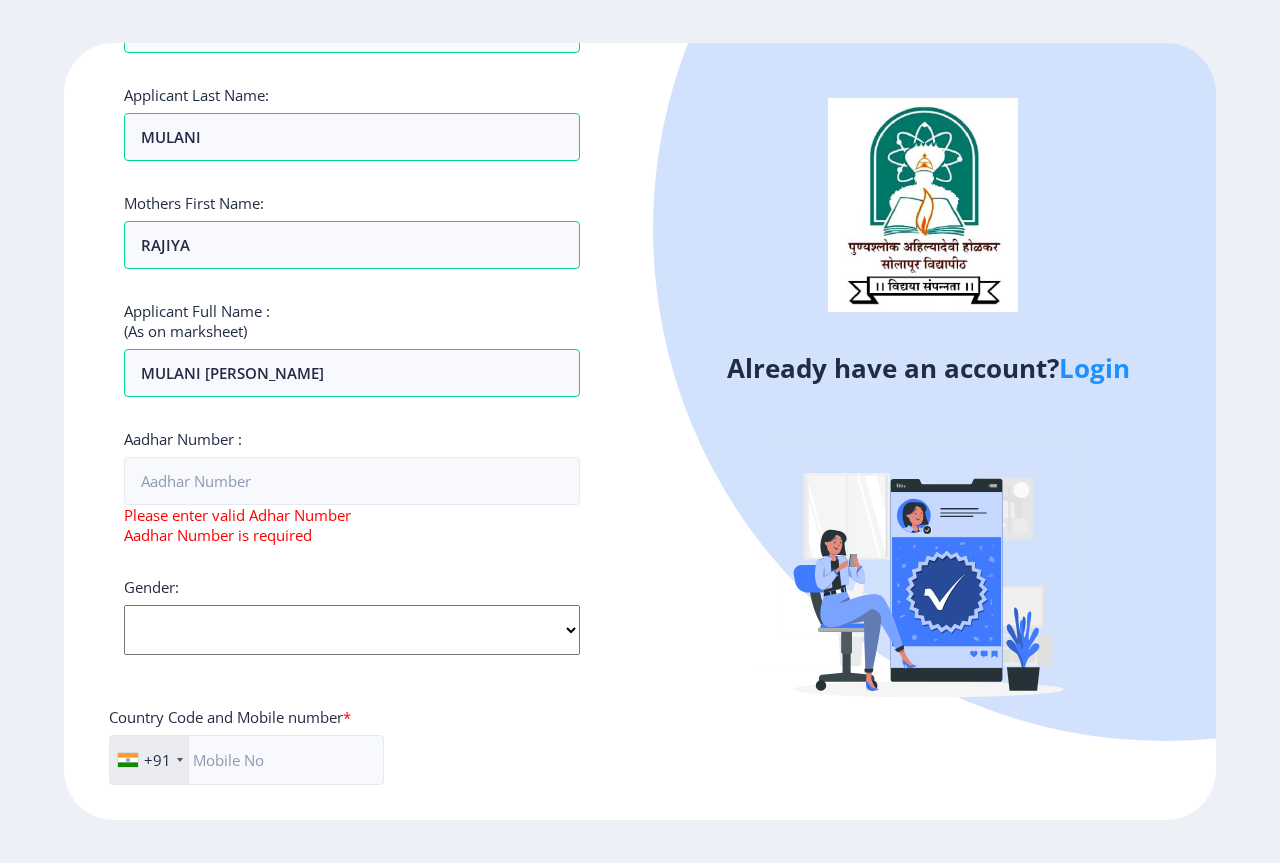 select on "[DEMOGRAPHIC_DATA]" 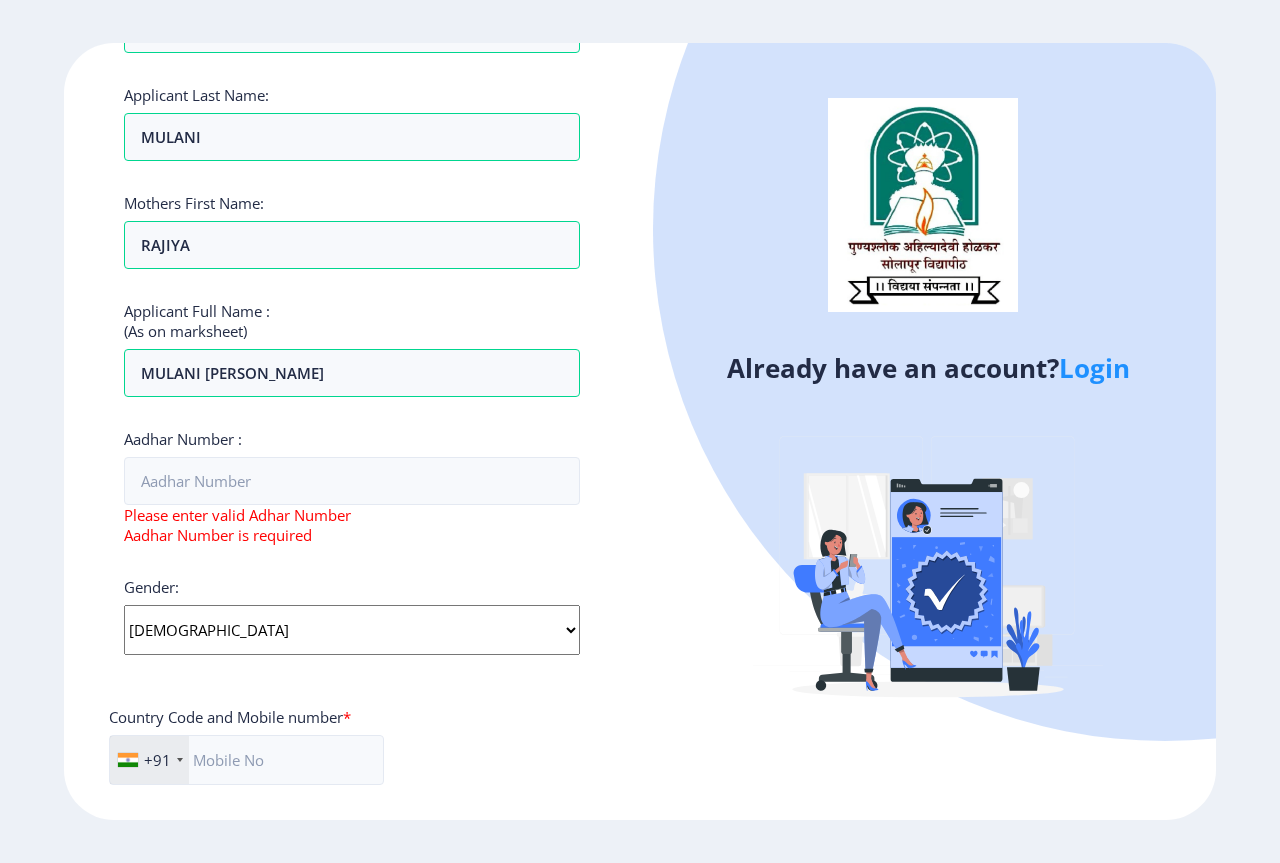 click on "Select Gender Male Female Other" 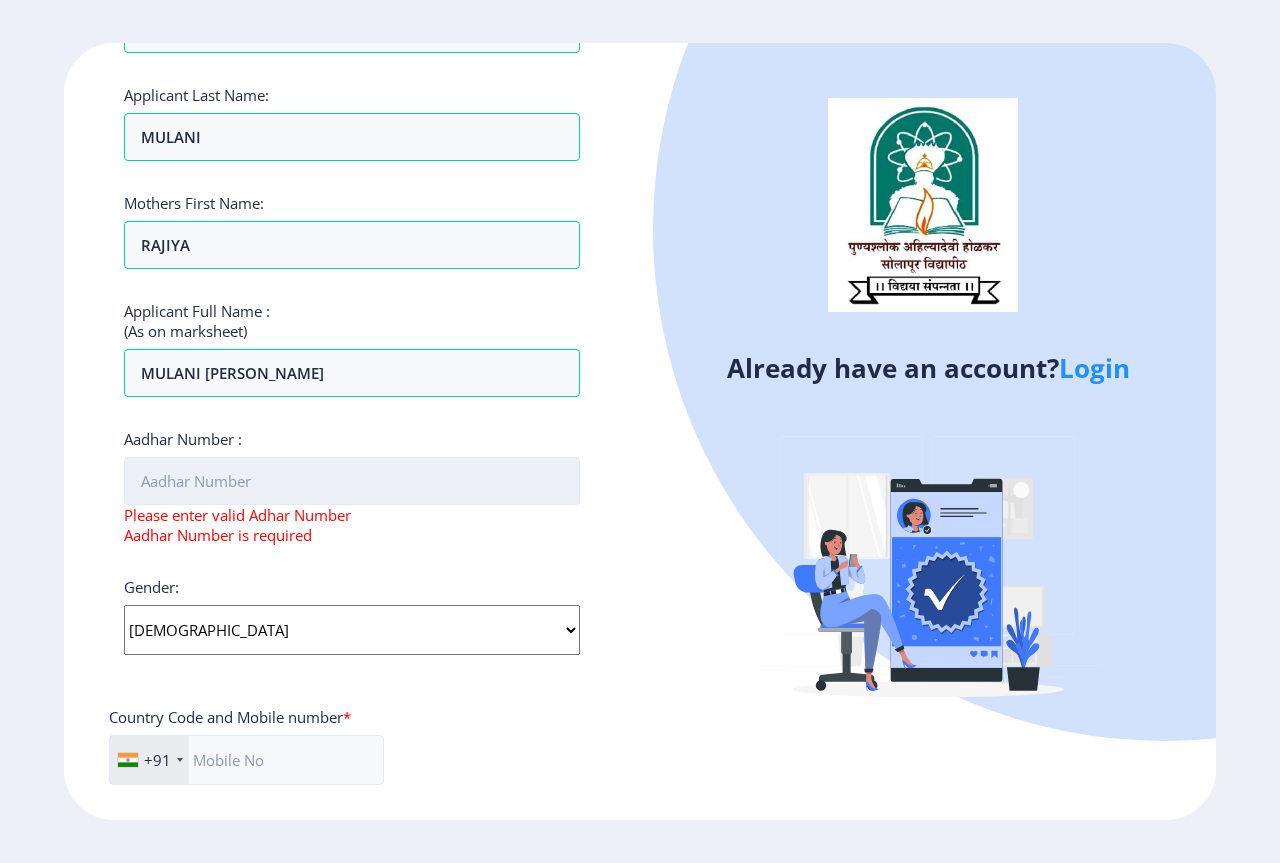 click on "Aadhar Number :" at bounding box center [352, 481] 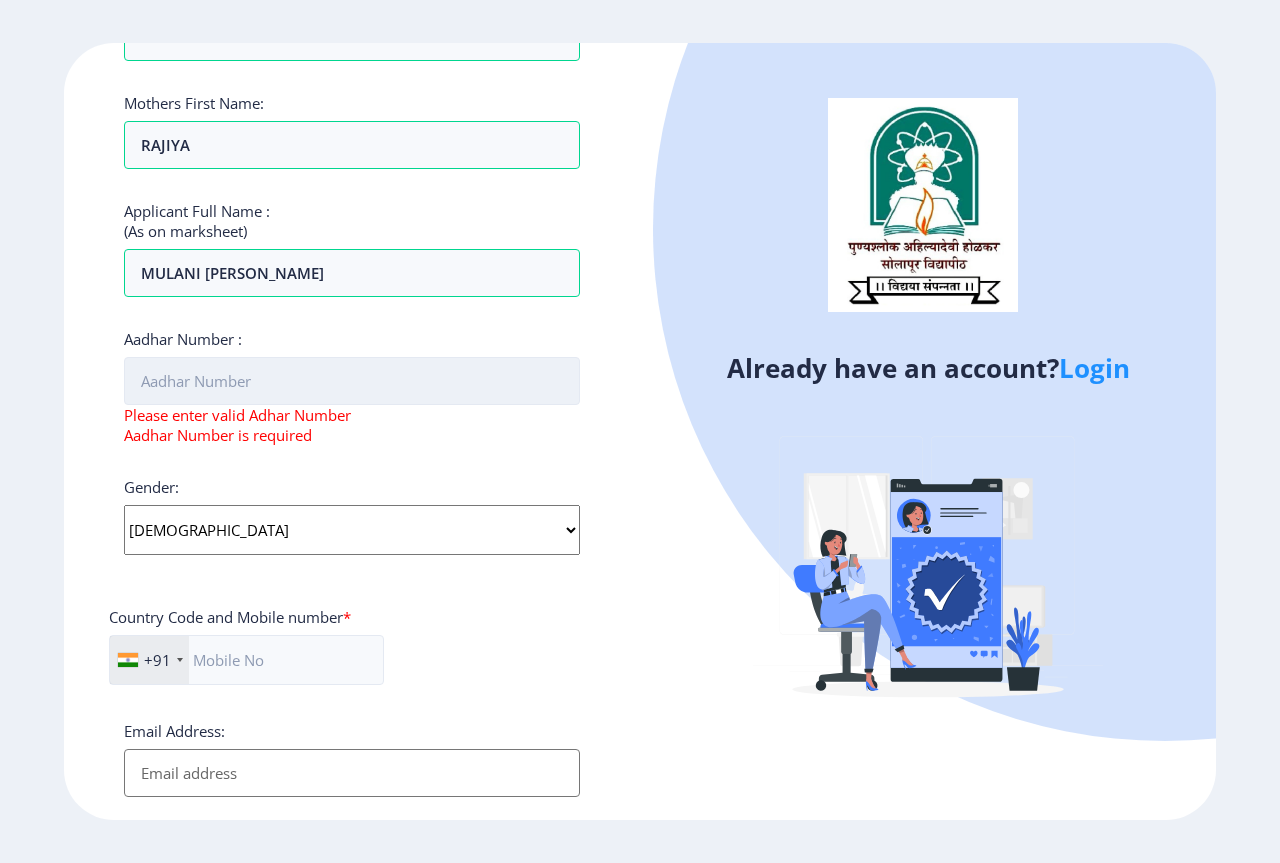 scroll, scrollTop: 500, scrollLeft: 0, axis: vertical 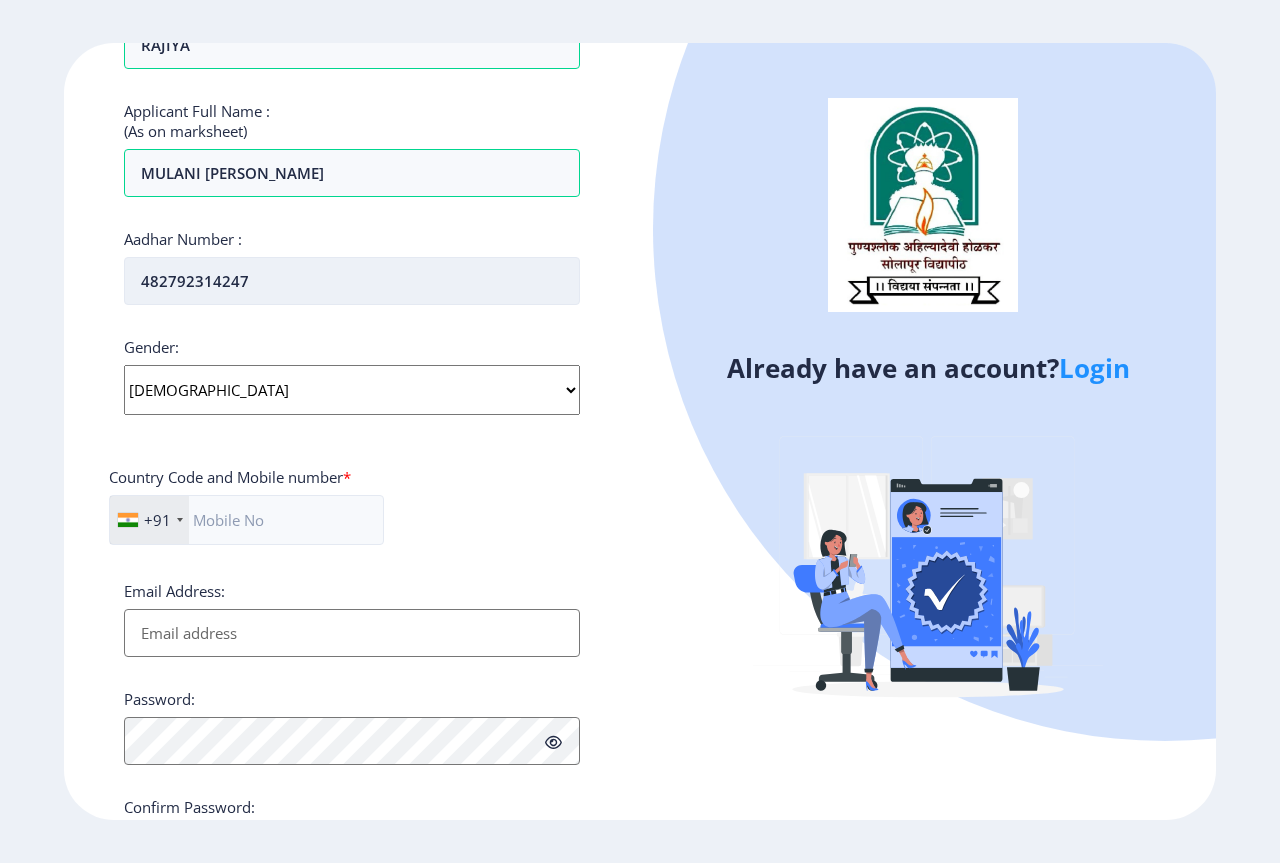 type on "482792314247" 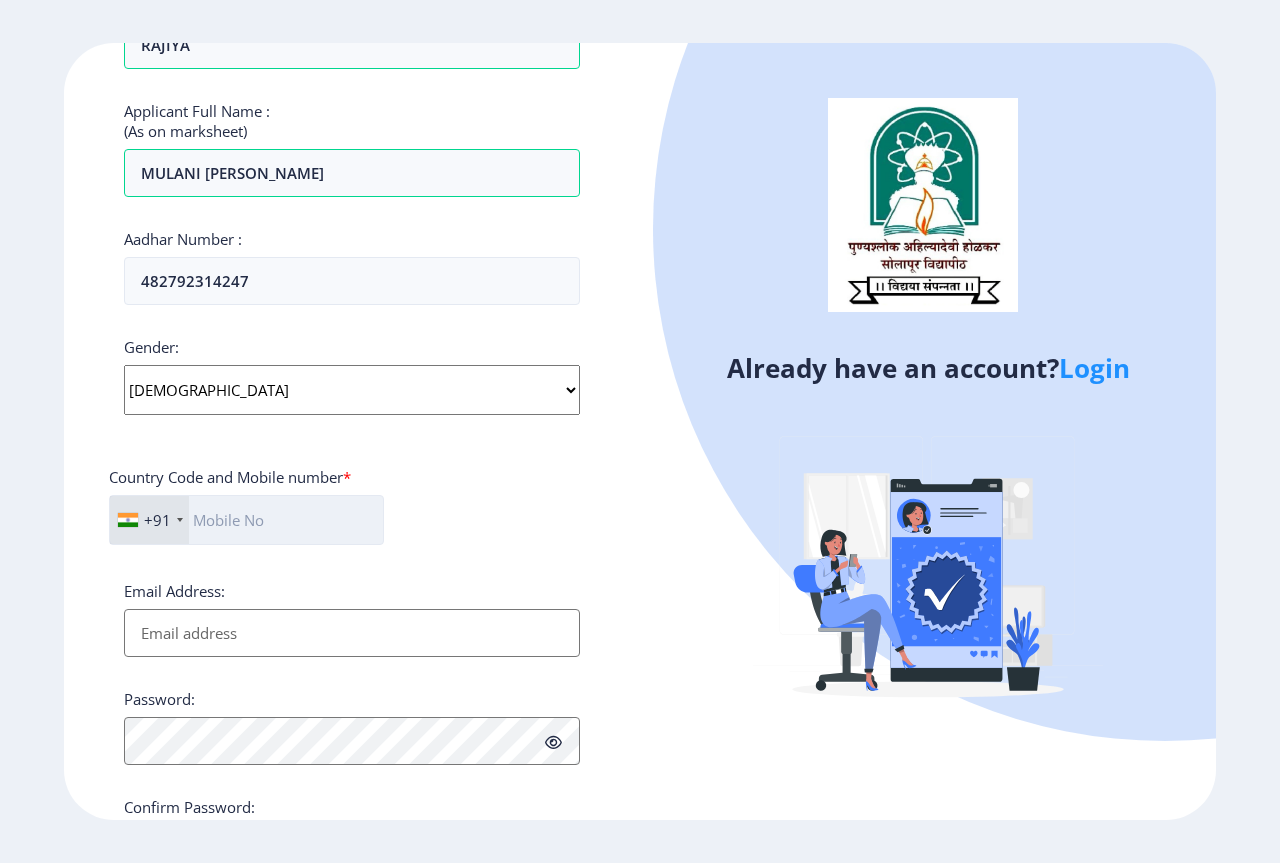 click 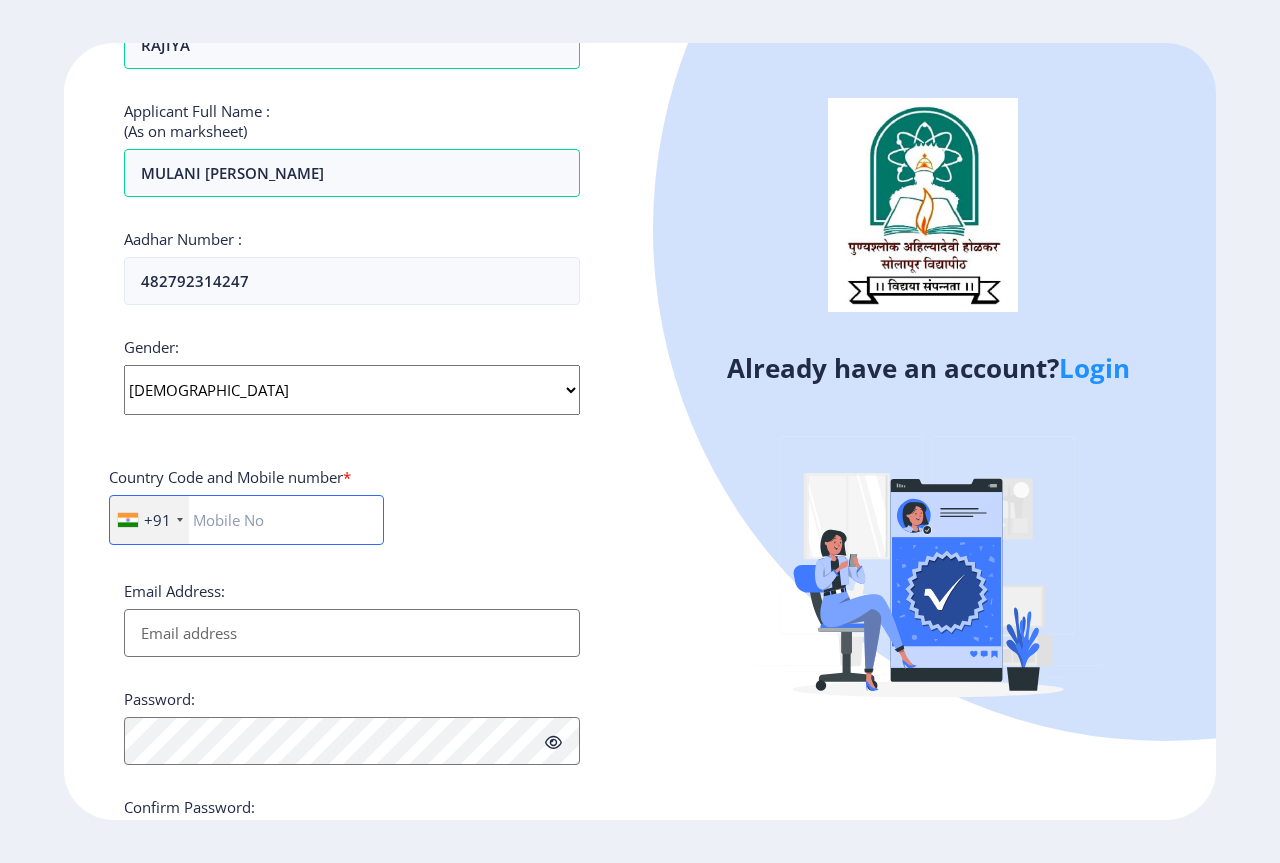 scroll, scrollTop: 615, scrollLeft: 0, axis: vertical 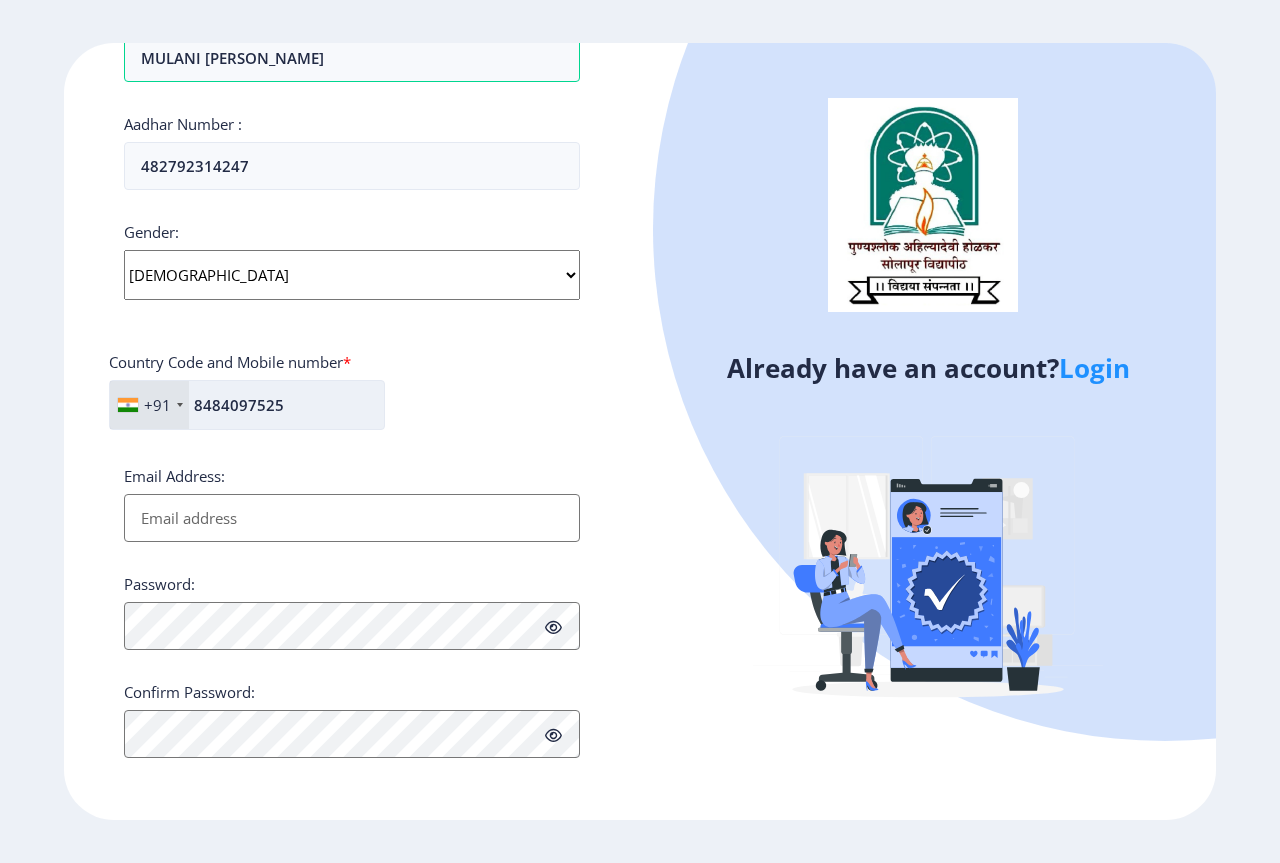 type on "8484097525" 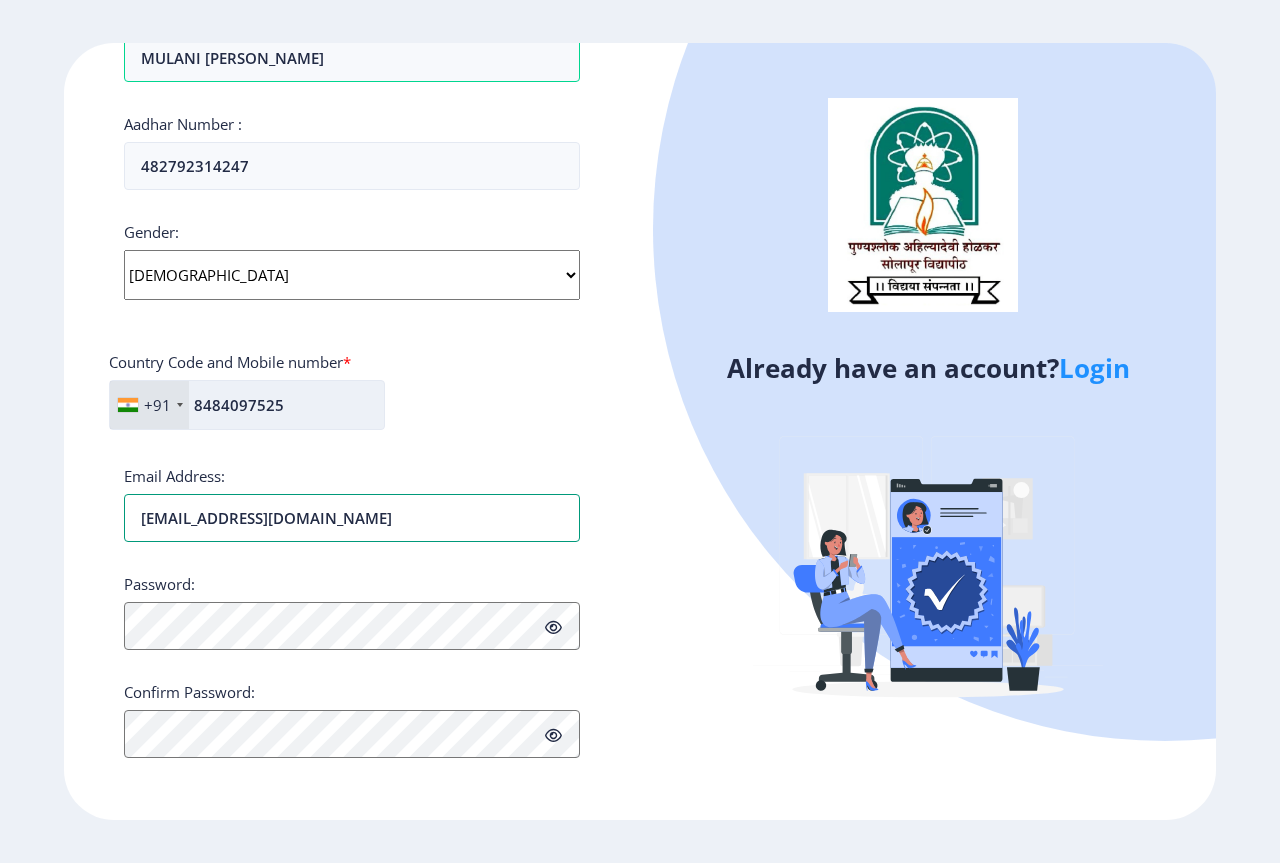 type on "sadikshaikh.shaikh@gmail.com" 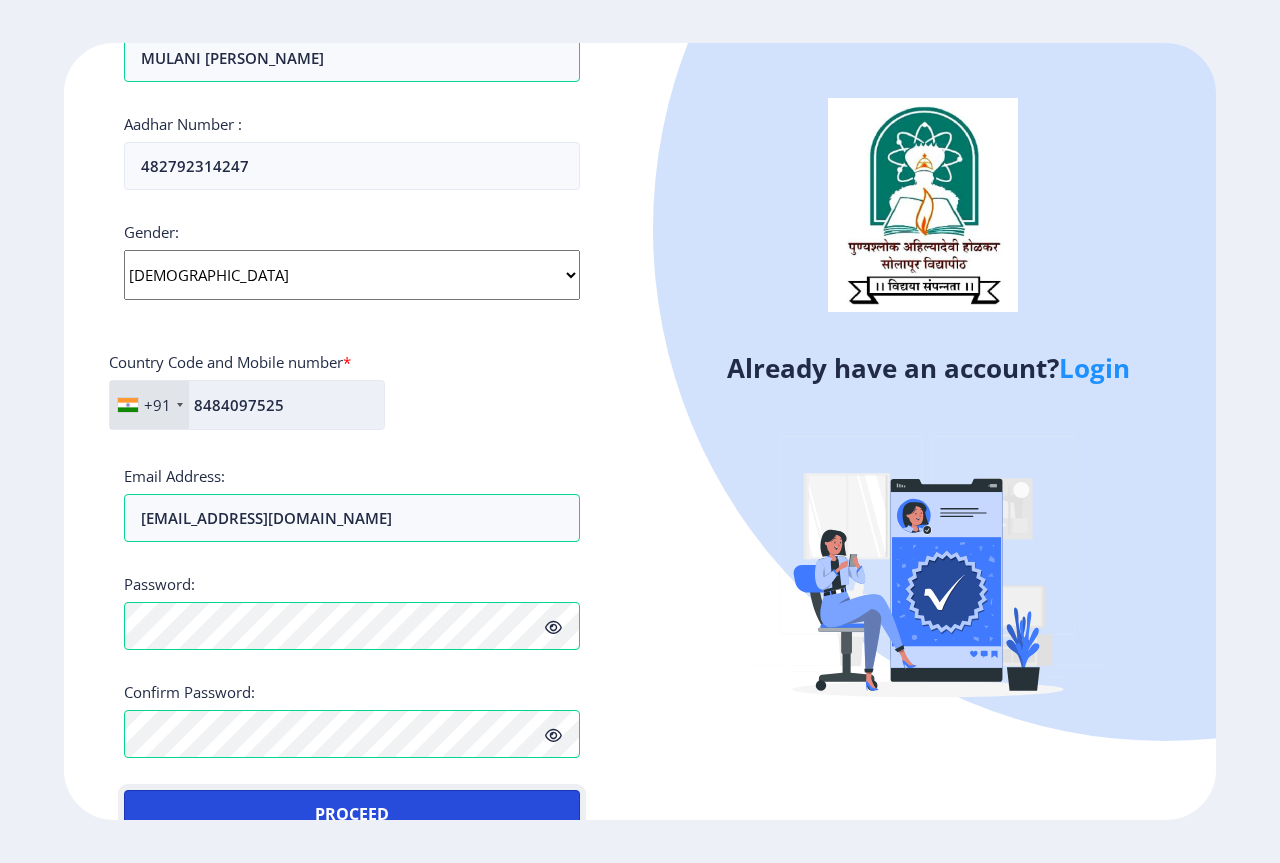 scroll, scrollTop: 634, scrollLeft: 0, axis: vertical 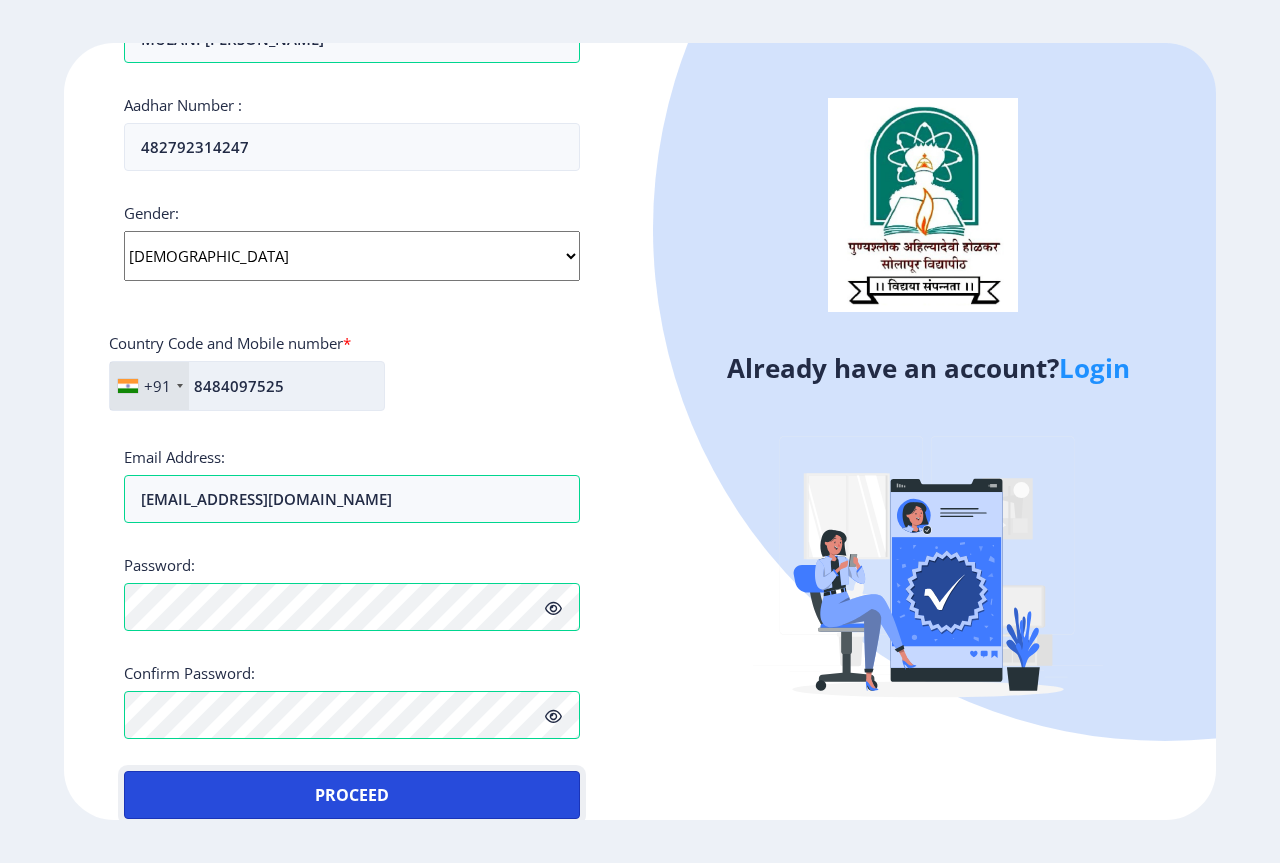 type 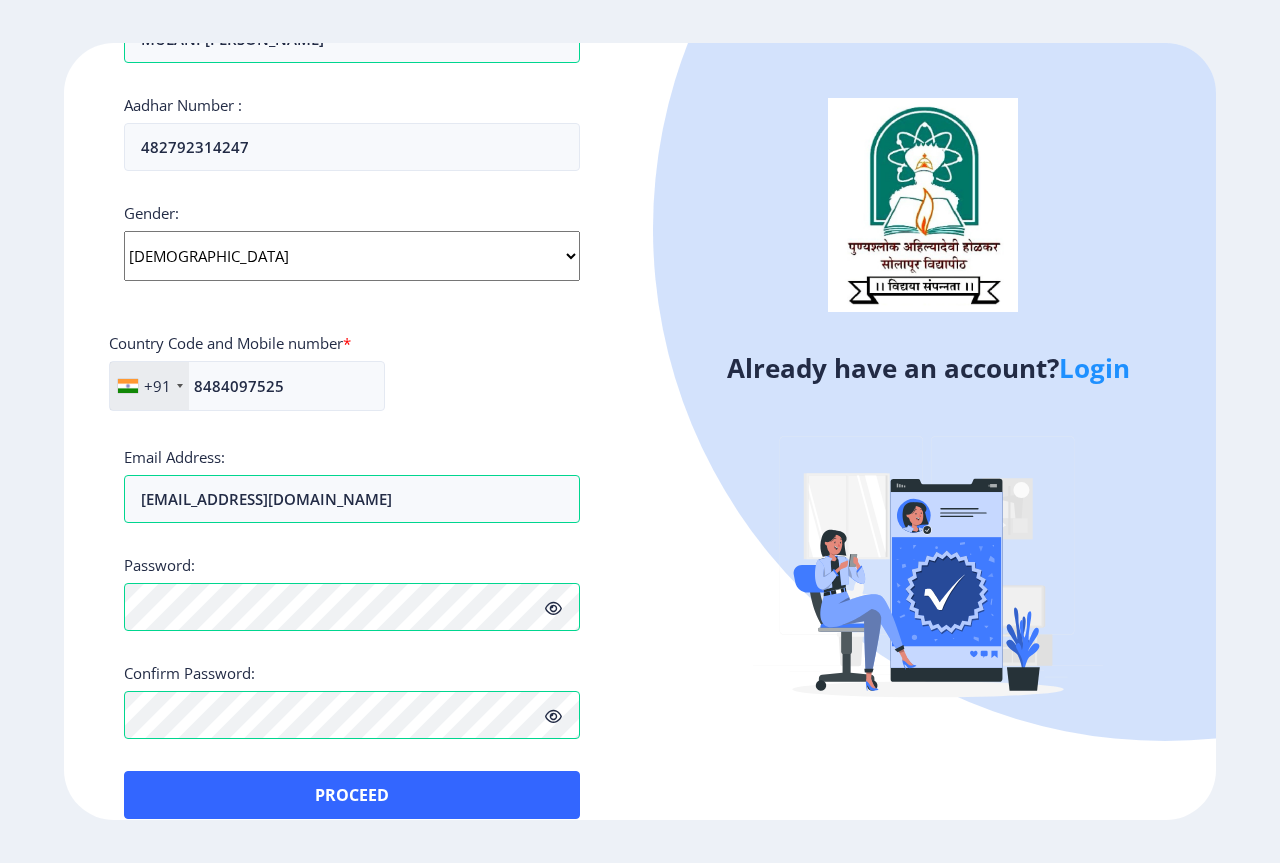 click 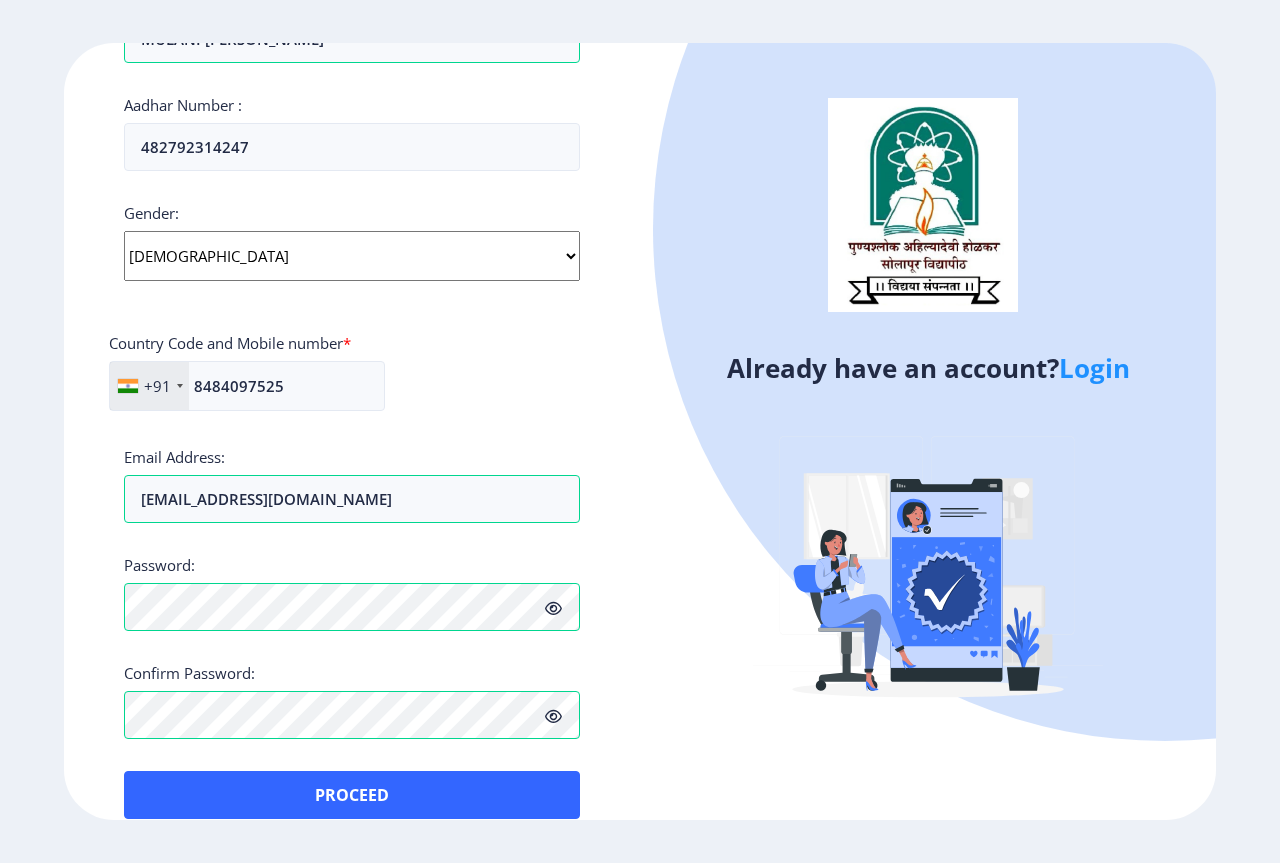 click 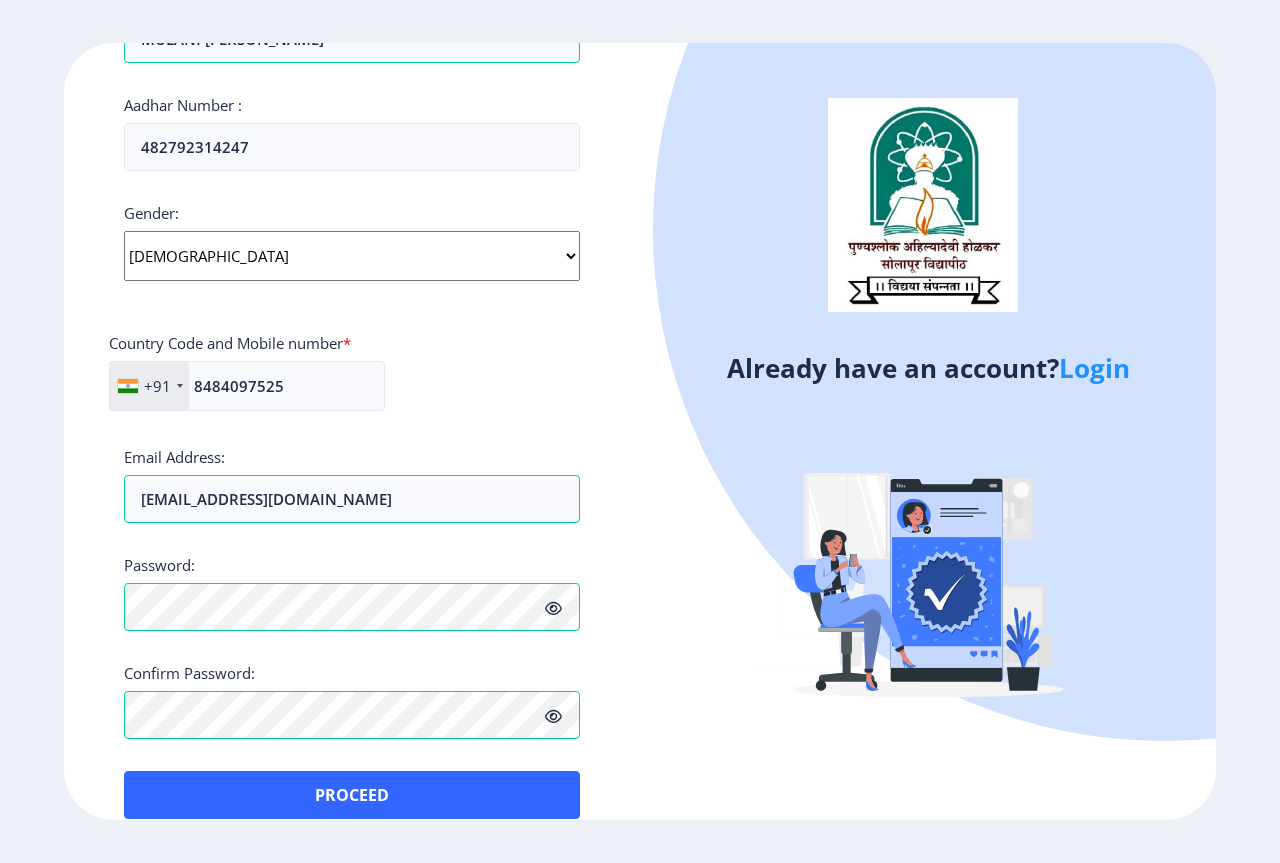 scroll, scrollTop: 663, scrollLeft: 0, axis: vertical 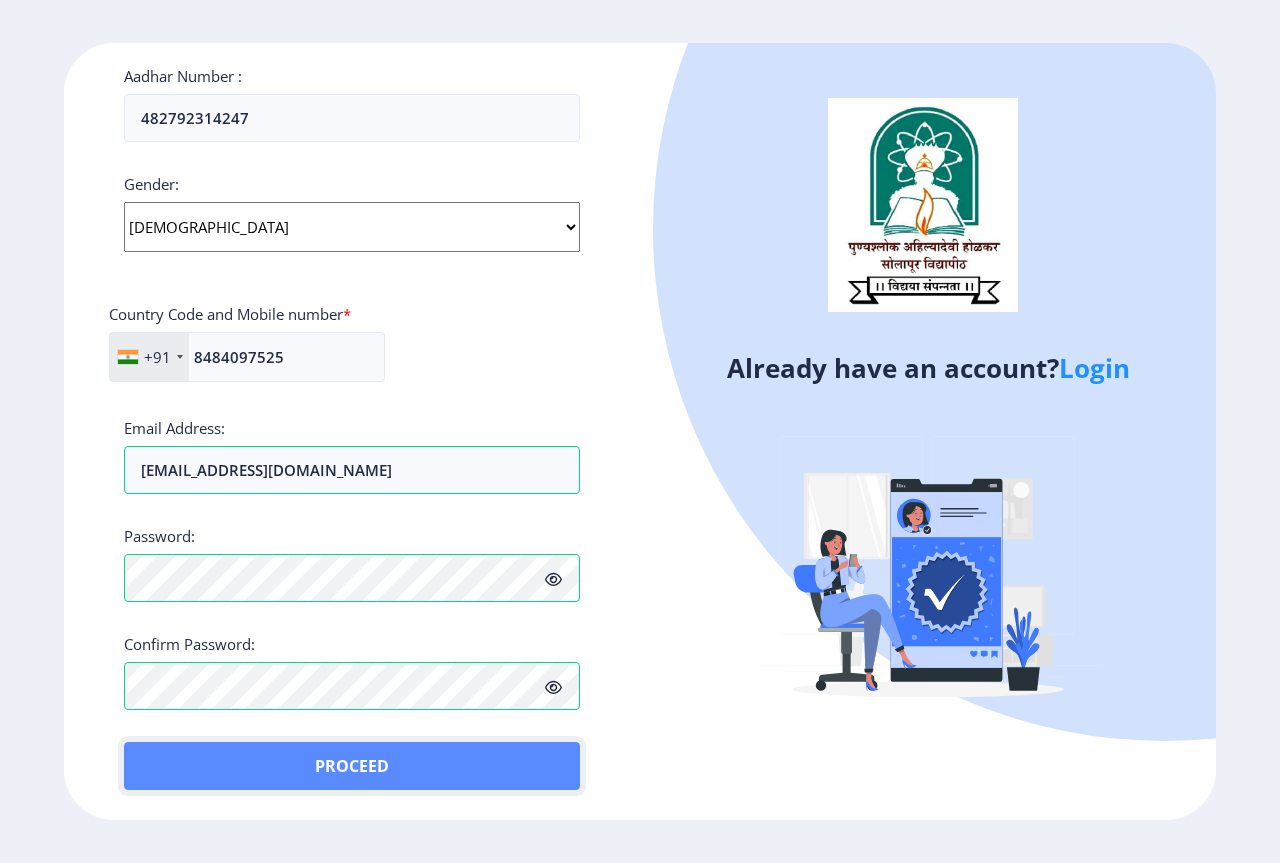 click on "Proceed" 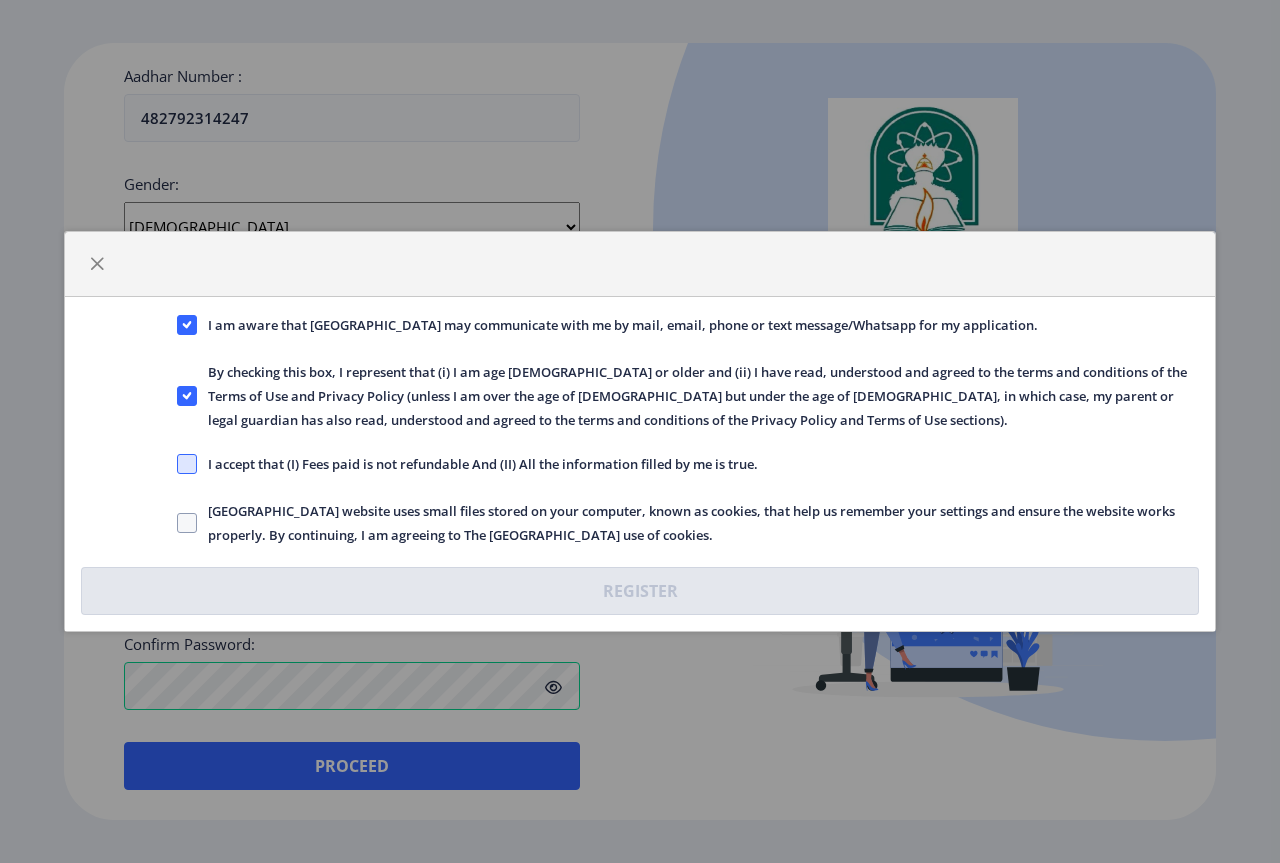click 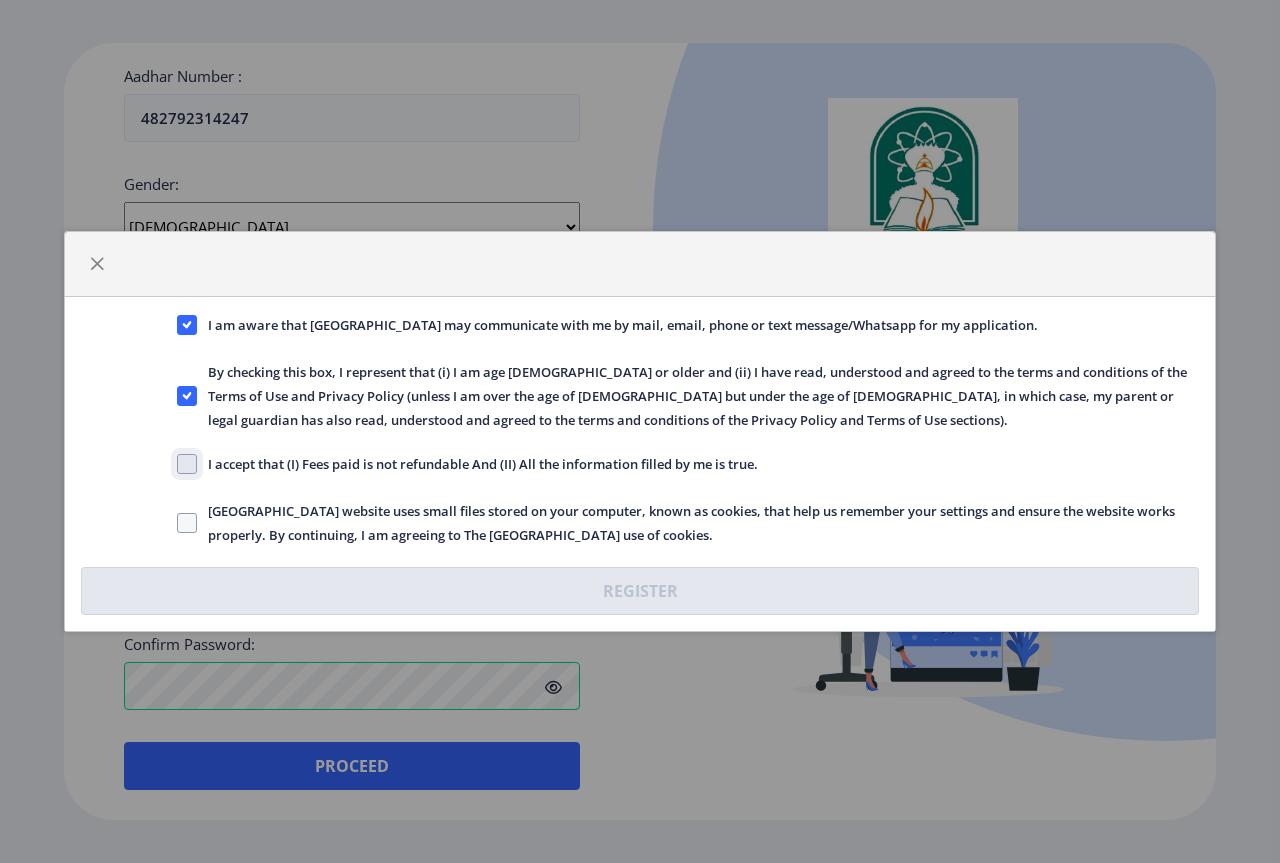 checkbox on "true" 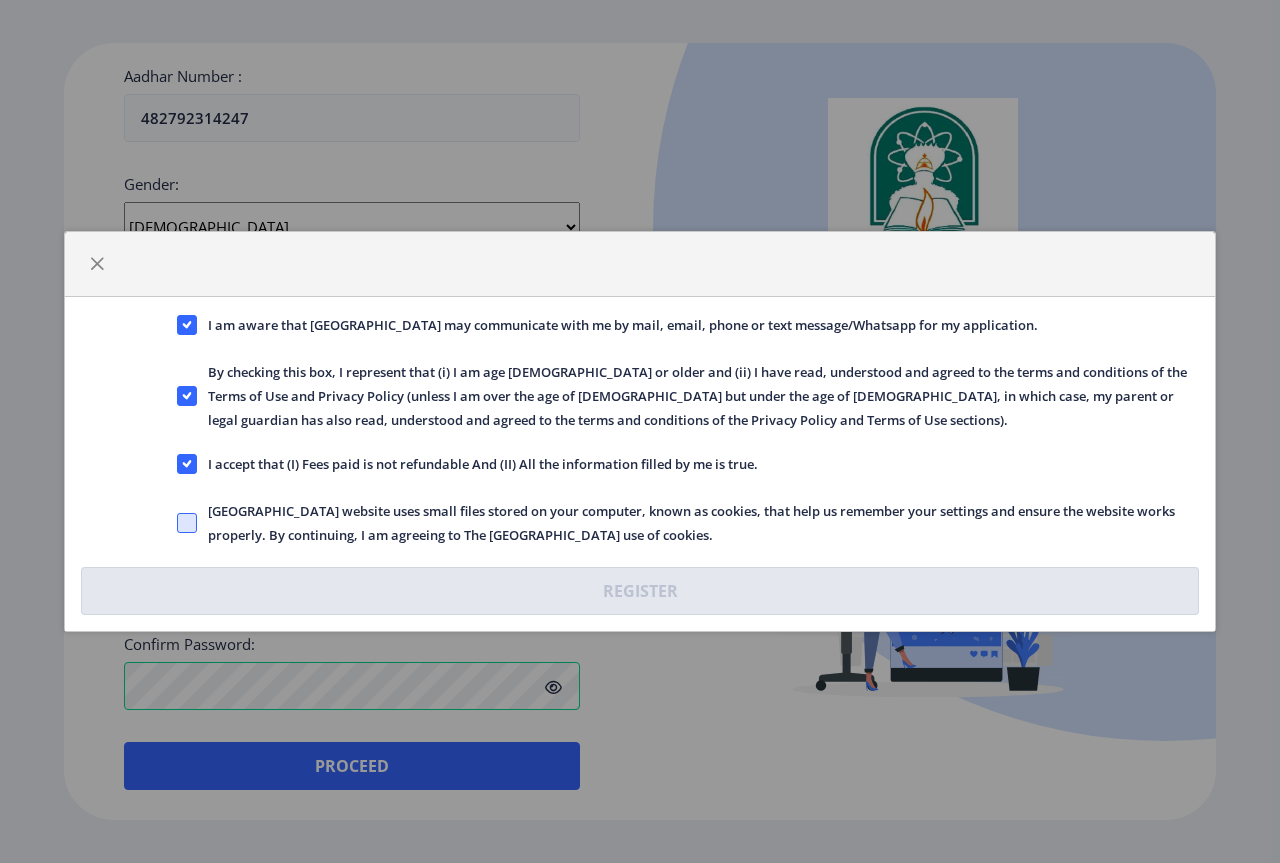 click 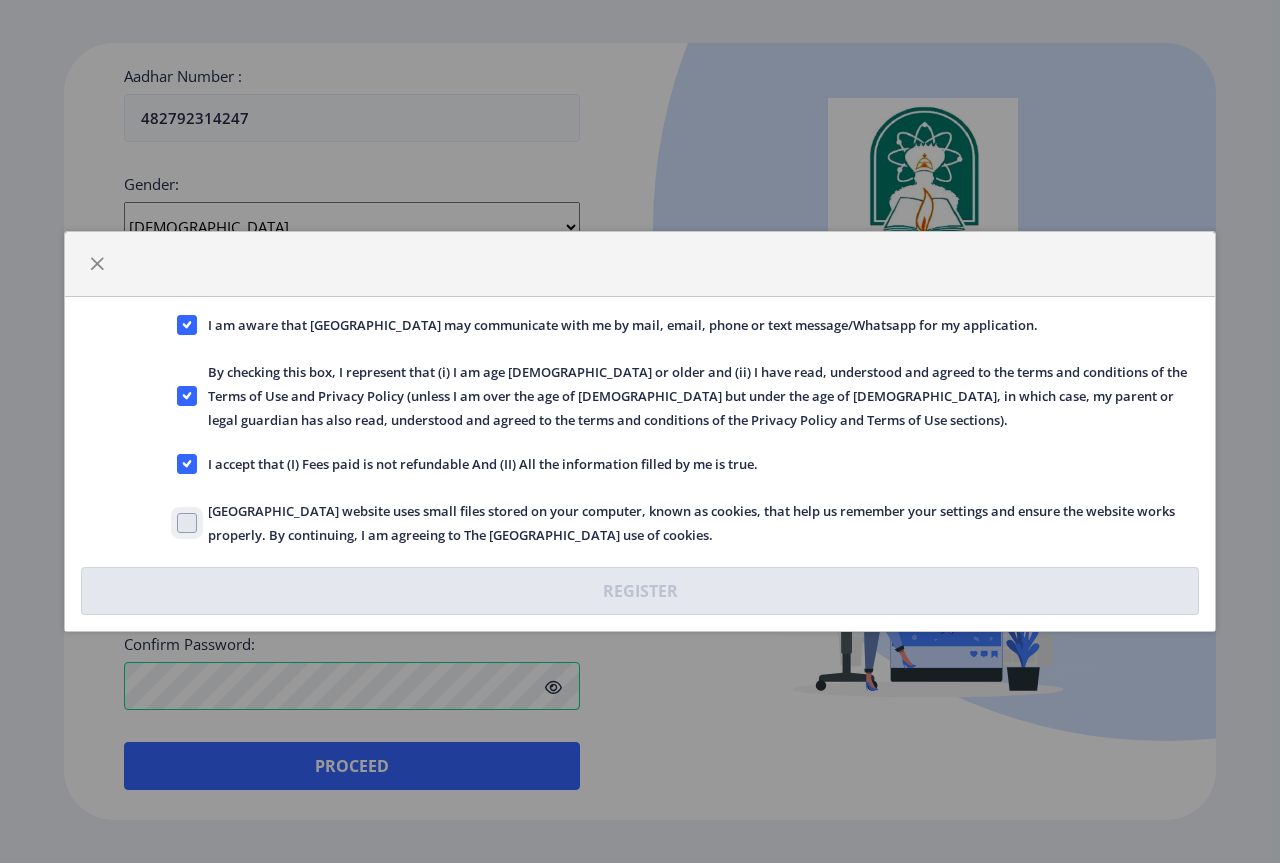 click on "Solapur University website uses small files stored on your computer, known as cookies, that help us remember your settings and ensure the website works properly. By continuing, I am agreeing to The Solapur University use of cookies." 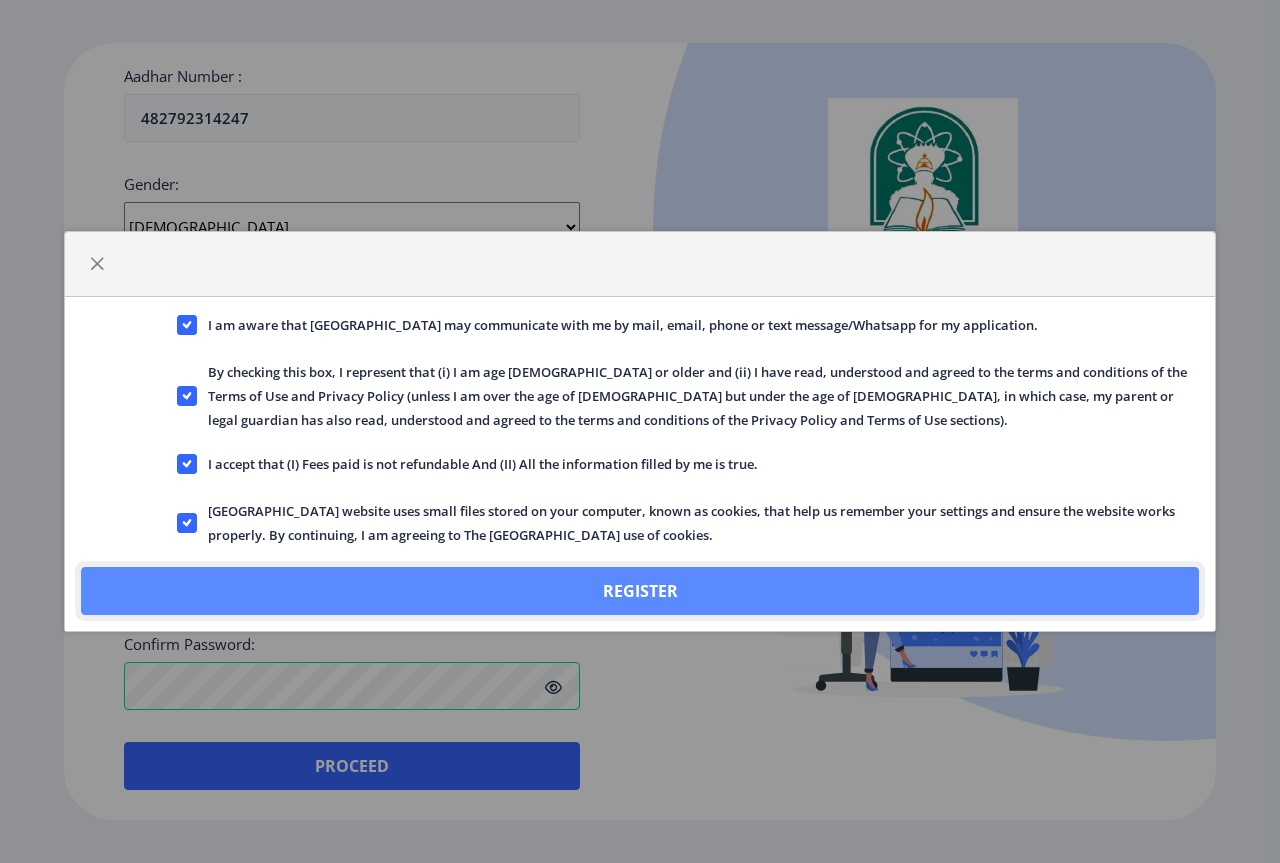 click on "Register" 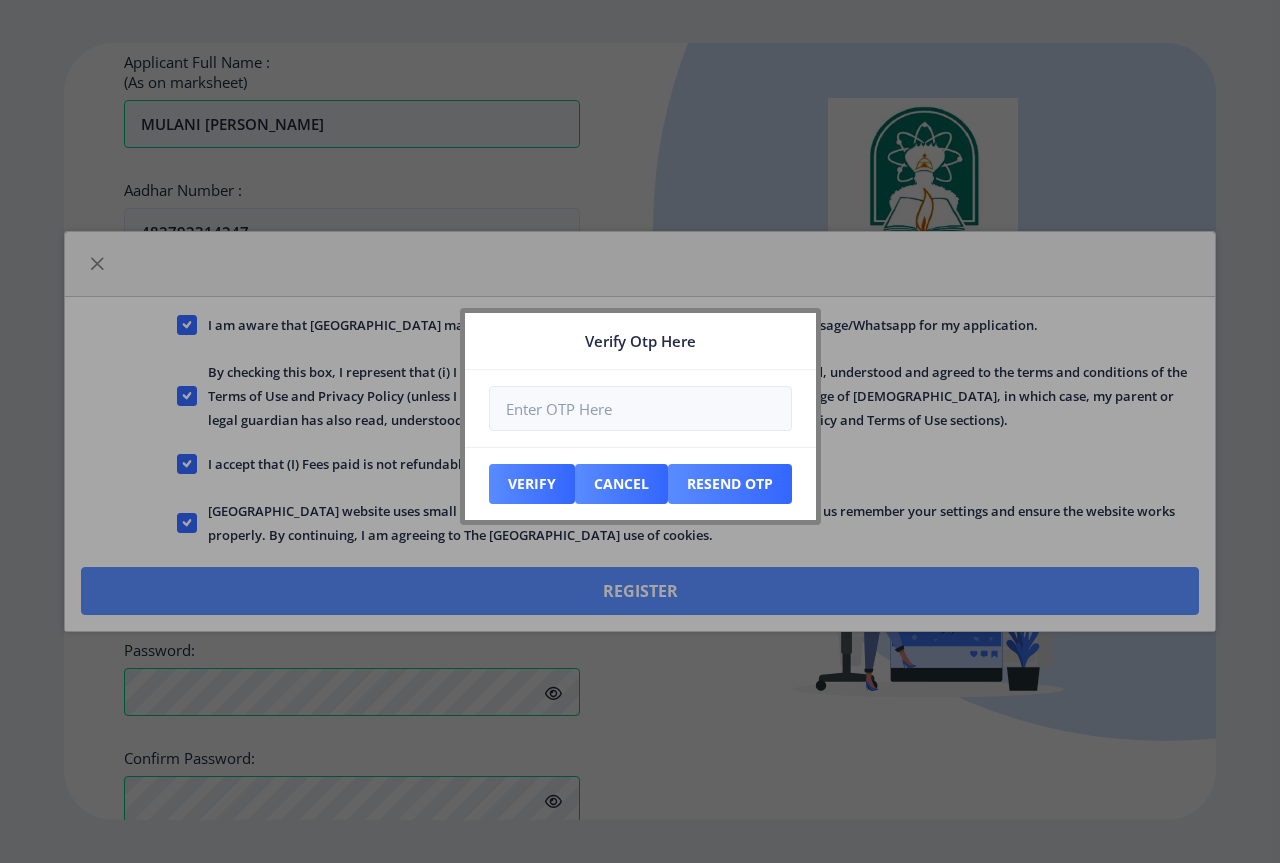 scroll, scrollTop: 777, scrollLeft: 0, axis: vertical 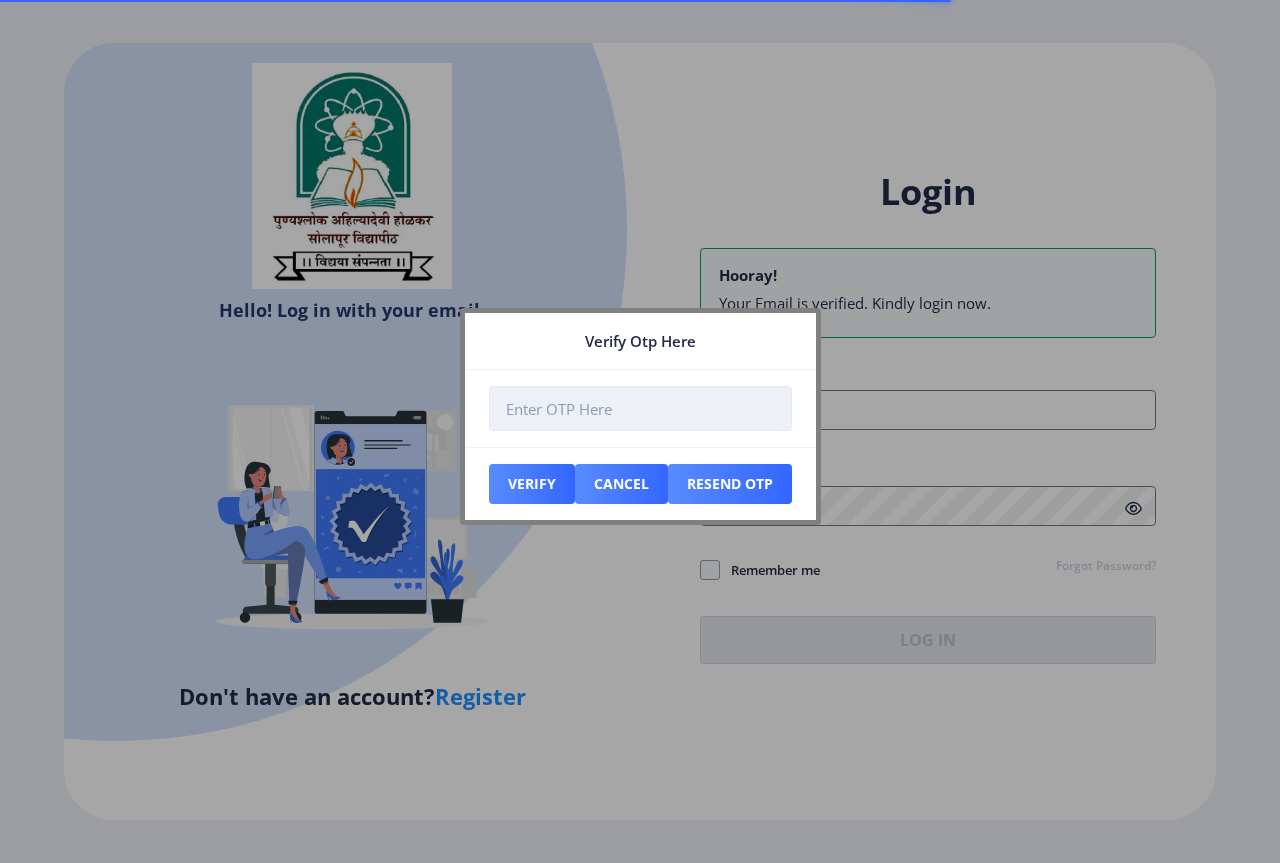 click at bounding box center (640, 408) 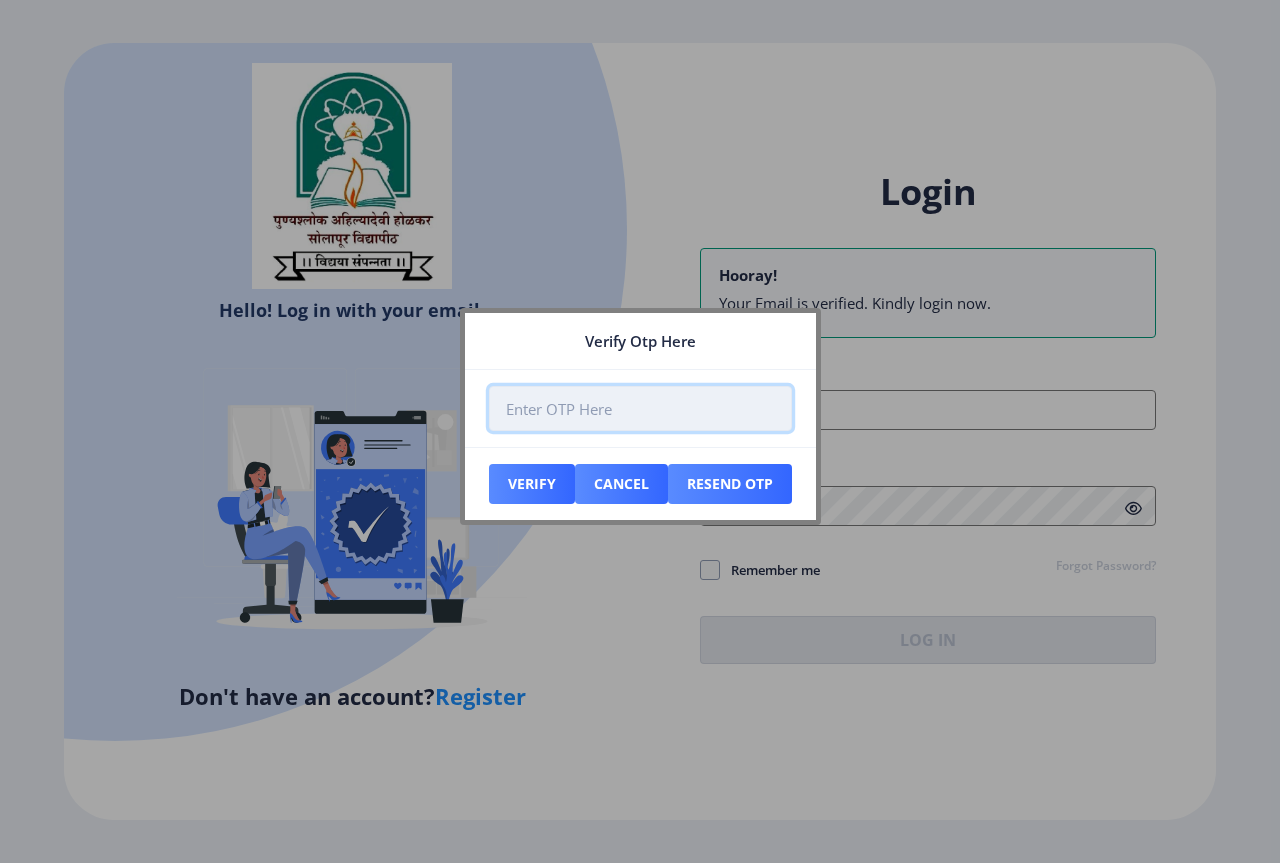 click at bounding box center [640, 408] 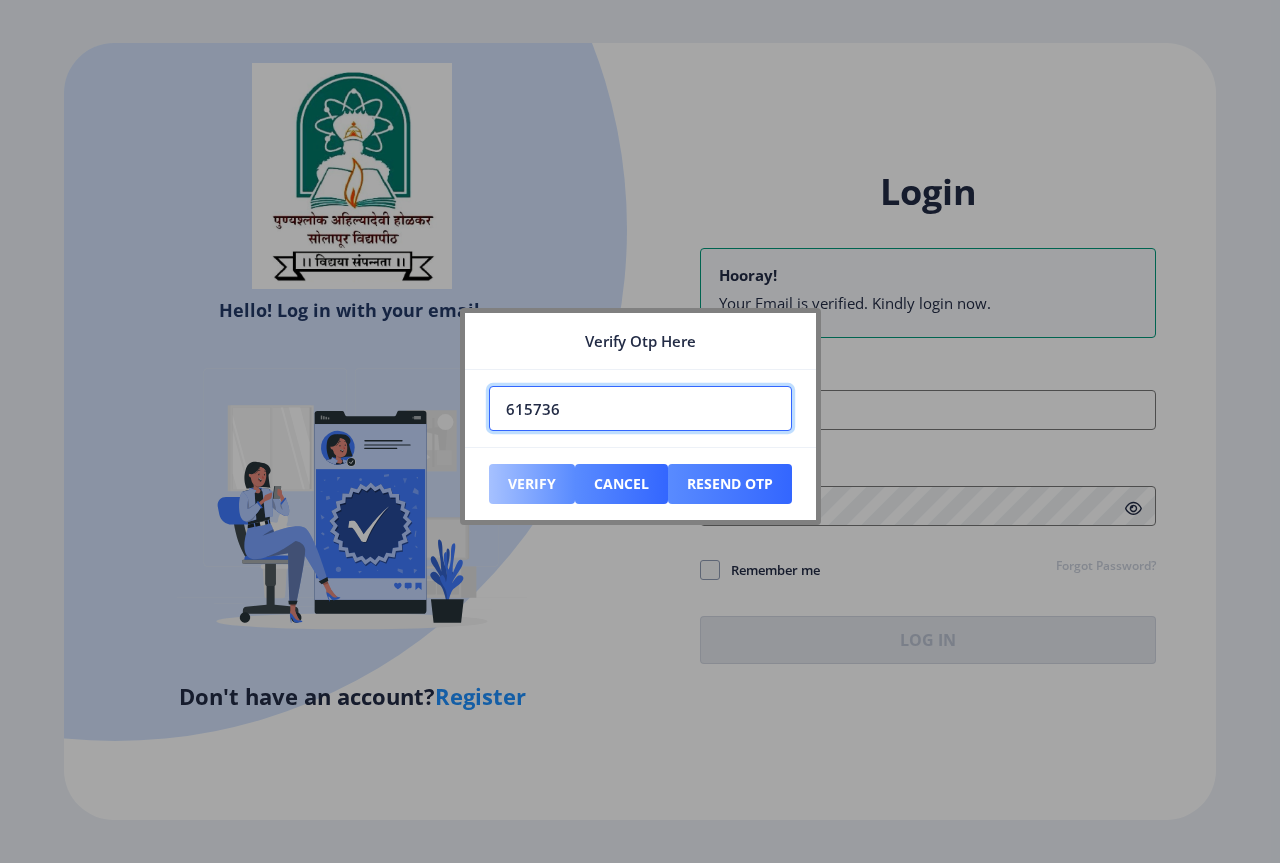 type on "615736" 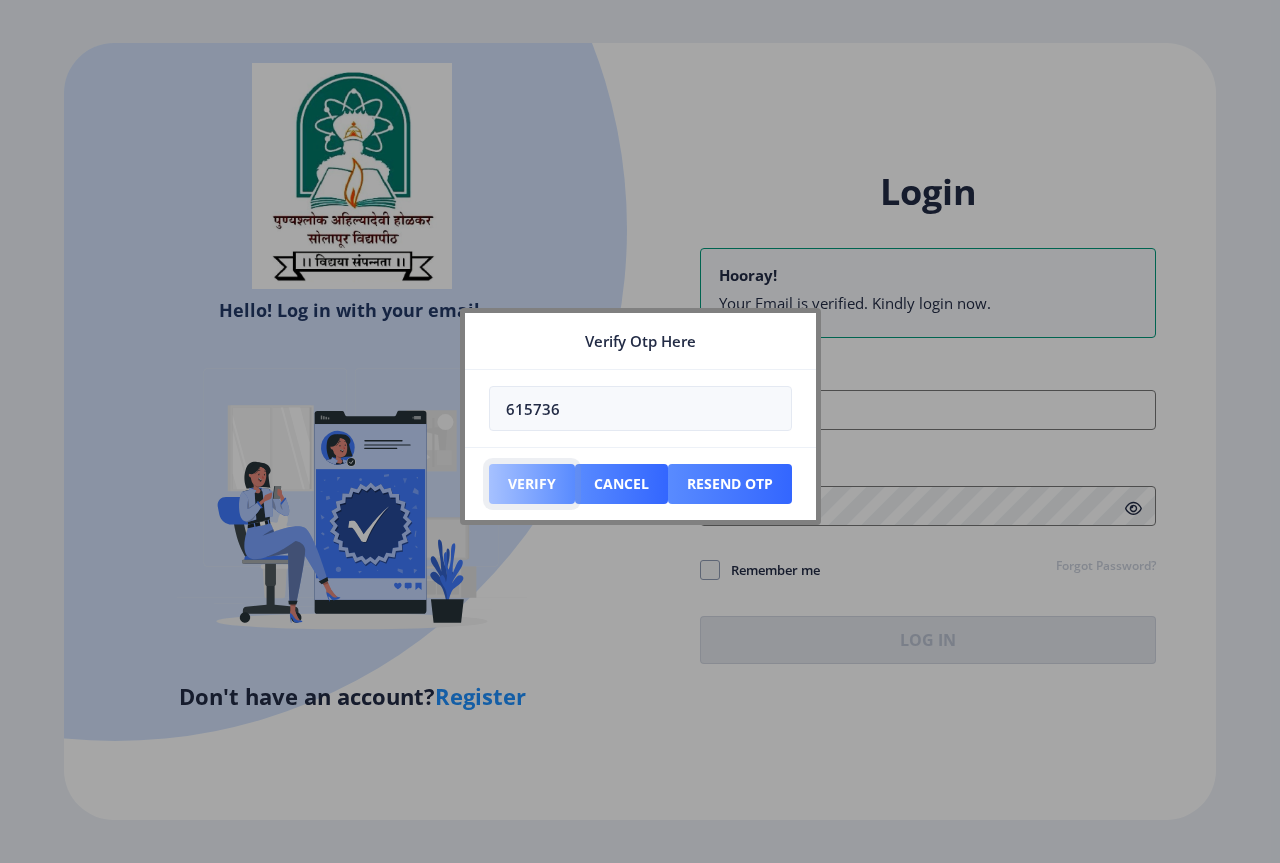 click on "Verify" at bounding box center (532, 484) 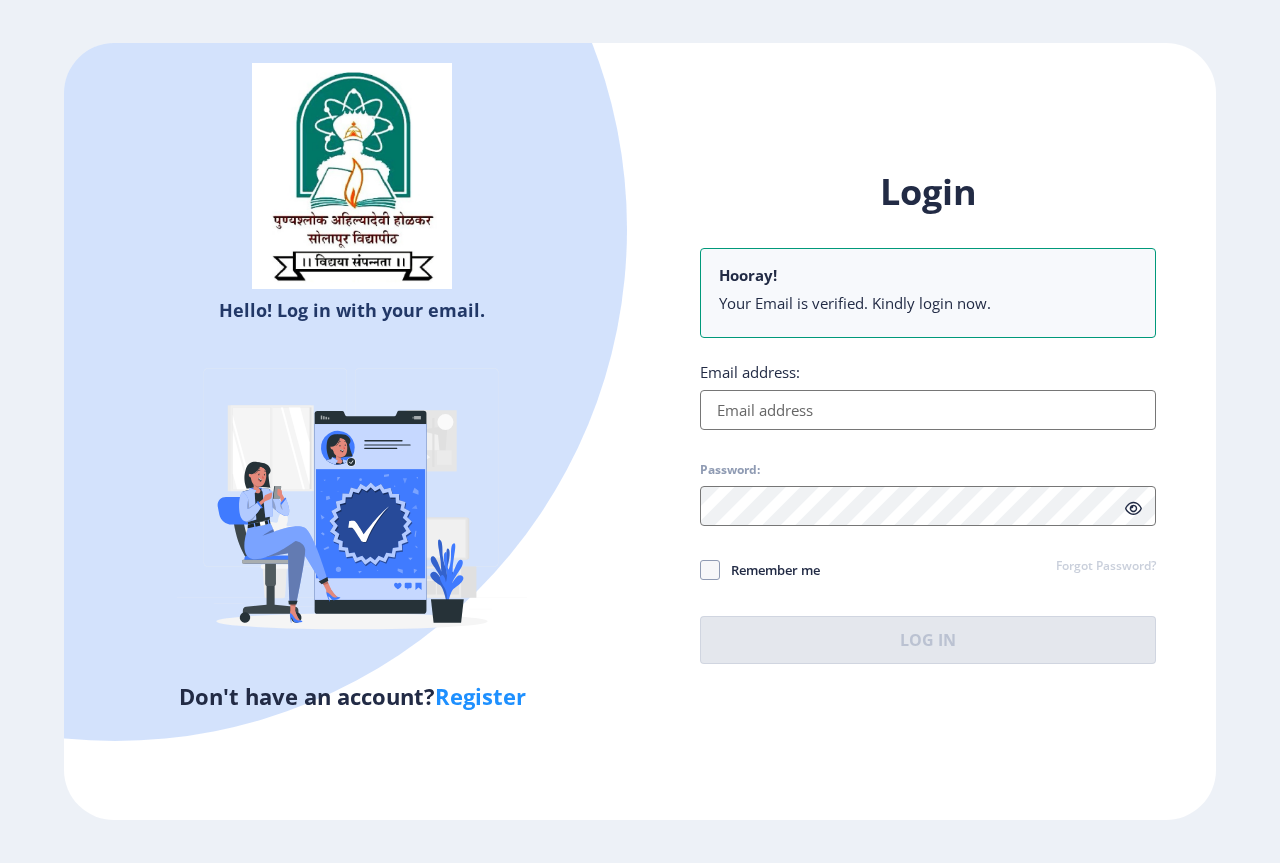 click on "Email address:" at bounding box center [928, 410] 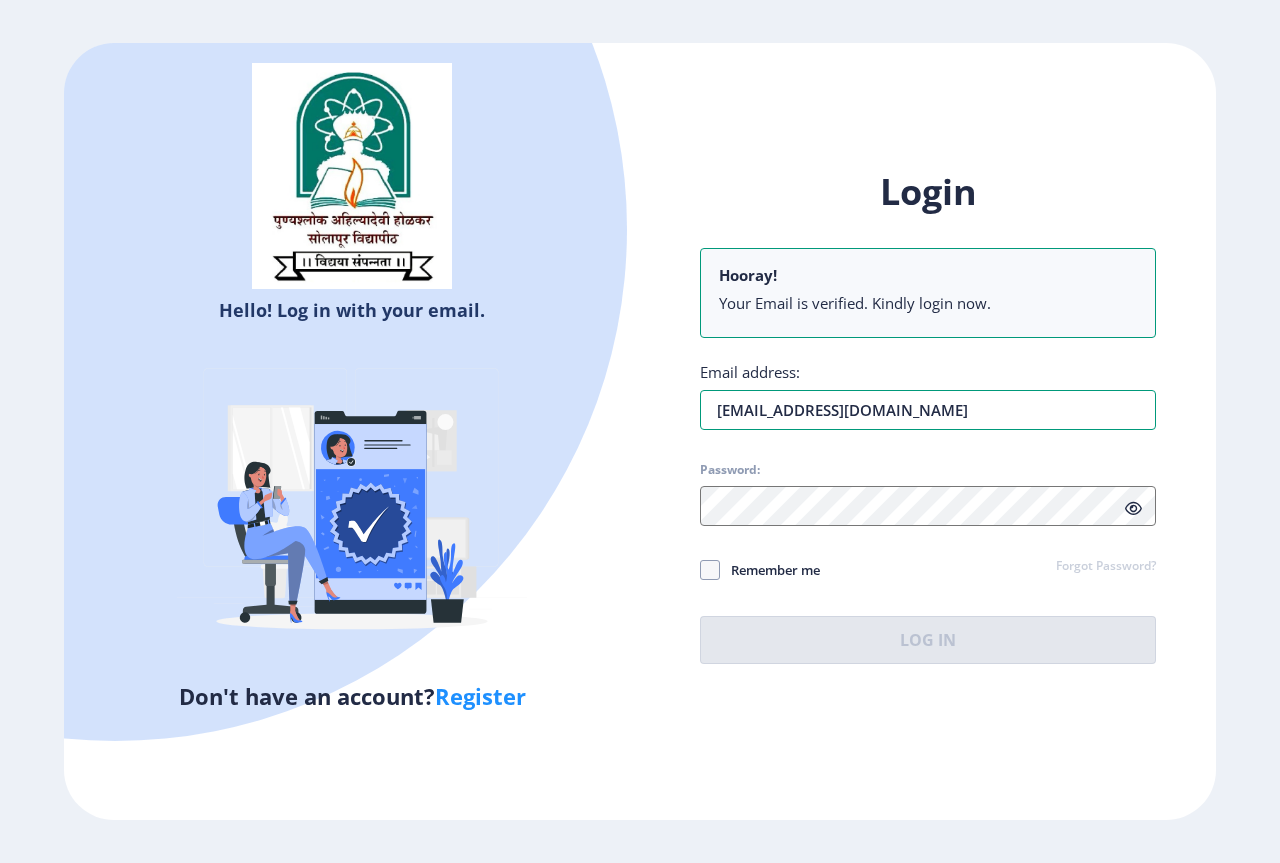 type on "sadikshaikh.shaikh@gmail.com" 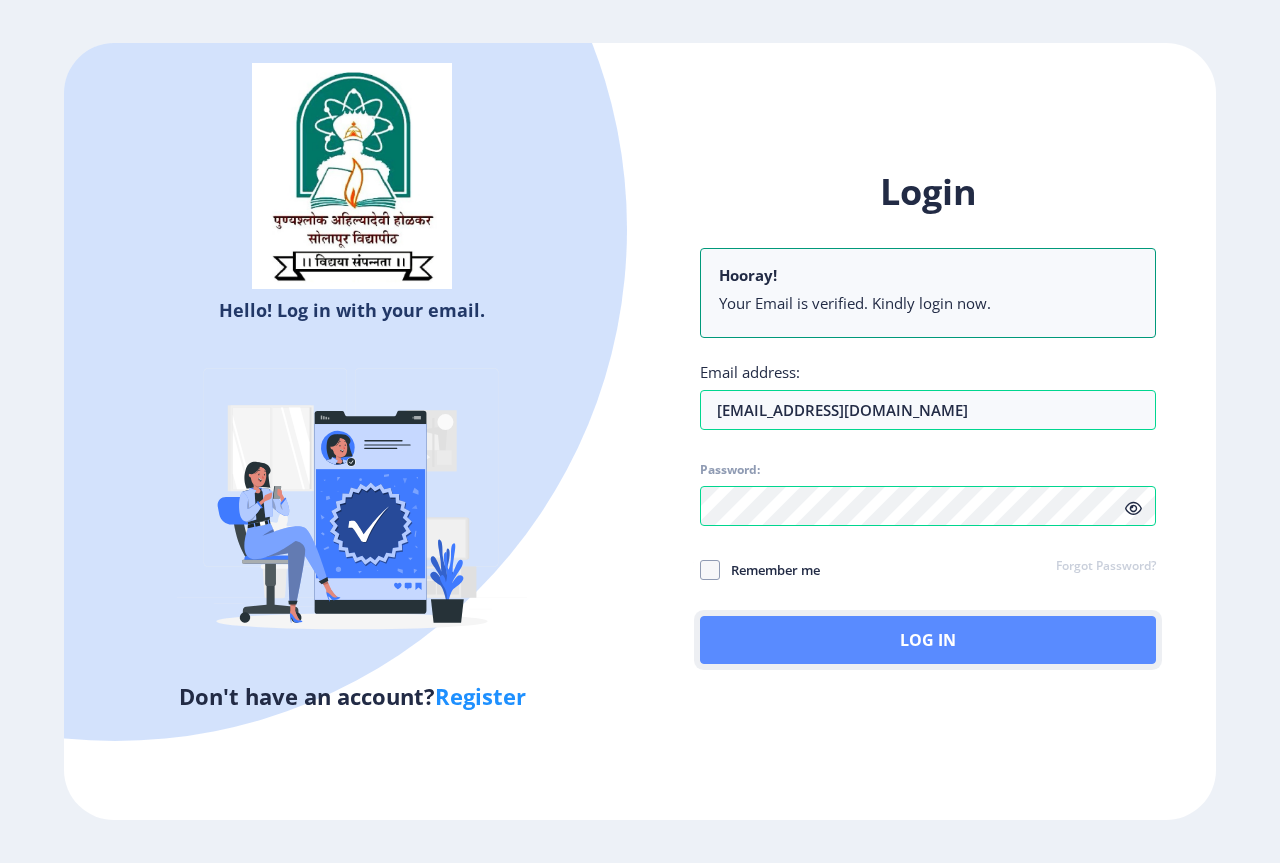 click on "Log In" 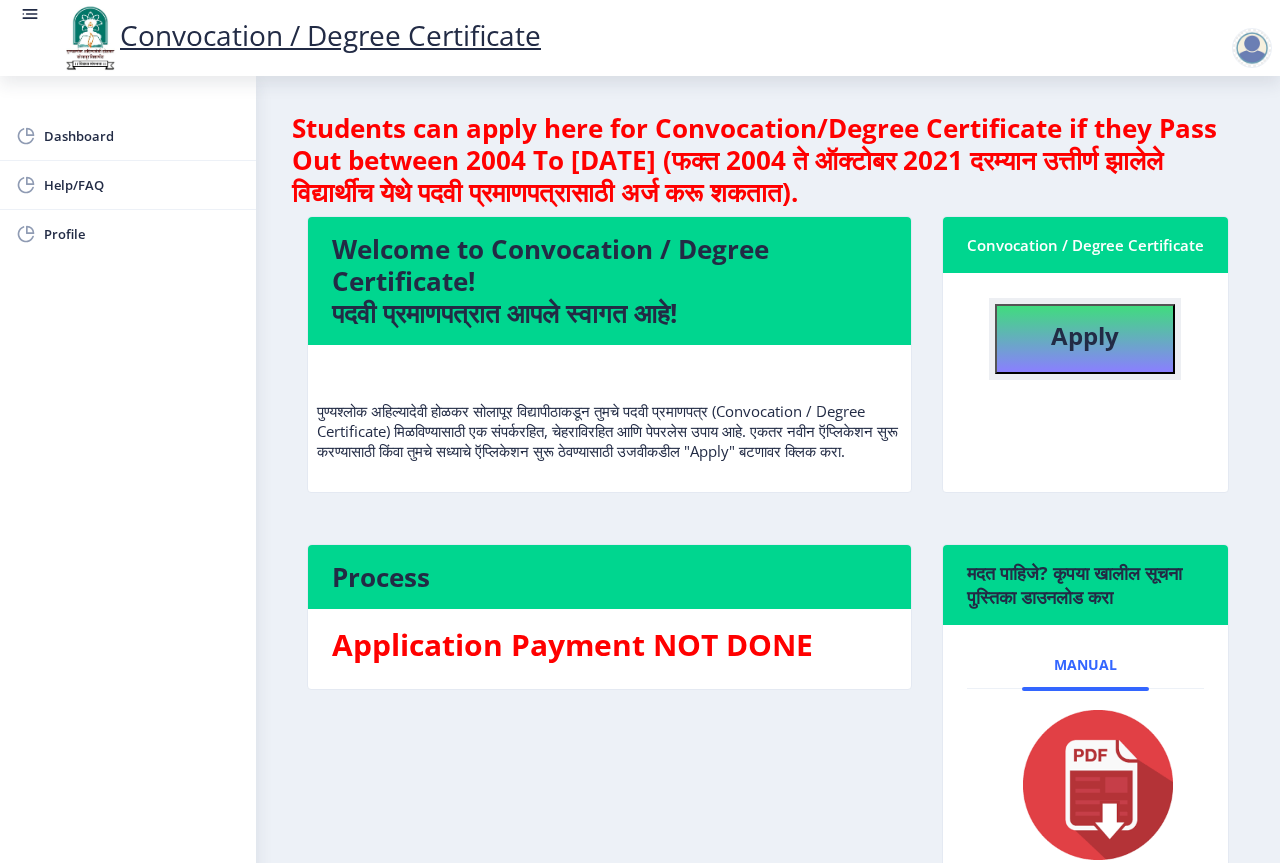 click on "Apply" 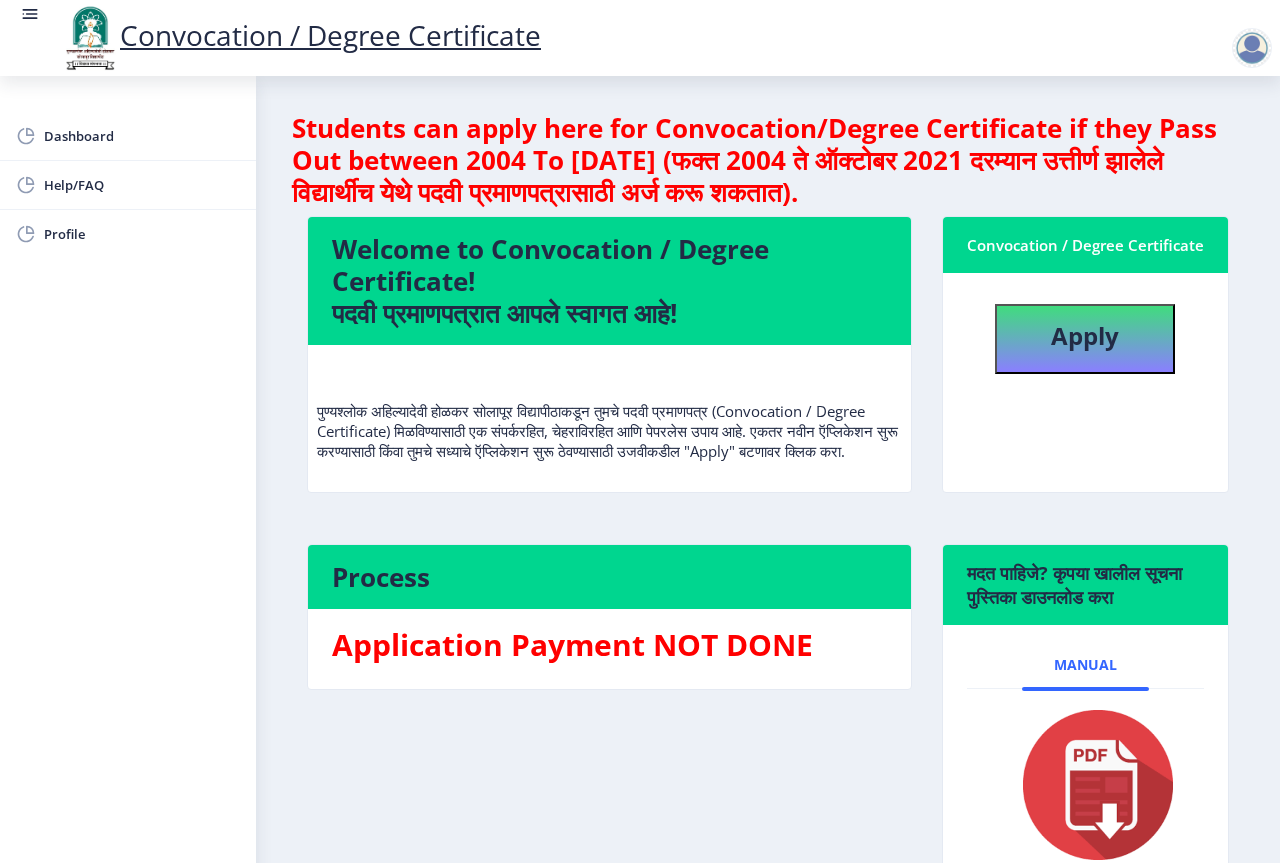select 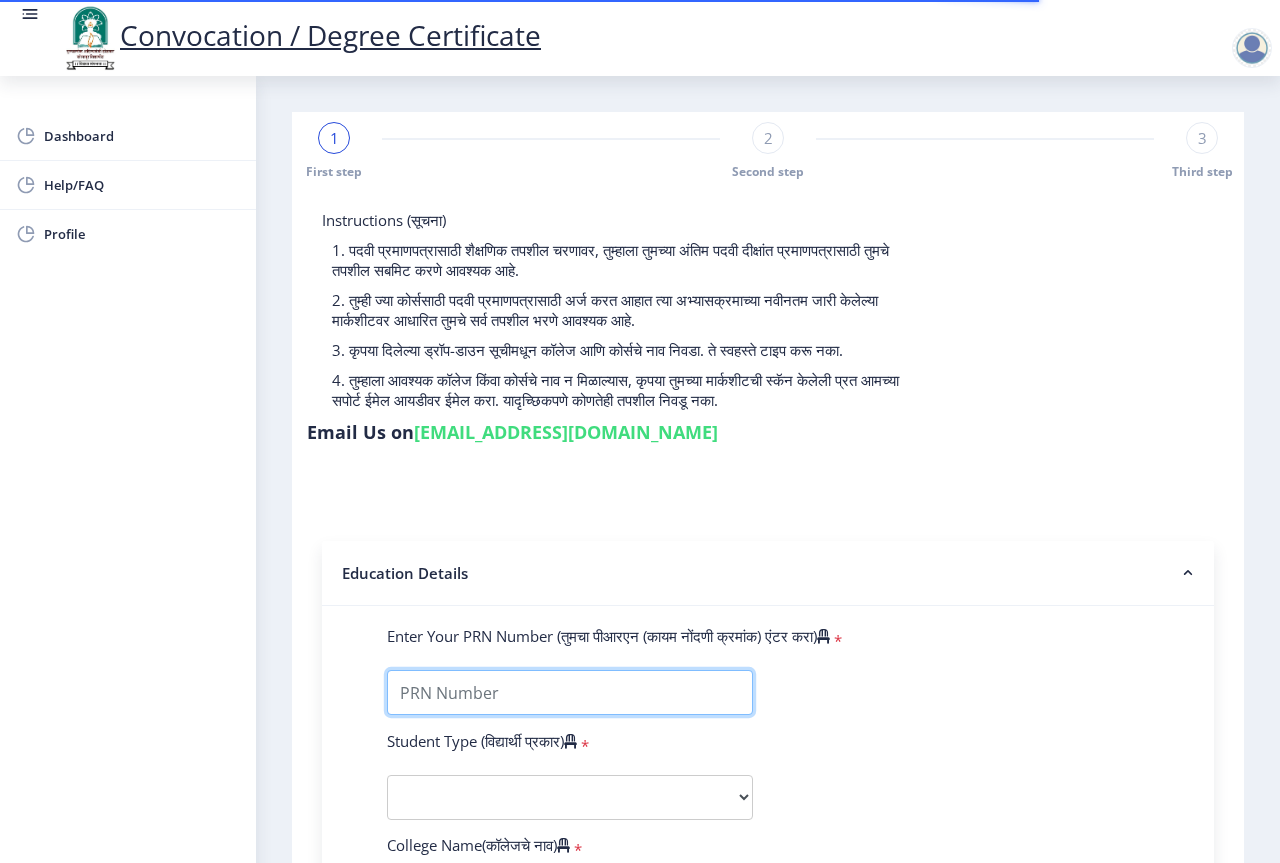 click on "Enter Your PRN Number (तुमचा पीआरएन (कायम नोंदणी क्रमांक) एंटर करा)" at bounding box center [570, 692] 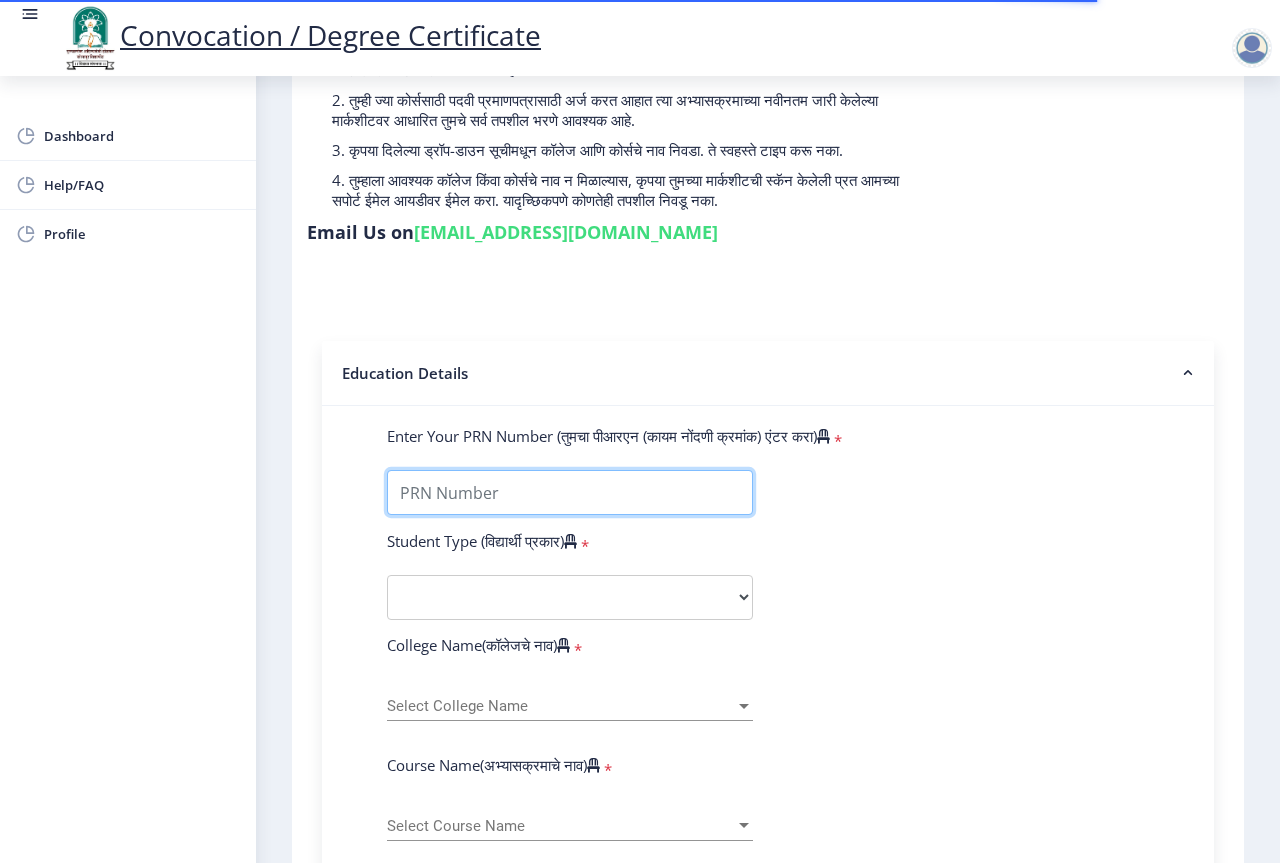 scroll, scrollTop: 300, scrollLeft: 0, axis: vertical 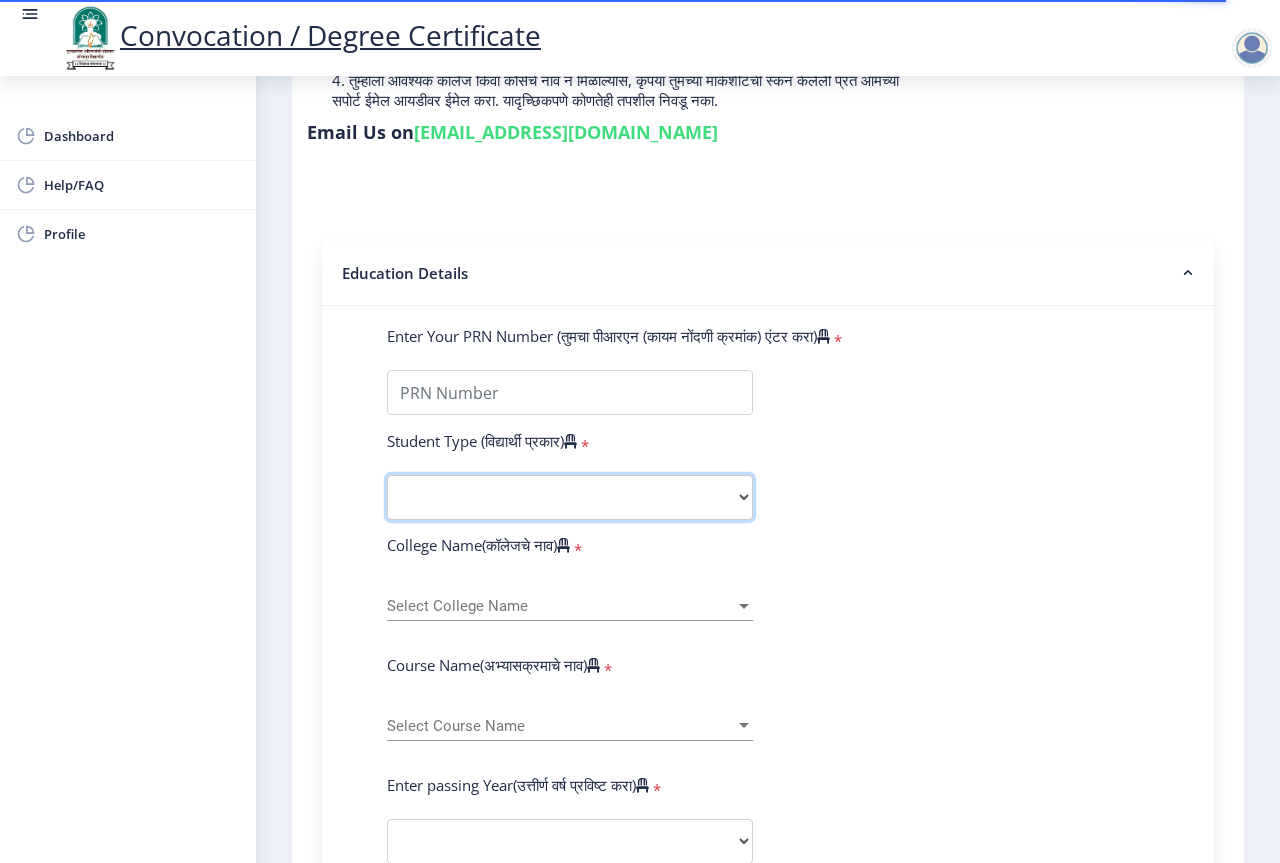 click on "Select Student Type Regular External" at bounding box center [570, 497] 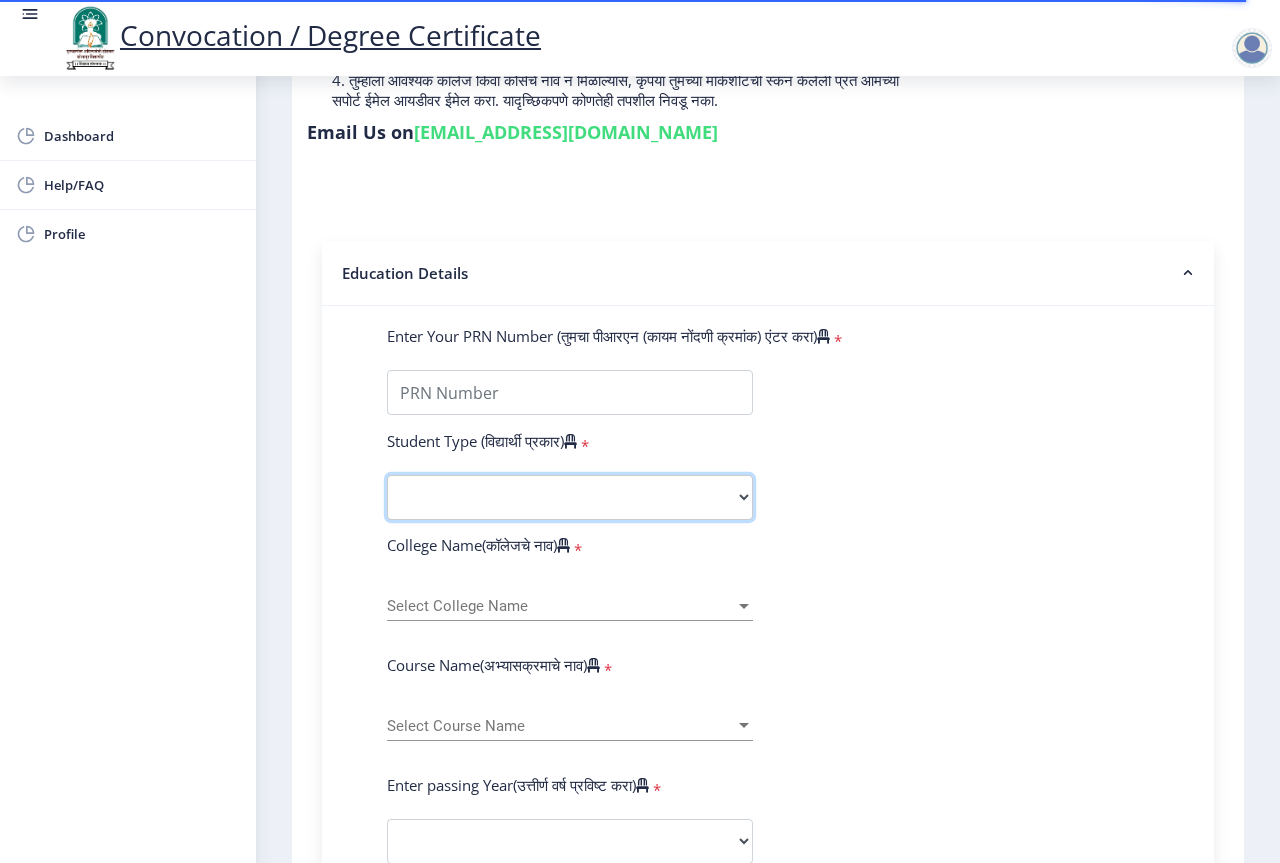 select on "Regular" 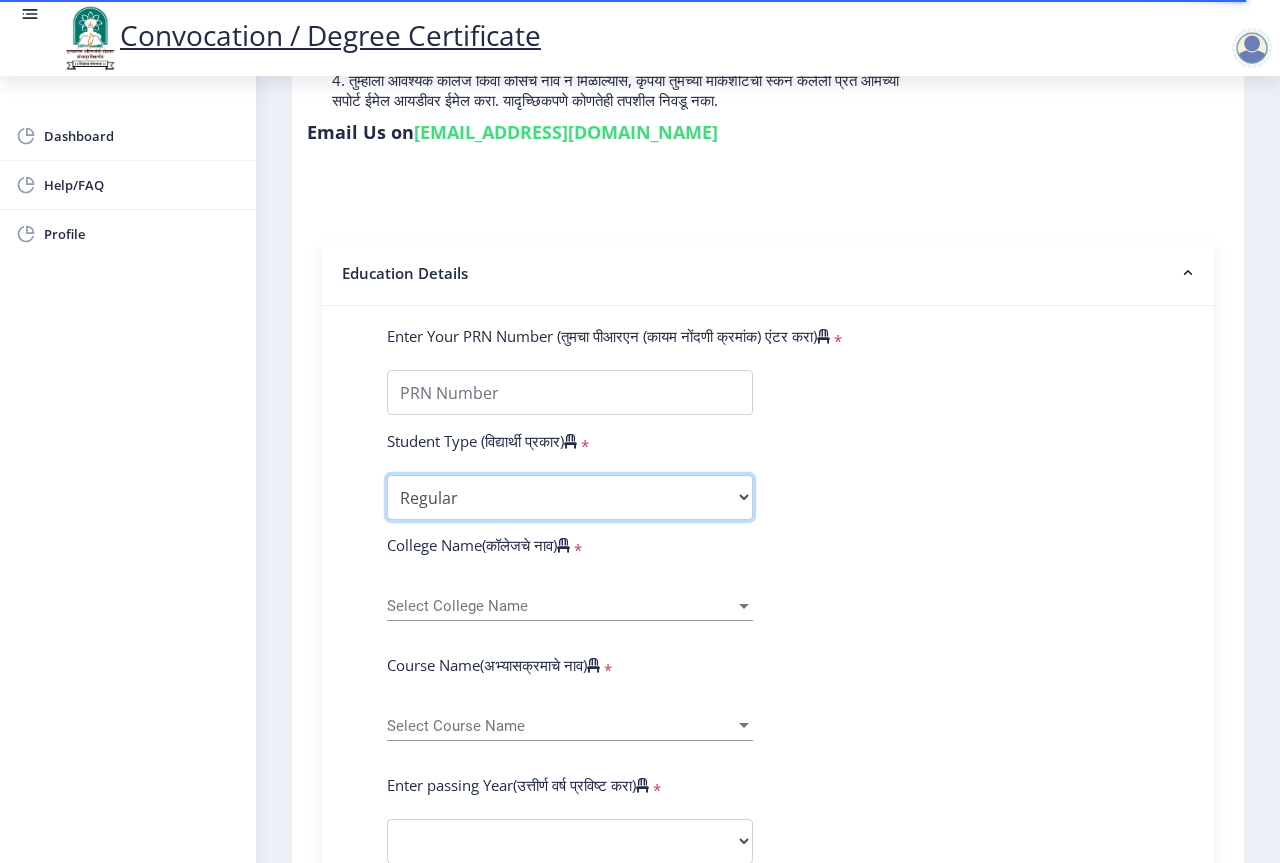 click on "Select Student Type Regular External" at bounding box center (570, 497) 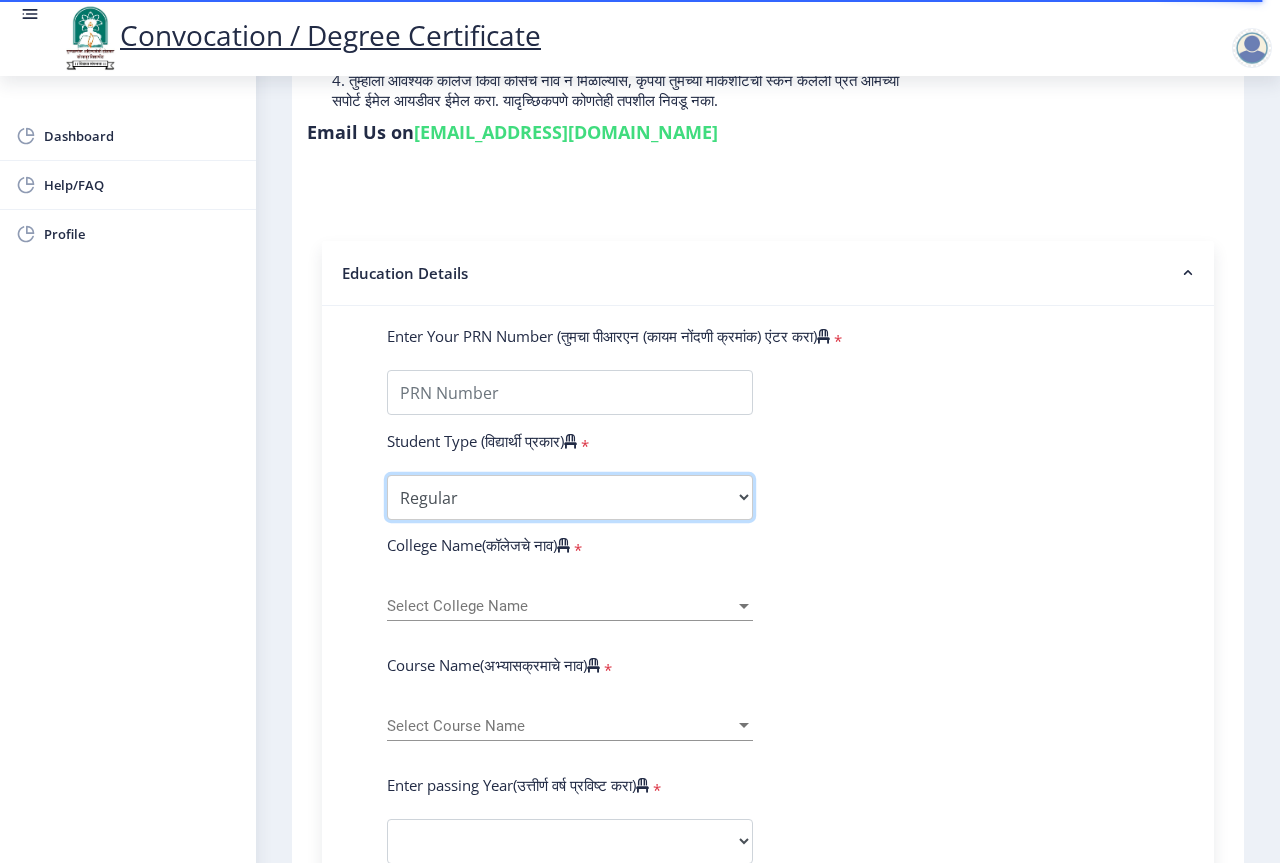 click on "Select Student Type Regular External" at bounding box center (570, 497) 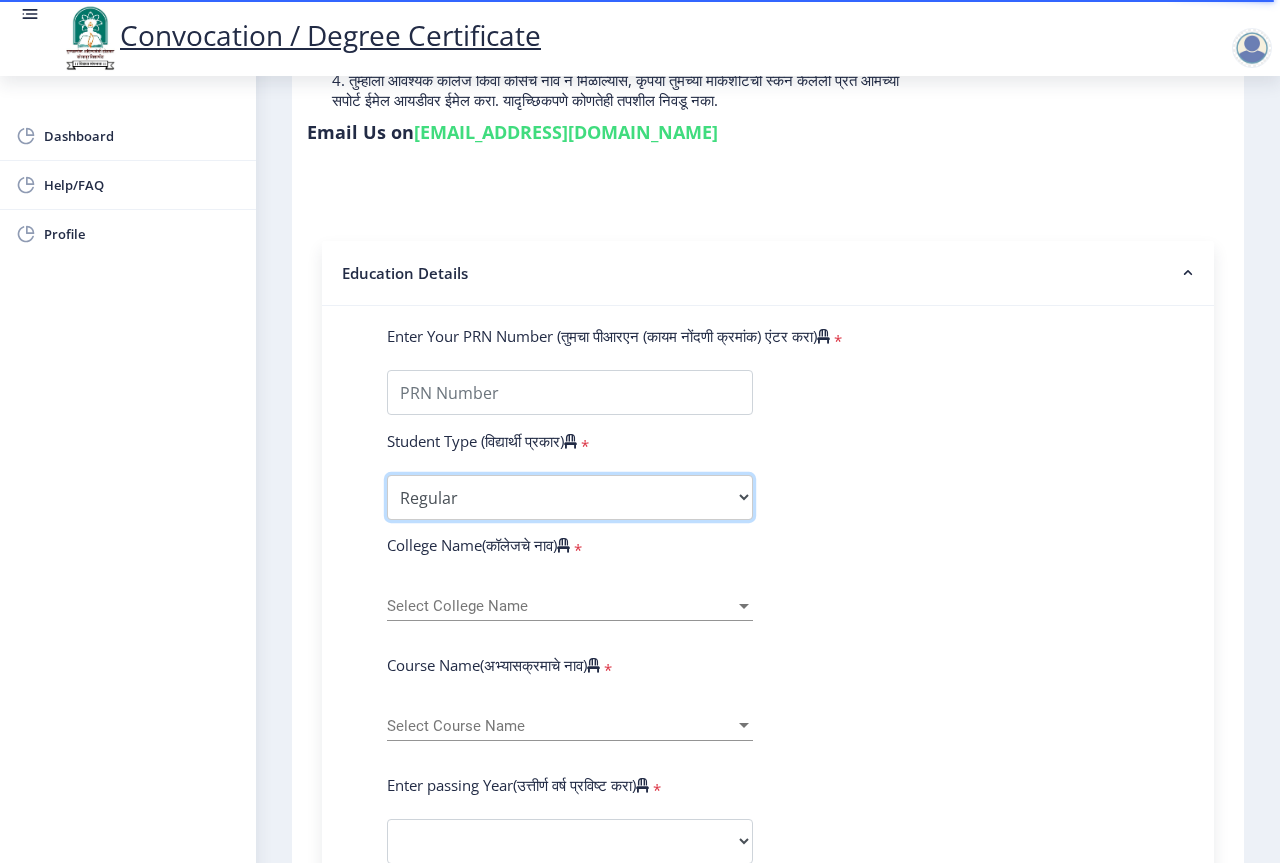 click on "Select Student Type Regular External" at bounding box center [570, 497] 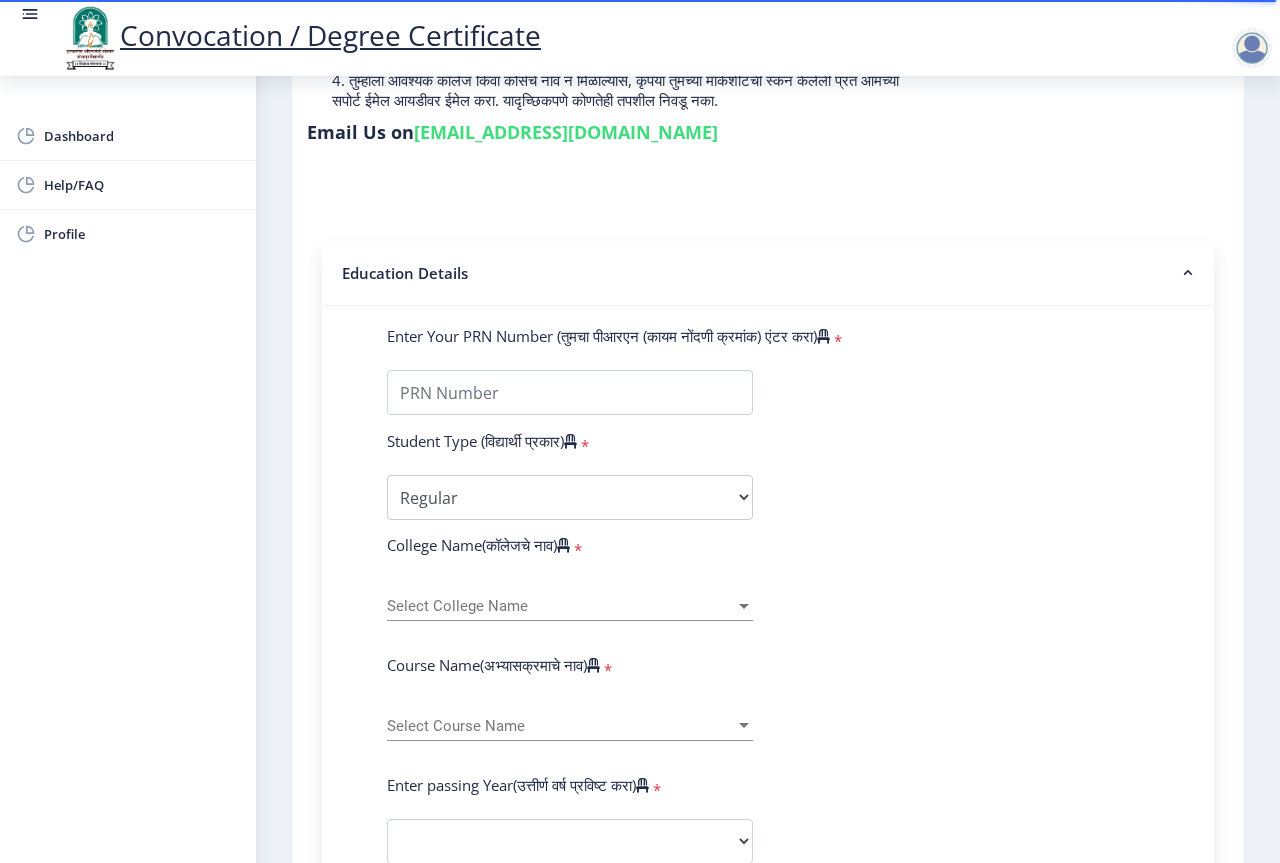 click on "Select College Name" at bounding box center [561, 606] 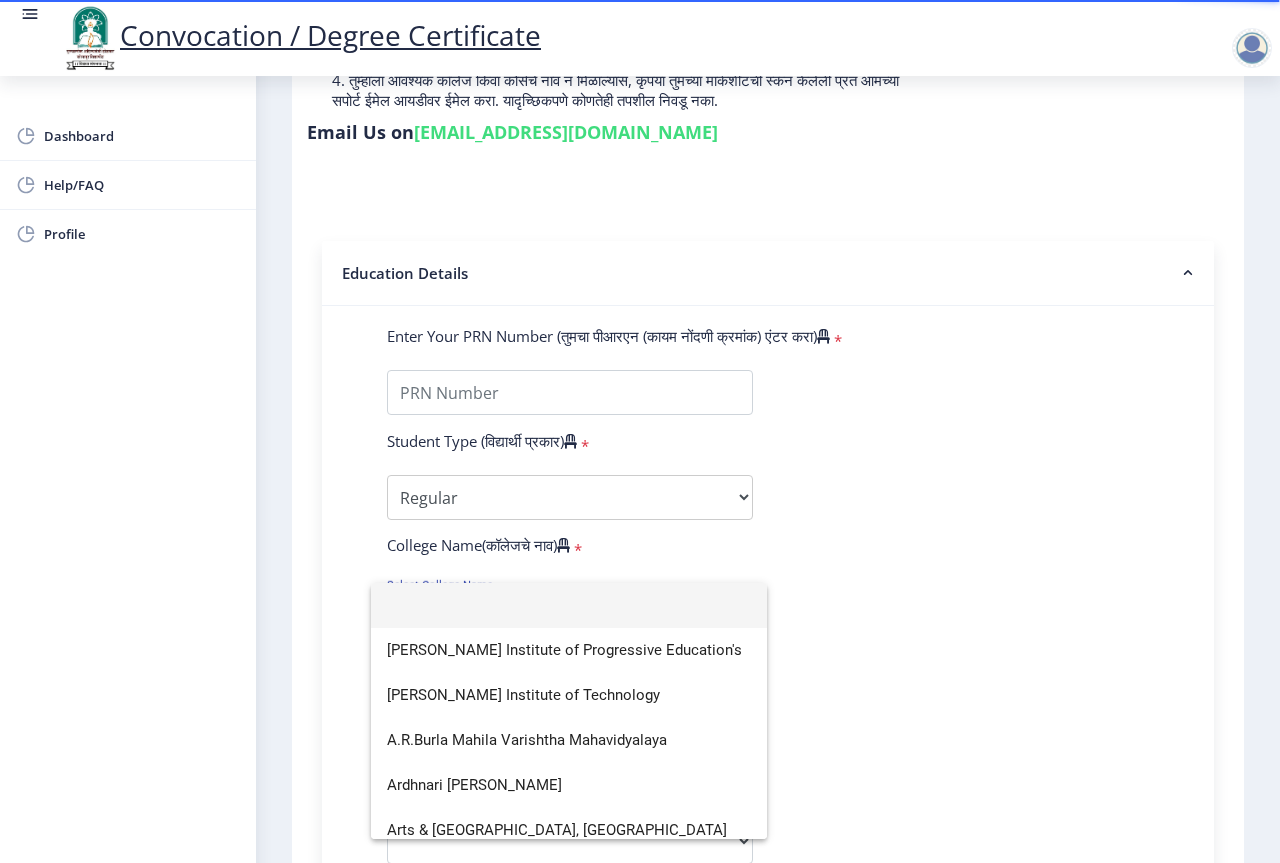 click 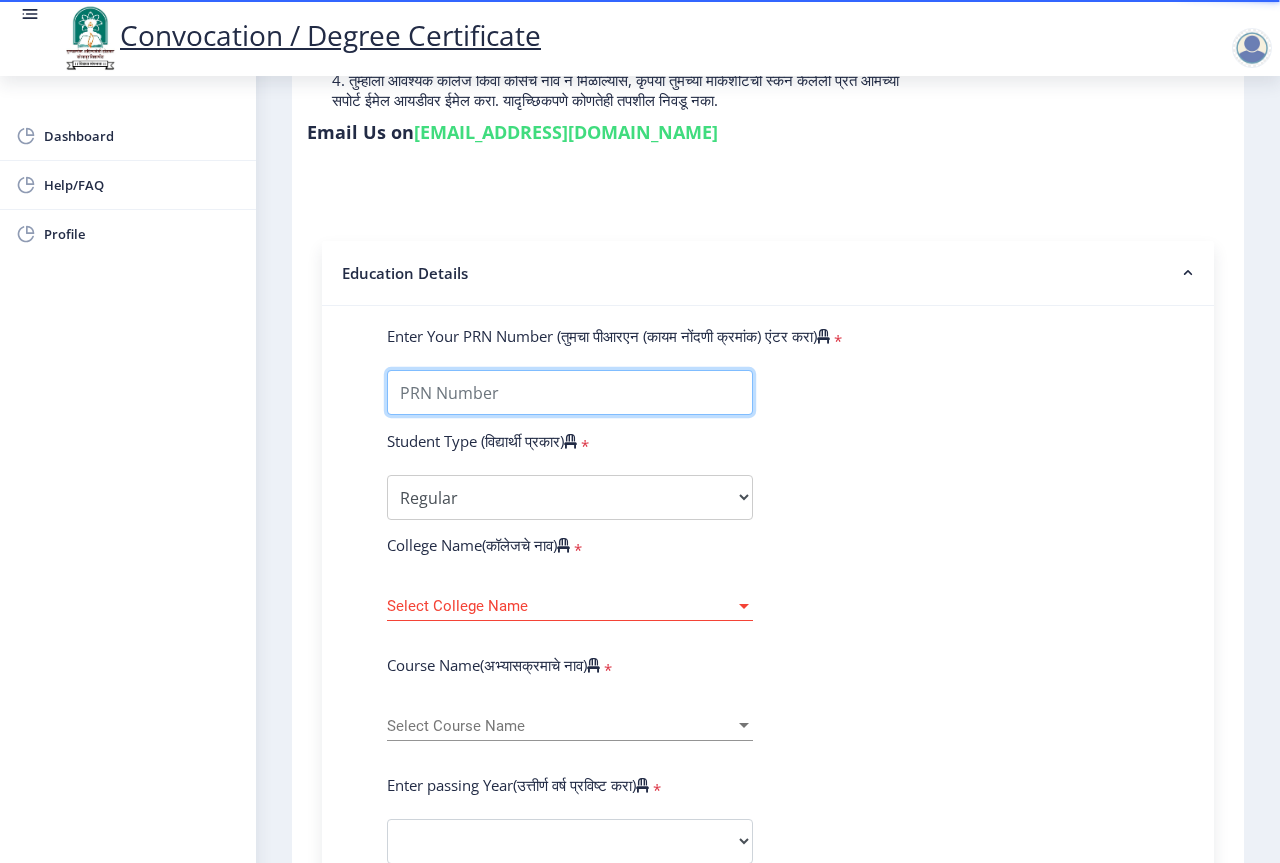 click on "Enter Your PRN Number (तुमचा पीआरएन (कायम नोंदणी क्रमांक) एंटर करा)" at bounding box center (570, 392) 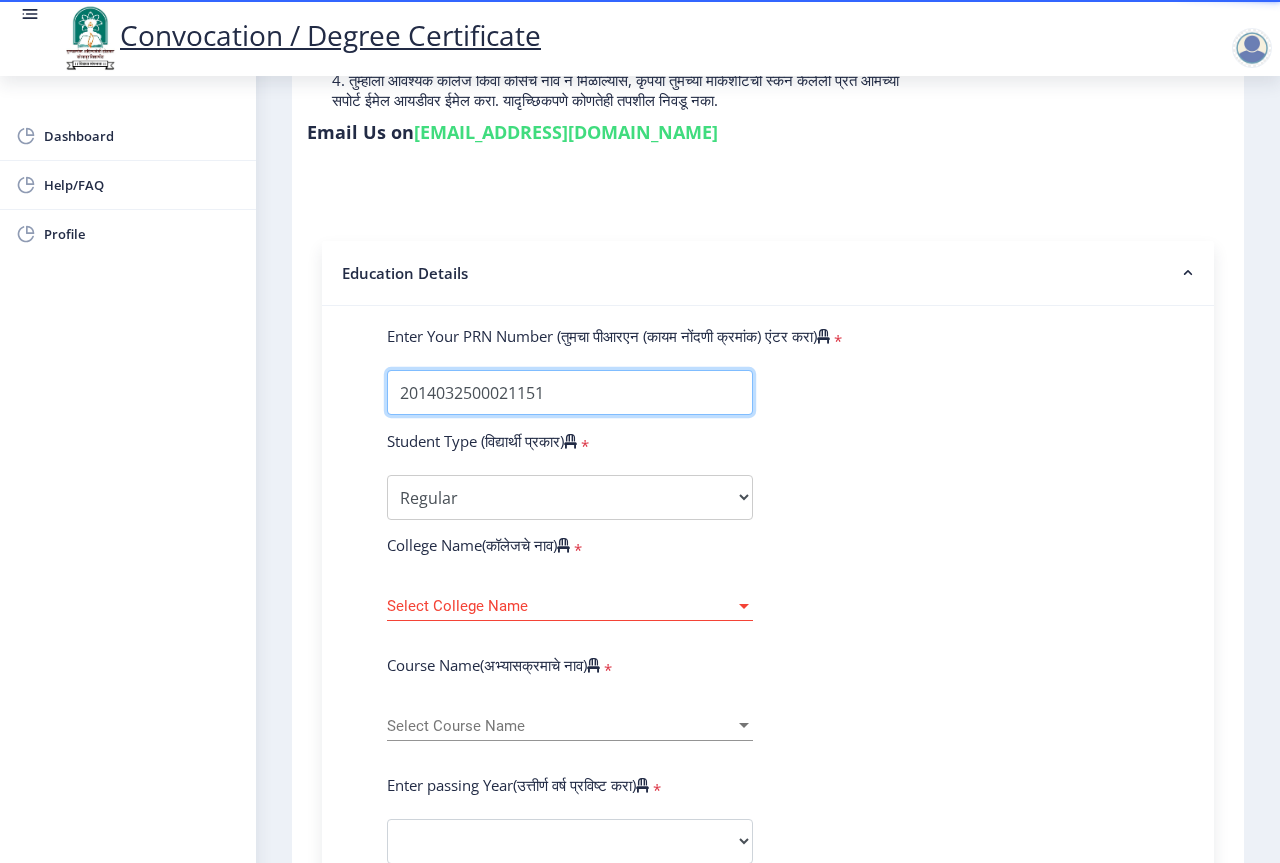 type on "2014032500021151" 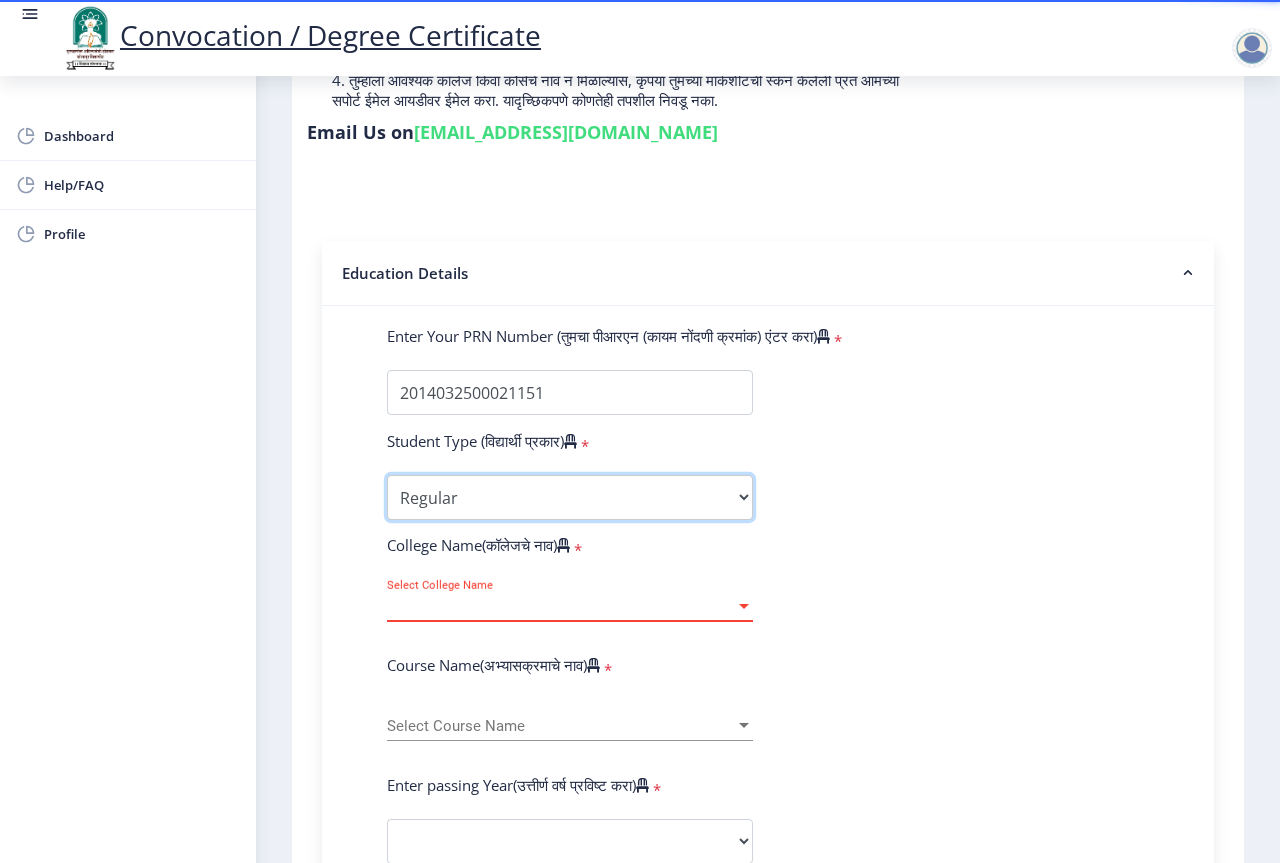 click on "Select Student Type Regular External" at bounding box center [570, 497] 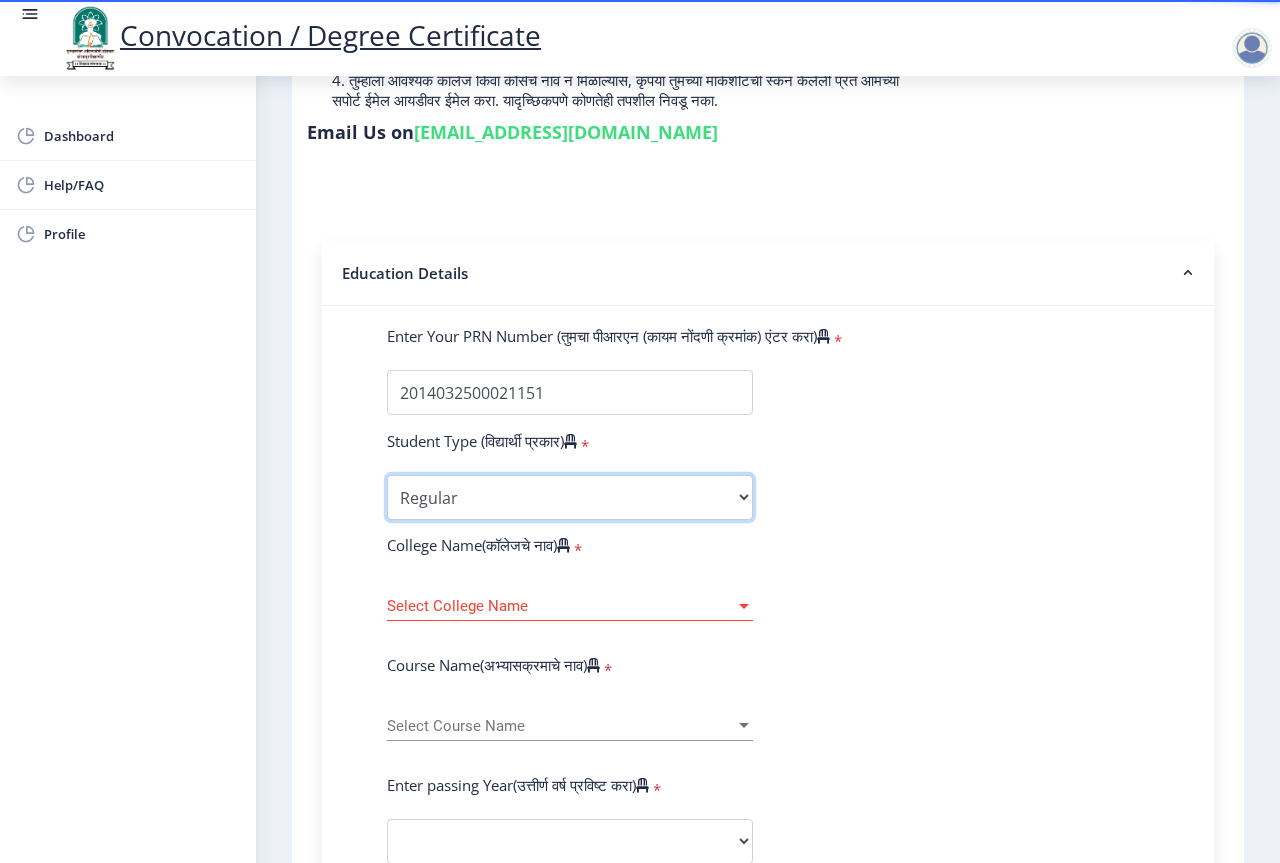 click on "Select Student Type Regular External" at bounding box center [570, 497] 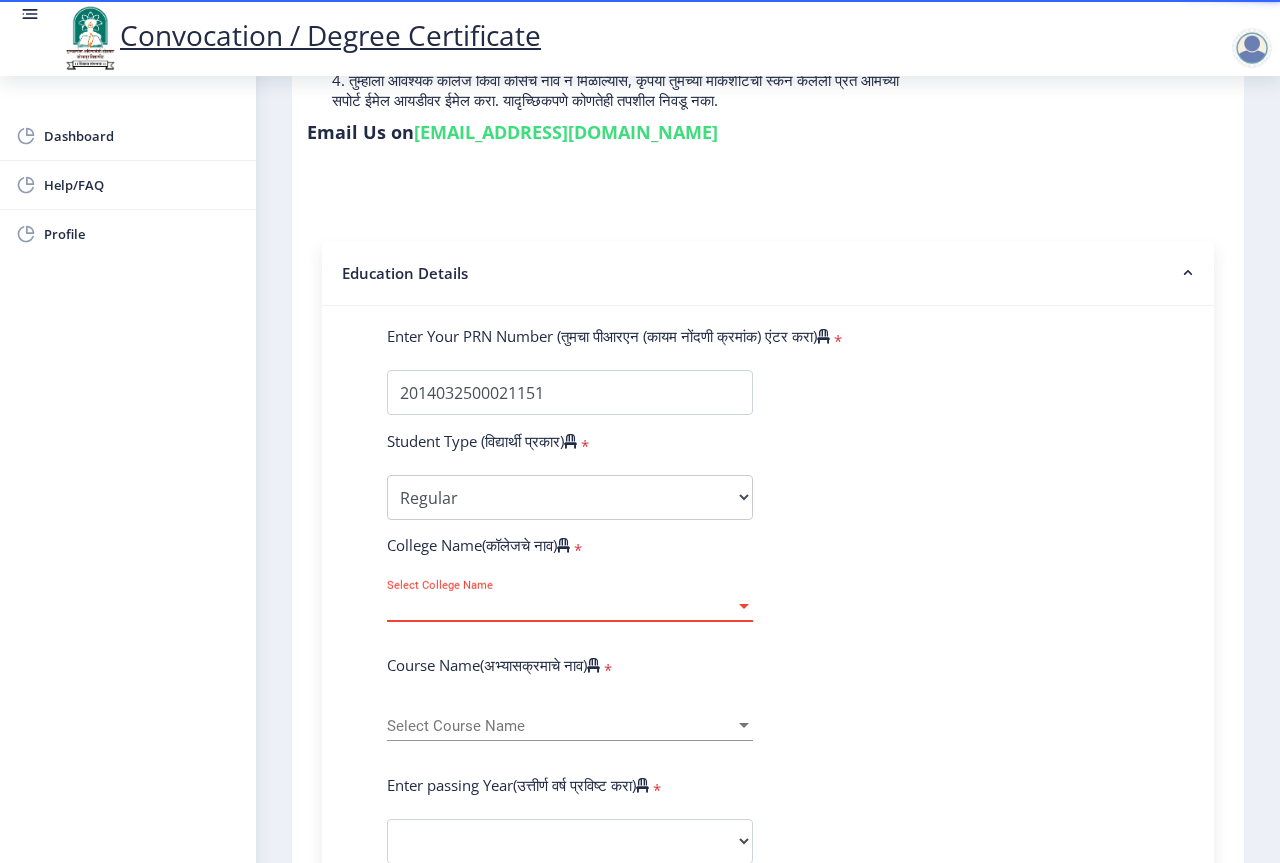 click on "Select College Name" at bounding box center [561, 606] 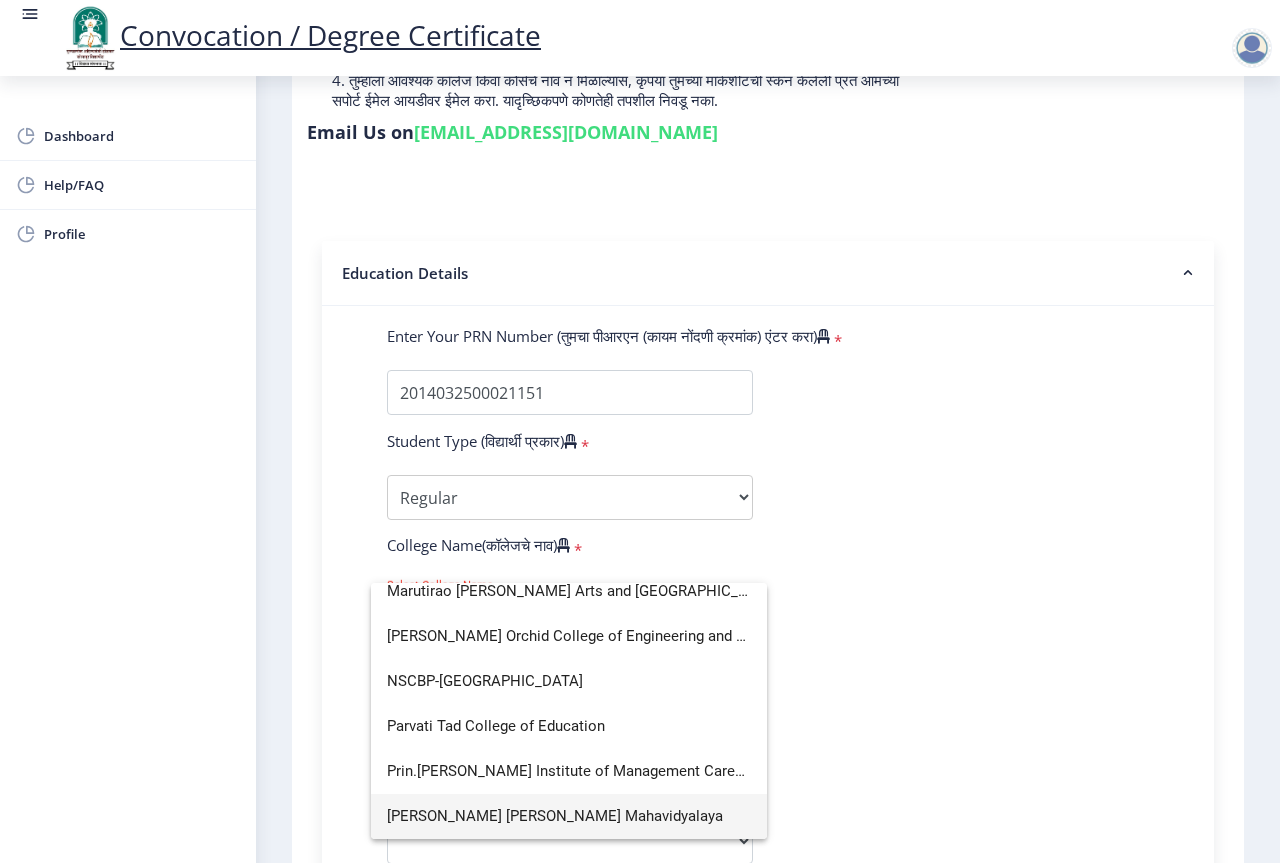 scroll, scrollTop: 0, scrollLeft: 0, axis: both 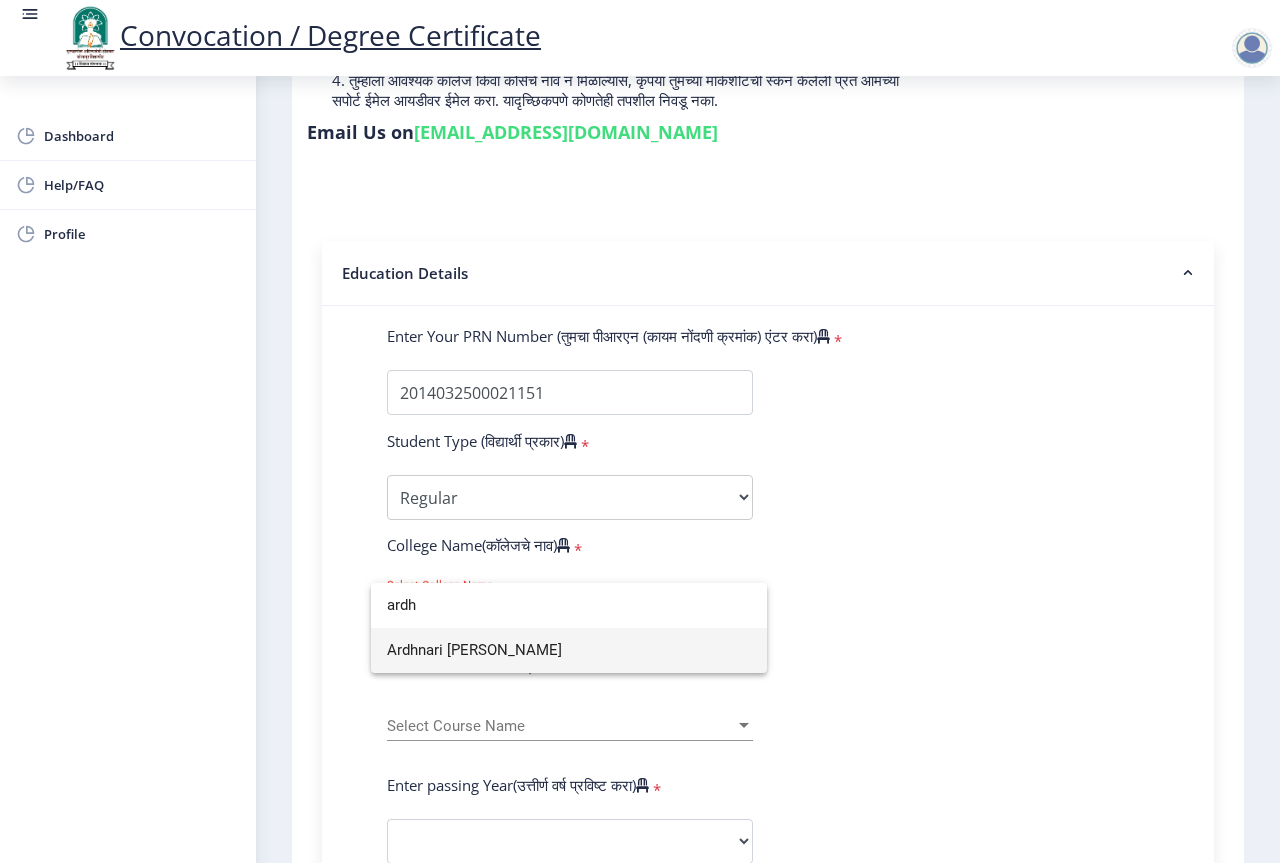 type on "ardh" 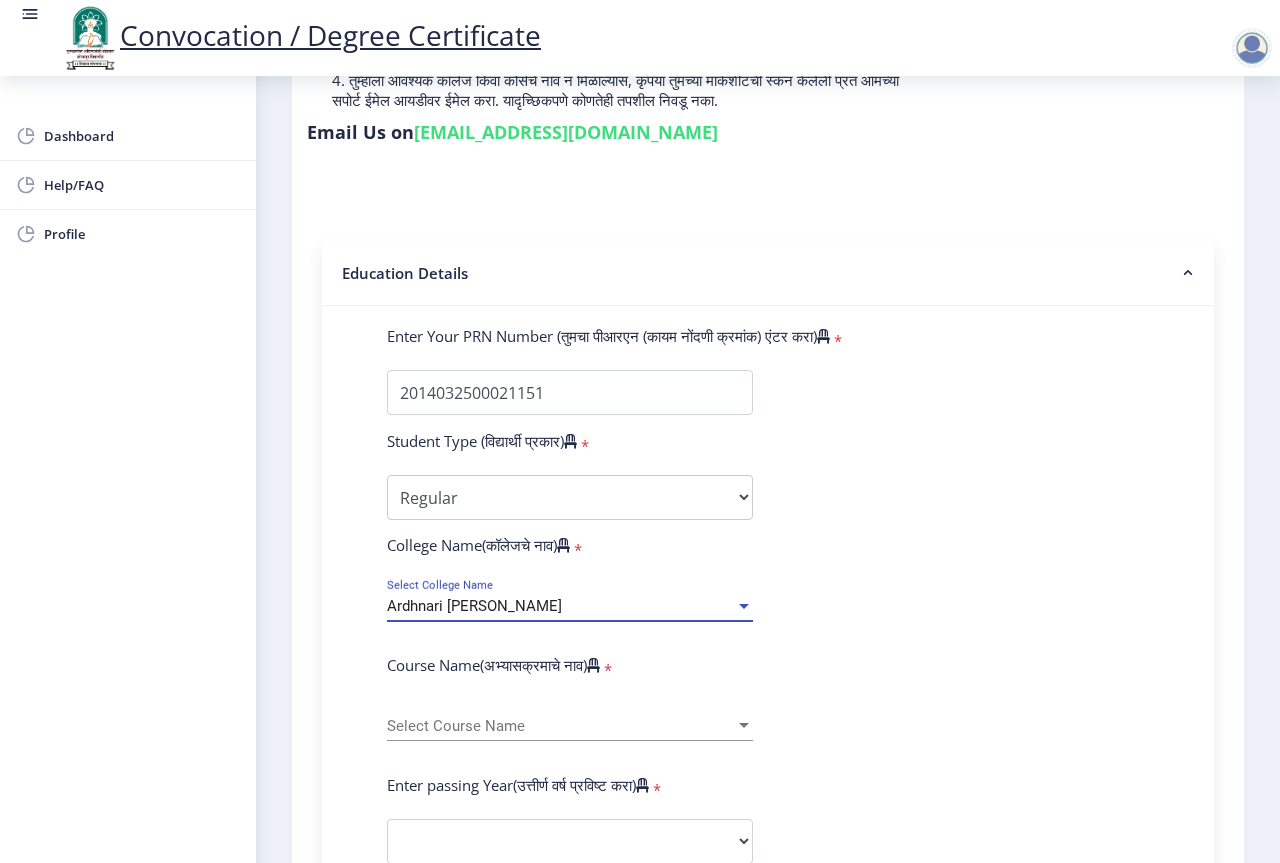 click on "Enter Your PRN Number (तुमचा पीआरएन (कायम नोंदणी क्रमांक) एंटर करा)   * Student Type (विद्यार्थी प्रकार)    * Select Student Type Regular External College Name(कॉलेजचे नाव)   * Ardhnari Nateshwar Mahavidyalaya Select College Name Course Name(अभ्यासक्रमाचे नाव)   * Select Course Name Select Course Name Enter passing Year(उत्तीर्ण वर्ष प्रविष्ट करा)   *  2025   2024   2023   2022   2021   2020   2019   2018   2017   2016   2015   2014   2013   2012   2011   2010   2009   2008   2007   2006   2005   2004   2003   2002   2001   2000   1999   1998   1997   1996   1995   1994   1993   1992   1991   1990   1989   1988   1987   1986   1985   1984   1983   1982   1981   1980   1979   1978   1977   1976  Enter Passing Month(उत्तीर्ण महिना प्रविष्ट करा)   * March" 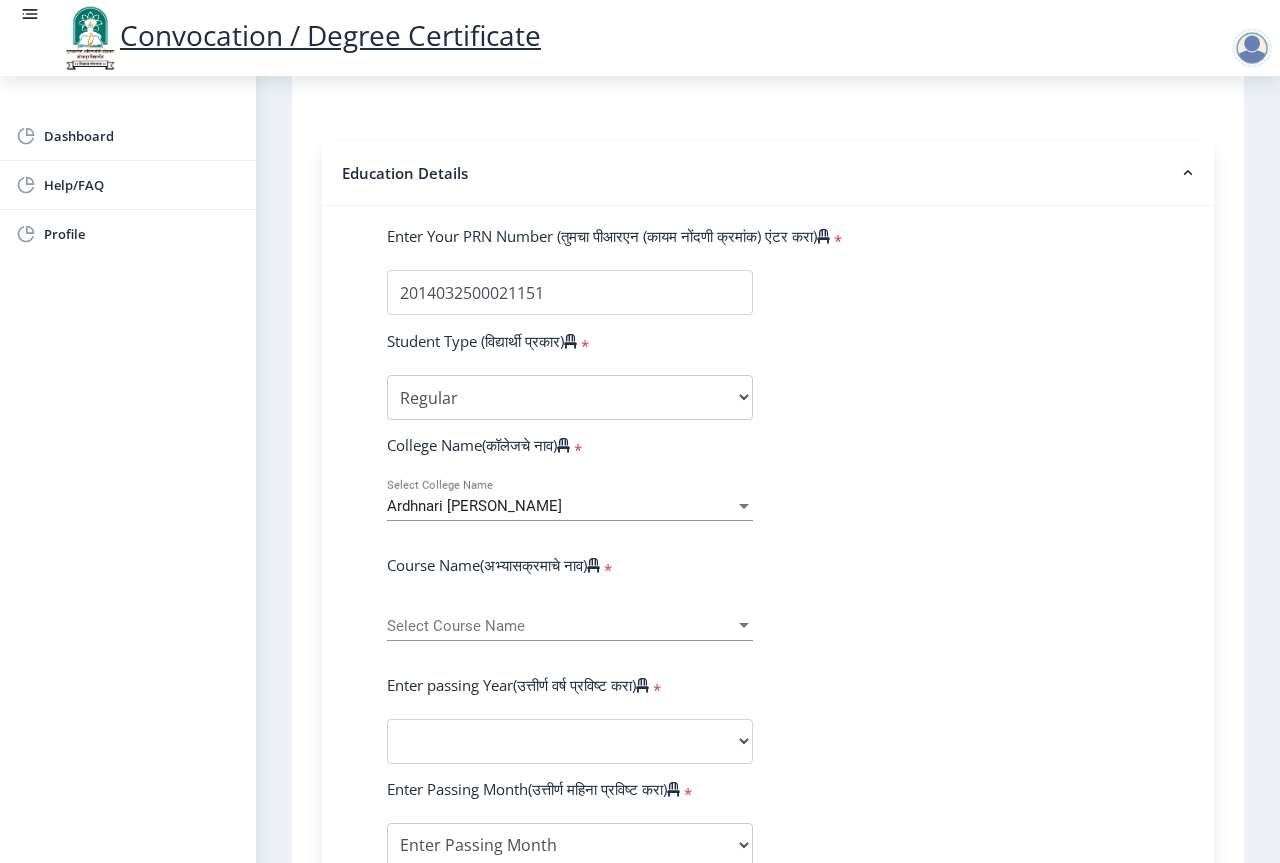 scroll, scrollTop: 500, scrollLeft: 0, axis: vertical 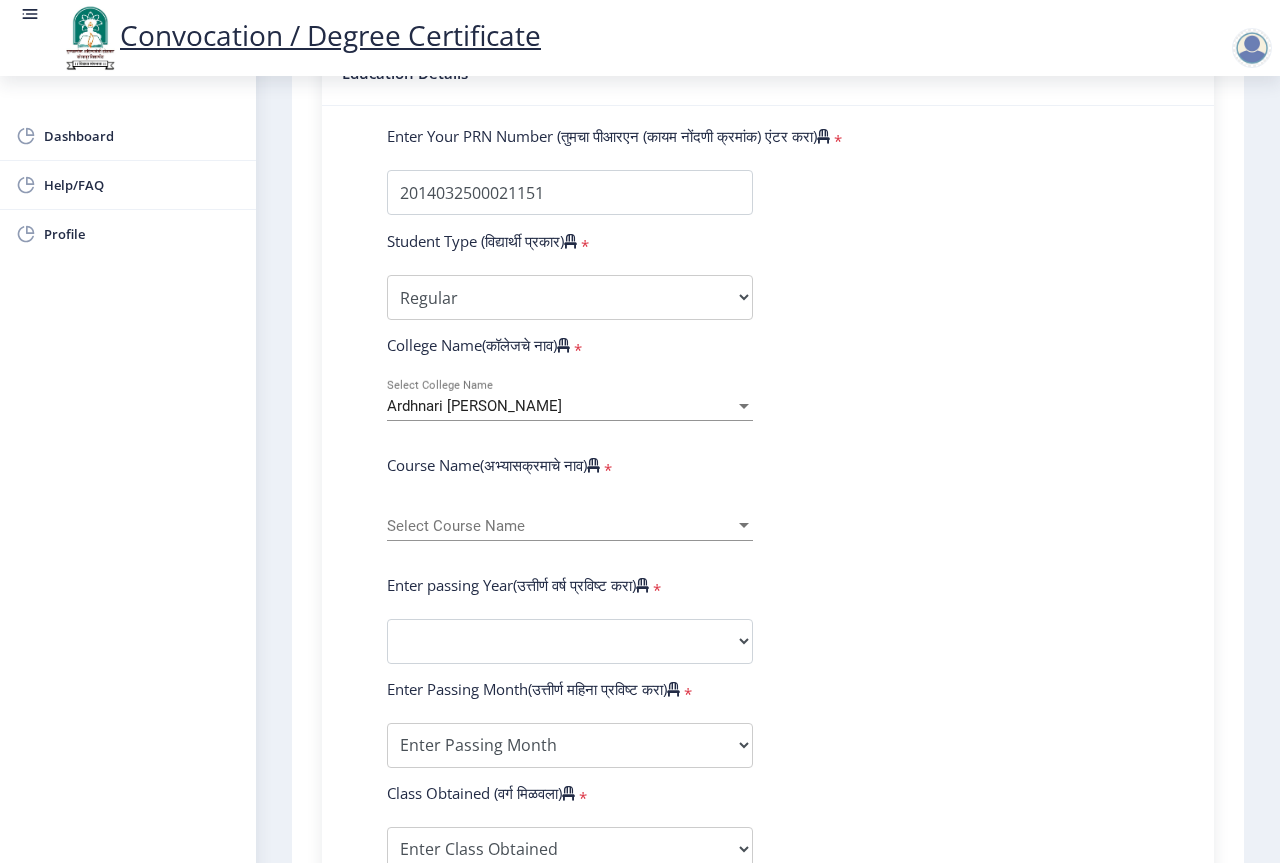 click on "Select Course Name" at bounding box center [561, 526] 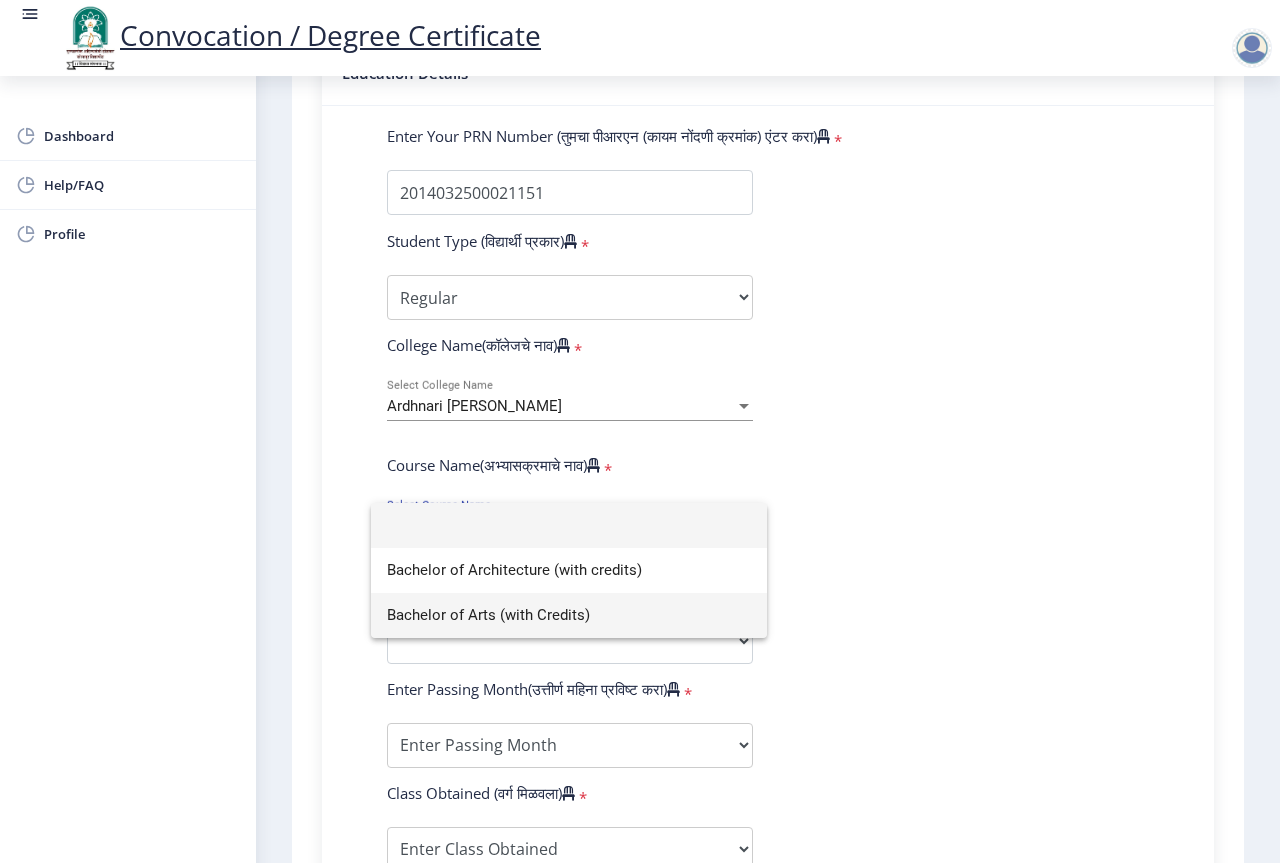 click on "Bachelor of Arts (with Credits)" at bounding box center [569, 615] 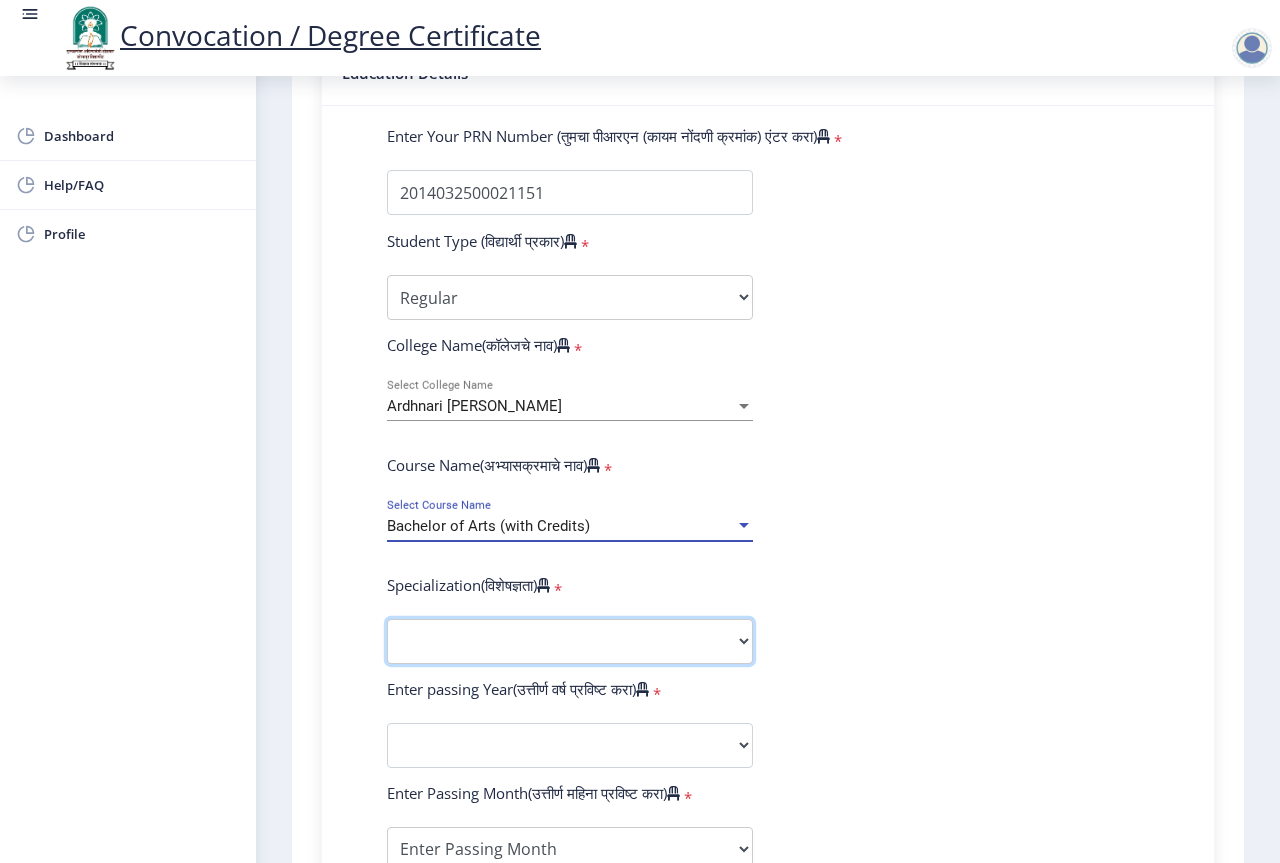 click on "Specialization English Geography Hindi Marathi Music Sanskrit Urdu Ancient Indian History Culture & Archaeology Economics History Physical Education Political Science Psychology Sociology Kannada Philosophy Other" at bounding box center [570, 641] 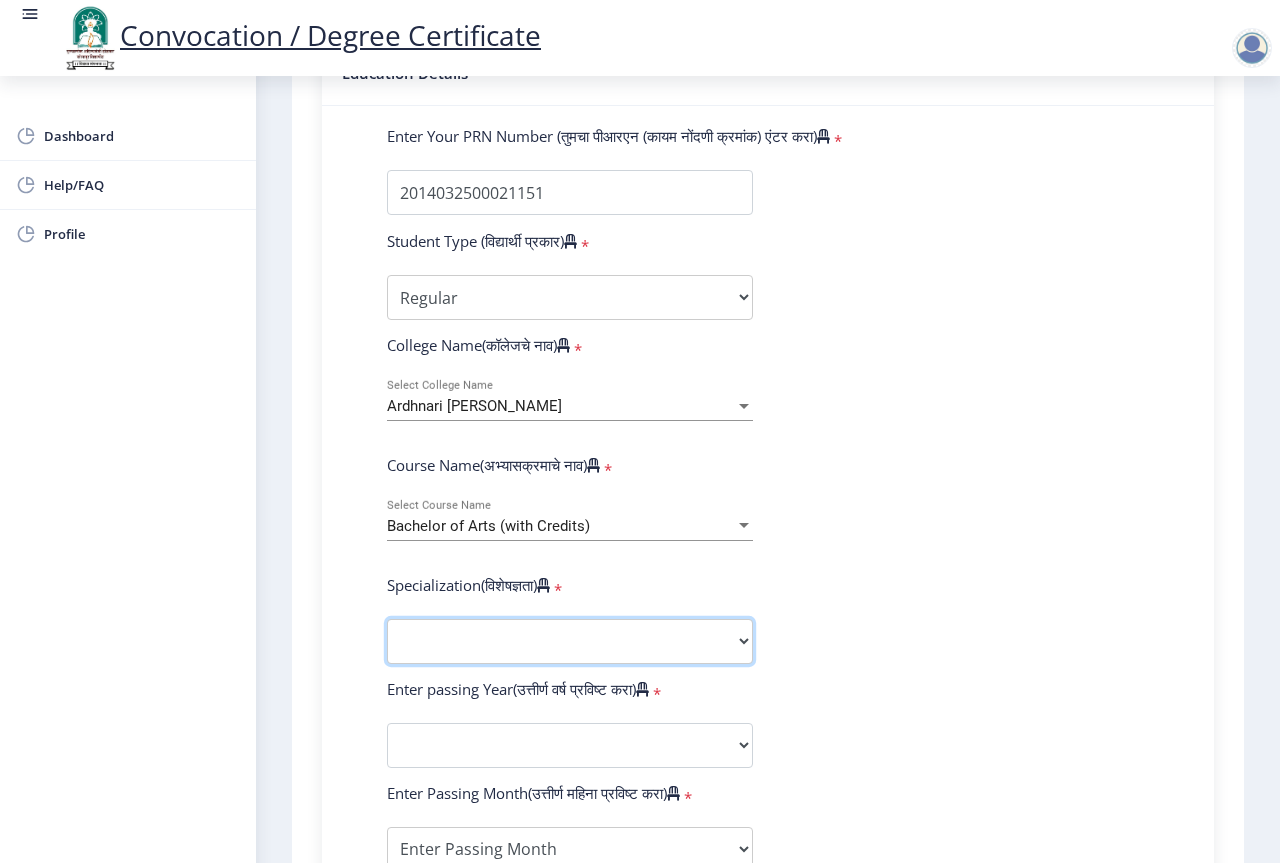 select on "English" 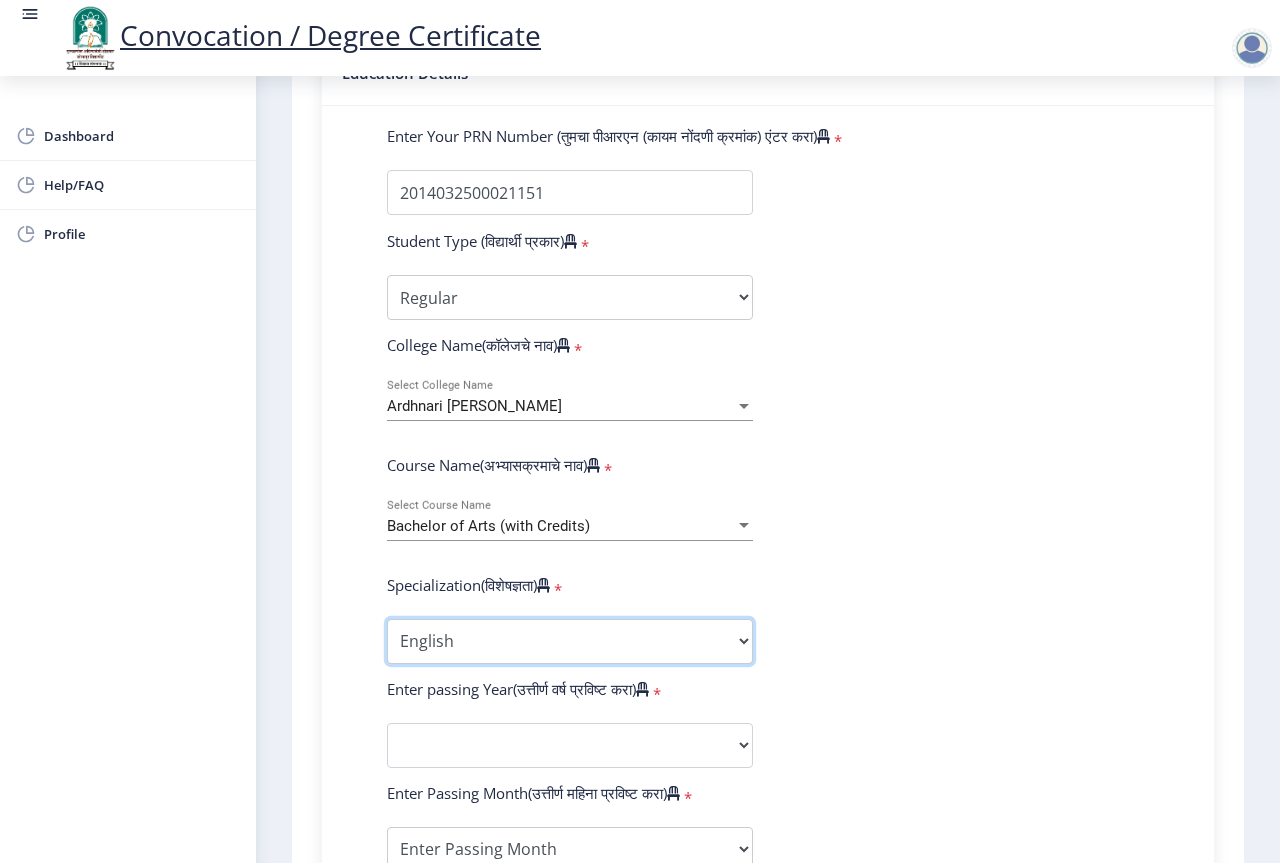 click on "Specialization English Geography Hindi Marathi Music Sanskrit Urdu Ancient Indian History Culture & Archaeology Economics History Physical Education Political Science Psychology Sociology Kannada Philosophy Other" at bounding box center [570, 641] 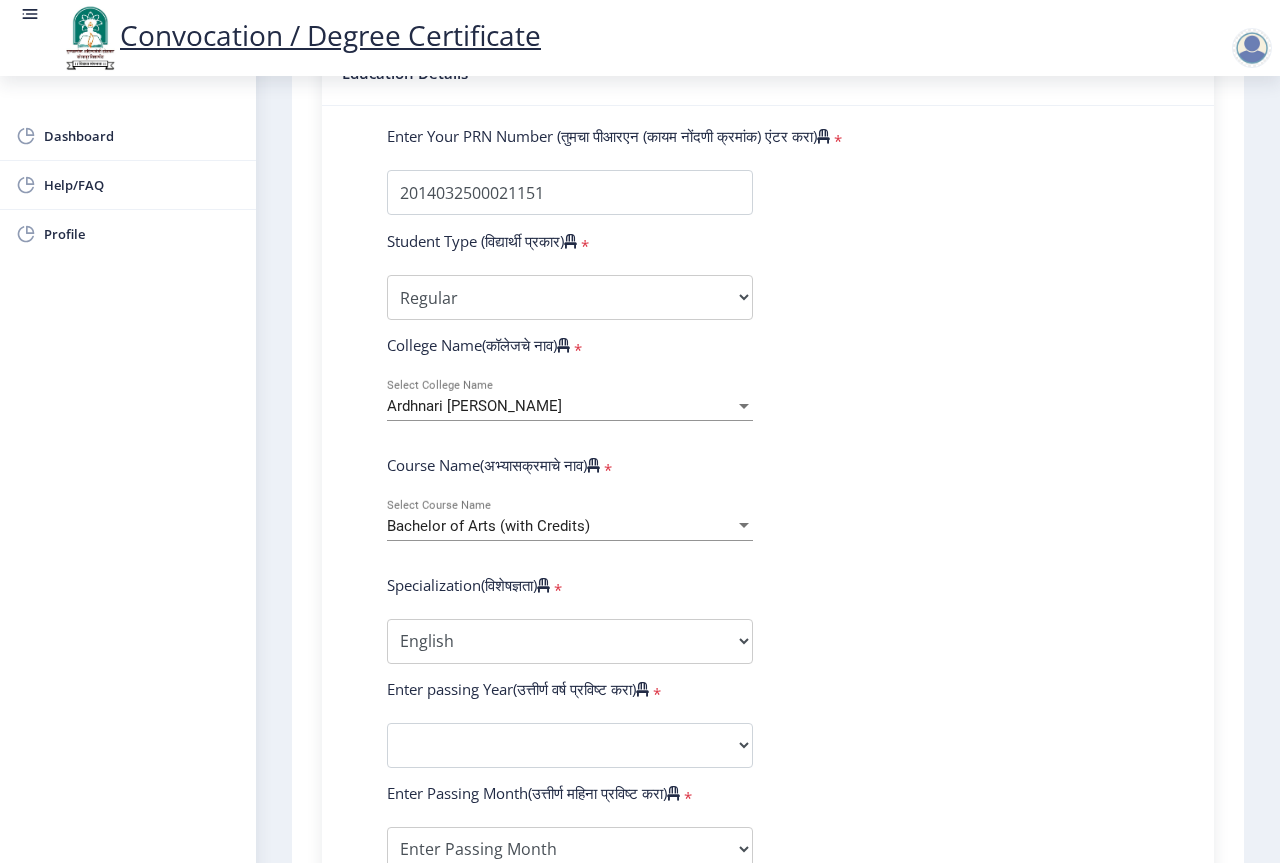 click on "Enter Your PRN Number (तुमचा पीआरएन (कायम नोंदणी क्रमांक) एंटर करा)   * Student Type (विद्यार्थी प्रकार)    * Select Student Type Regular External College Name(कॉलेजचे नाव)   * Ardhnari Nateshwar Mahavidyalaya Select College Name Course Name(अभ्यासक्रमाचे नाव)   * Bachelor of Arts (with Credits) Select Course Name  Specialization(विशेषज्ञता)   * Specialization English Geography Hindi Marathi Music Sanskrit Urdu Ancient Indian History Culture & Archaeology Economics History Physical Education Political Science Psychology Sociology Kannada Philosophy Other Enter passing Year(उत्तीर्ण वर्ष प्रविष्ट करा)   *  2025   2024   2023   2022   2021   2020   2019   2018   2017   2016   2015   2014   2013   2012   2011   2010   2009   2008   2007   2006   2005   2004   2003   2002   2001  * *" 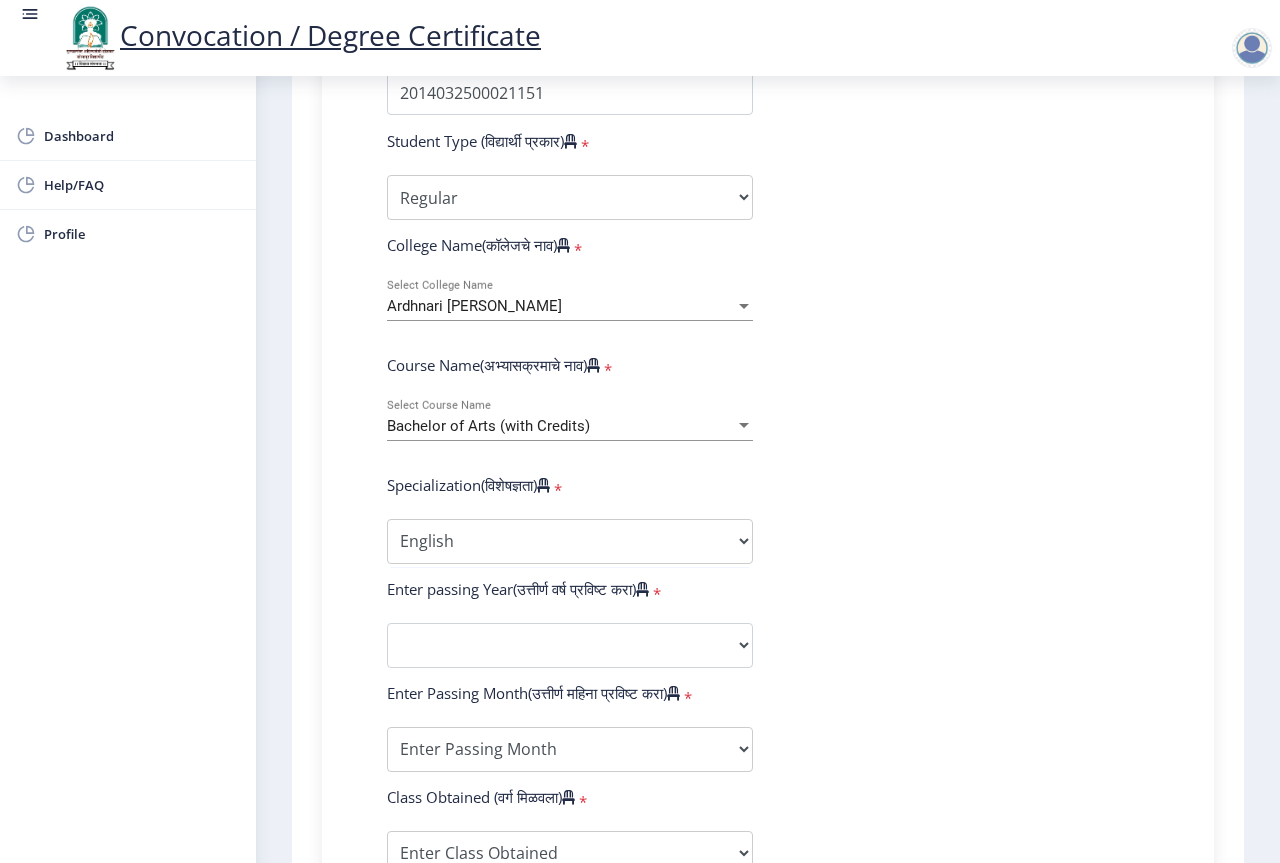 scroll, scrollTop: 700, scrollLeft: 0, axis: vertical 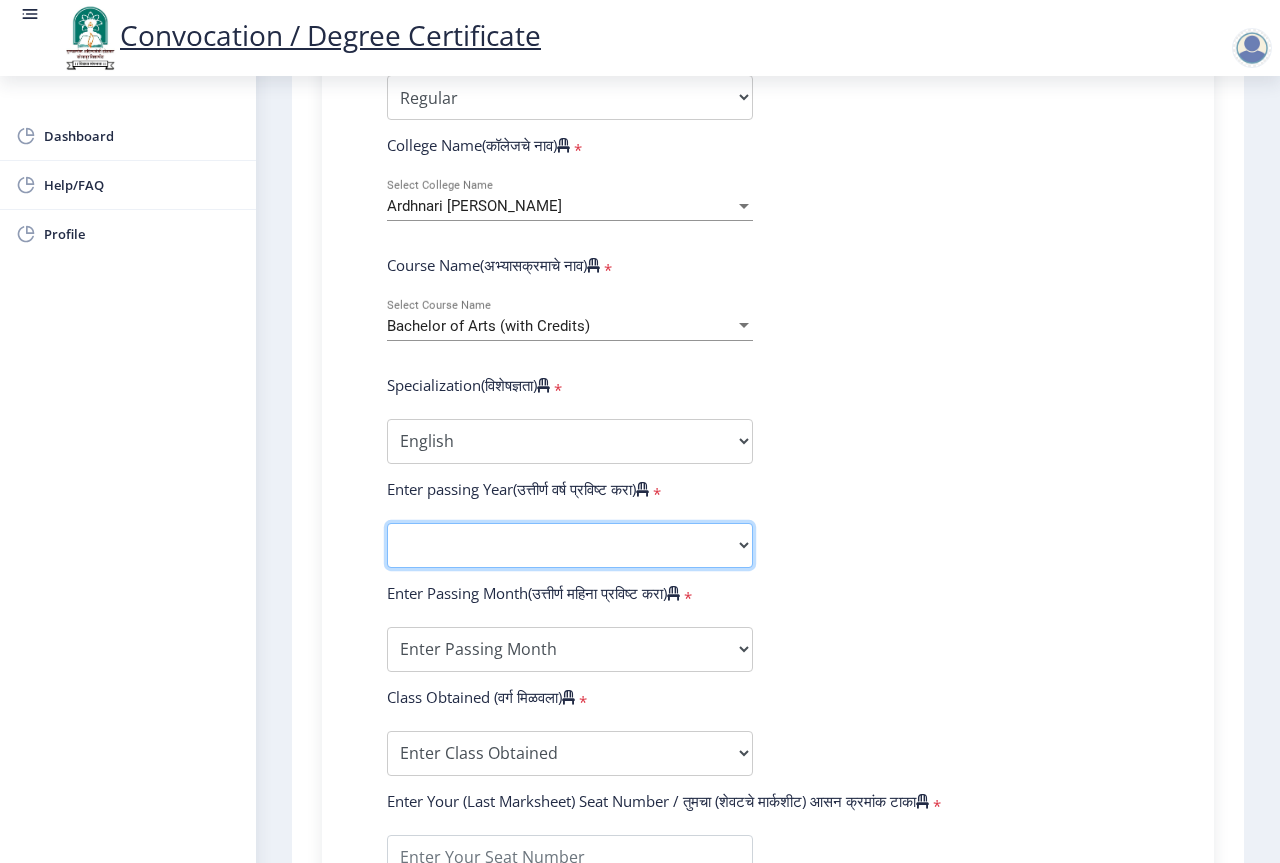 click on "2025   2024   2023   2022   2021   2020   2019   2018   2017   2016   2015   2014   2013   2012   2011   2010   2009   2008   2007   2006   2005   2004   2003   2002   2001   2000   1999   1998   1997   1996   1995   1994   1993   1992   1991   1990   1989   1988   1987   1986   1985   1984   1983   1982   1981   1980   1979   1978   1977   1976" 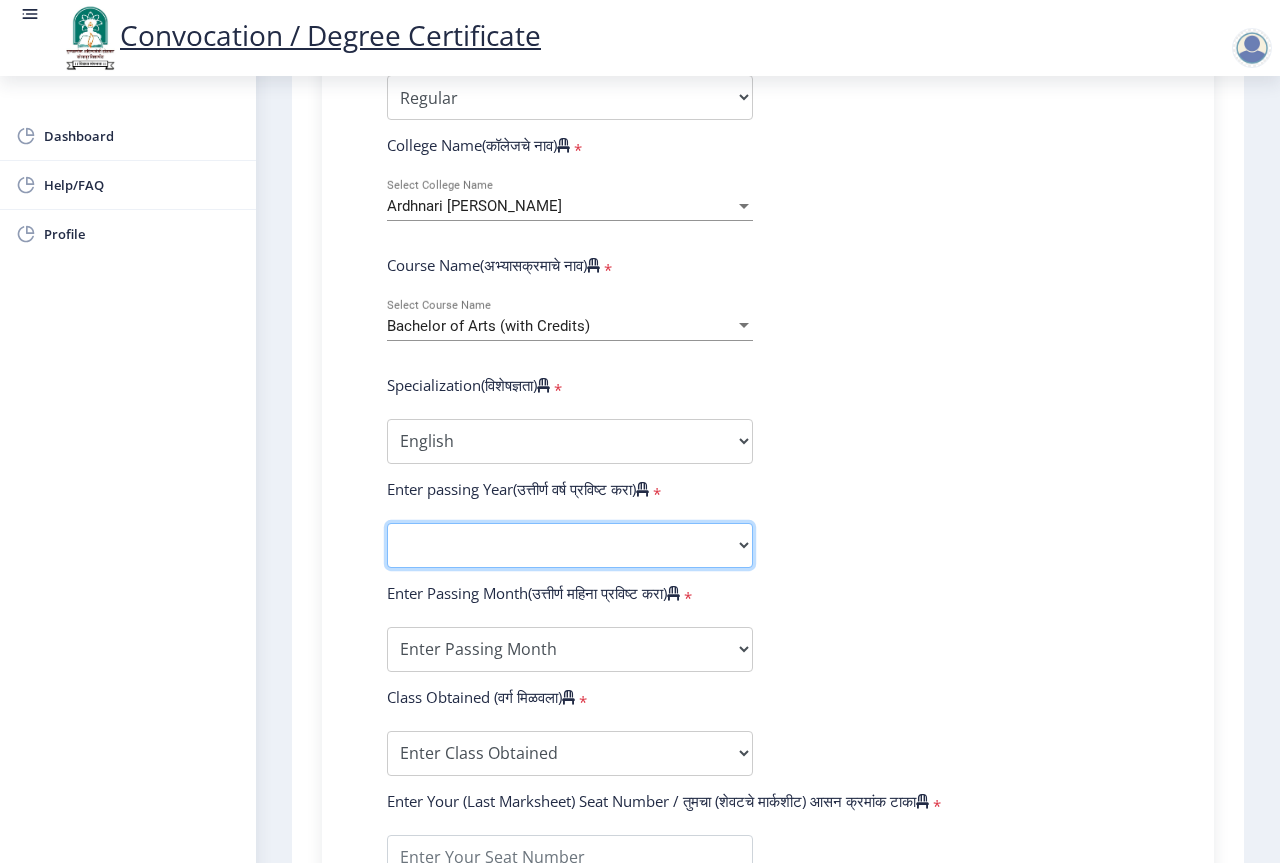 select on "2017" 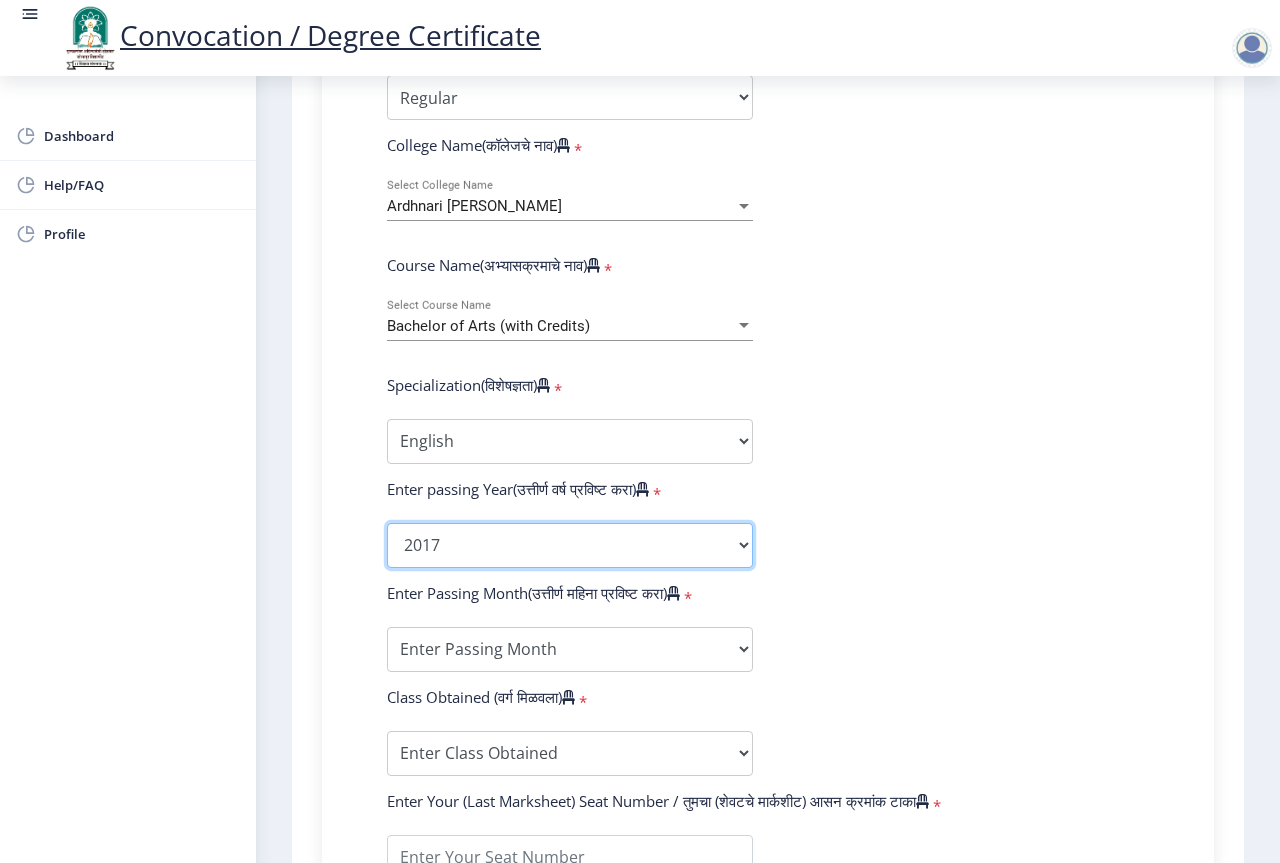 click on "2025   2024   2023   2022   2021   2020   2019   2018   2017   2016   2015   2014   2013   2012   2011   2010   2009   2008   2007   2006   2005   2004   2003   2002   2001   2000   1999   1998   1997   1996   1995   1994   1993   1992   1991   1990   1989   1988   1987   1986   1985   1984   1983   1982   1981   1980   1979   1978   1977   1976" 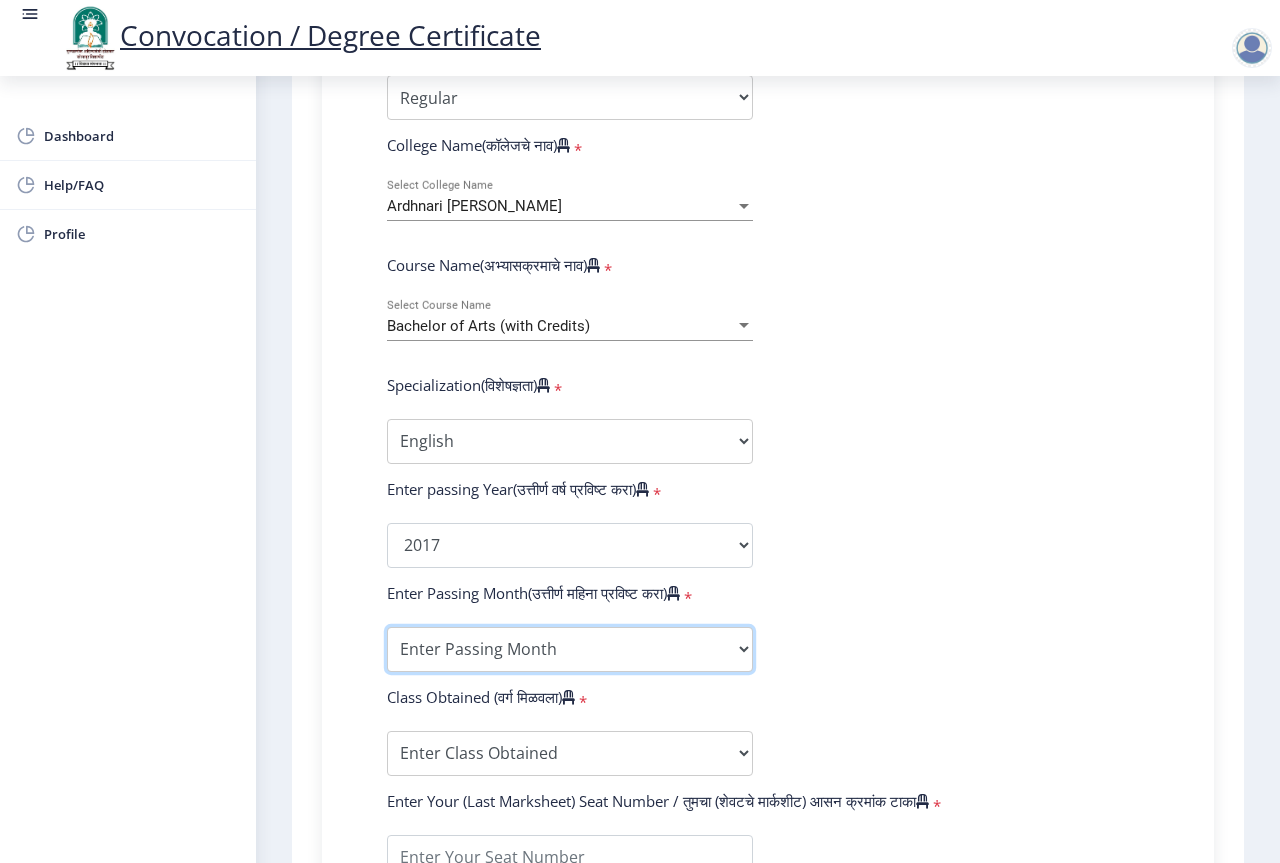 click on "Enter Passing Month March April May October November December" at bounding box center [570, 649] 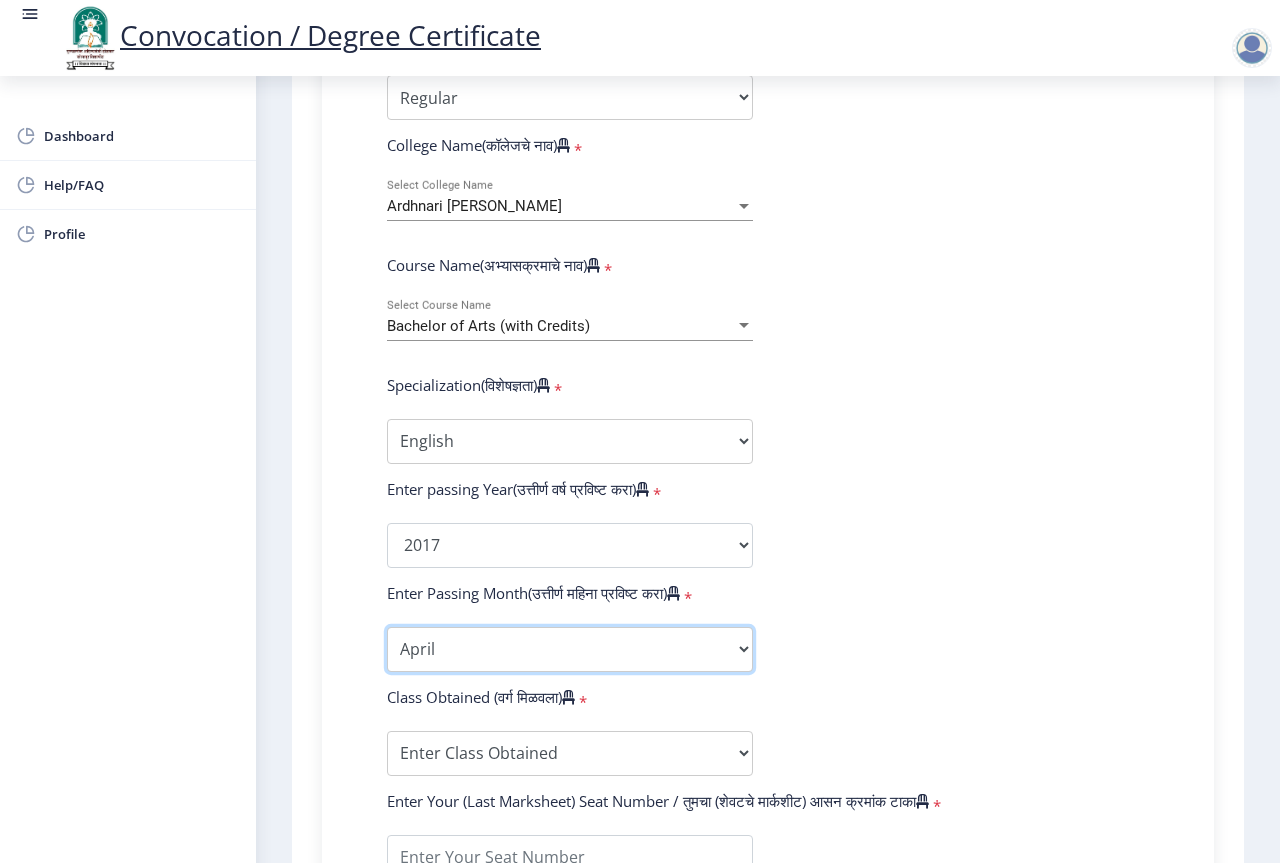 click on "Enter Passing Month March April May October November December" at bounding box center (570, 649) 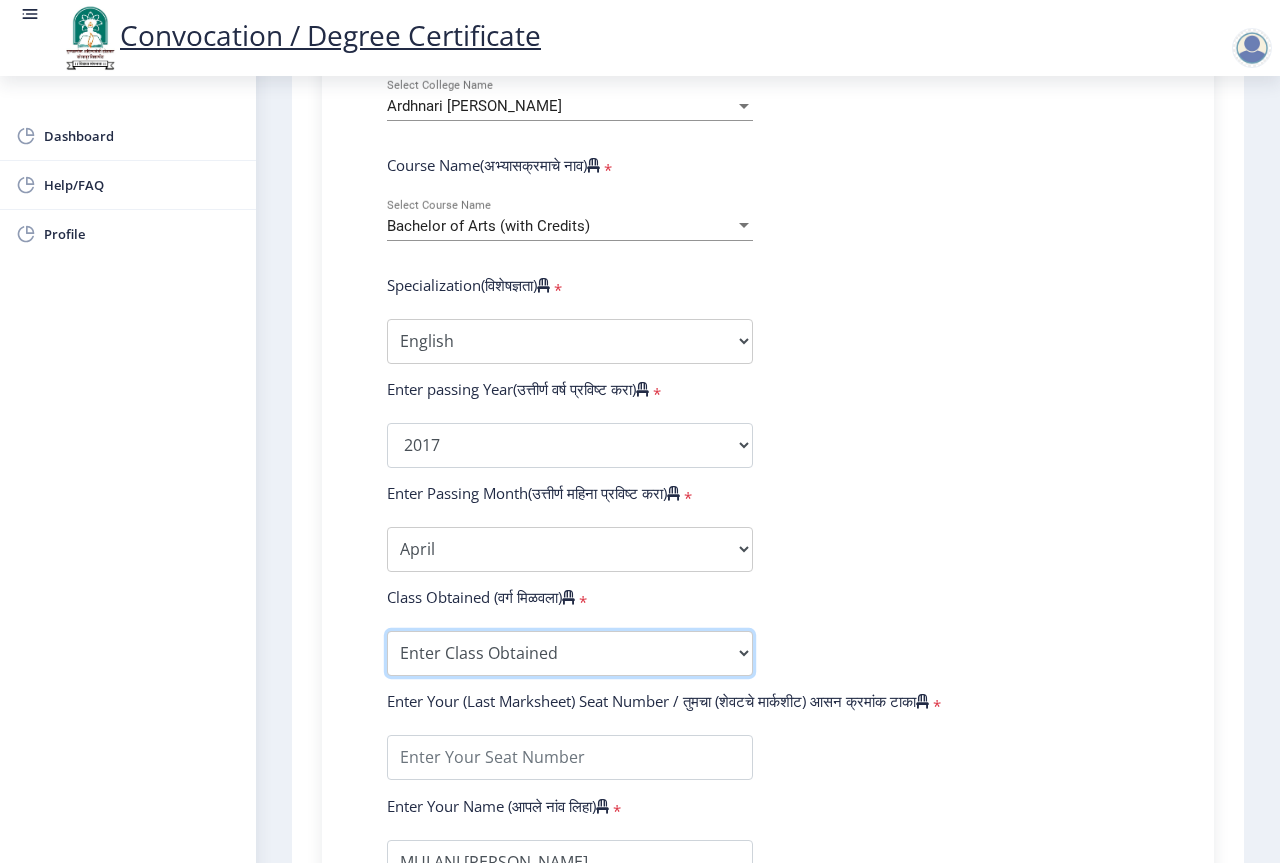 click on "Enter Class Obtained FIRST CLASS WITH DISTINCTION FIRST CLASS HIGHER SECOND CLASS SECOND CLASS PASS CLASS Grade O Grade A+ Grade A Grade B+ Grade B Grade C+ Grade C Grade D Grade E" at bounding box center (570, 653) 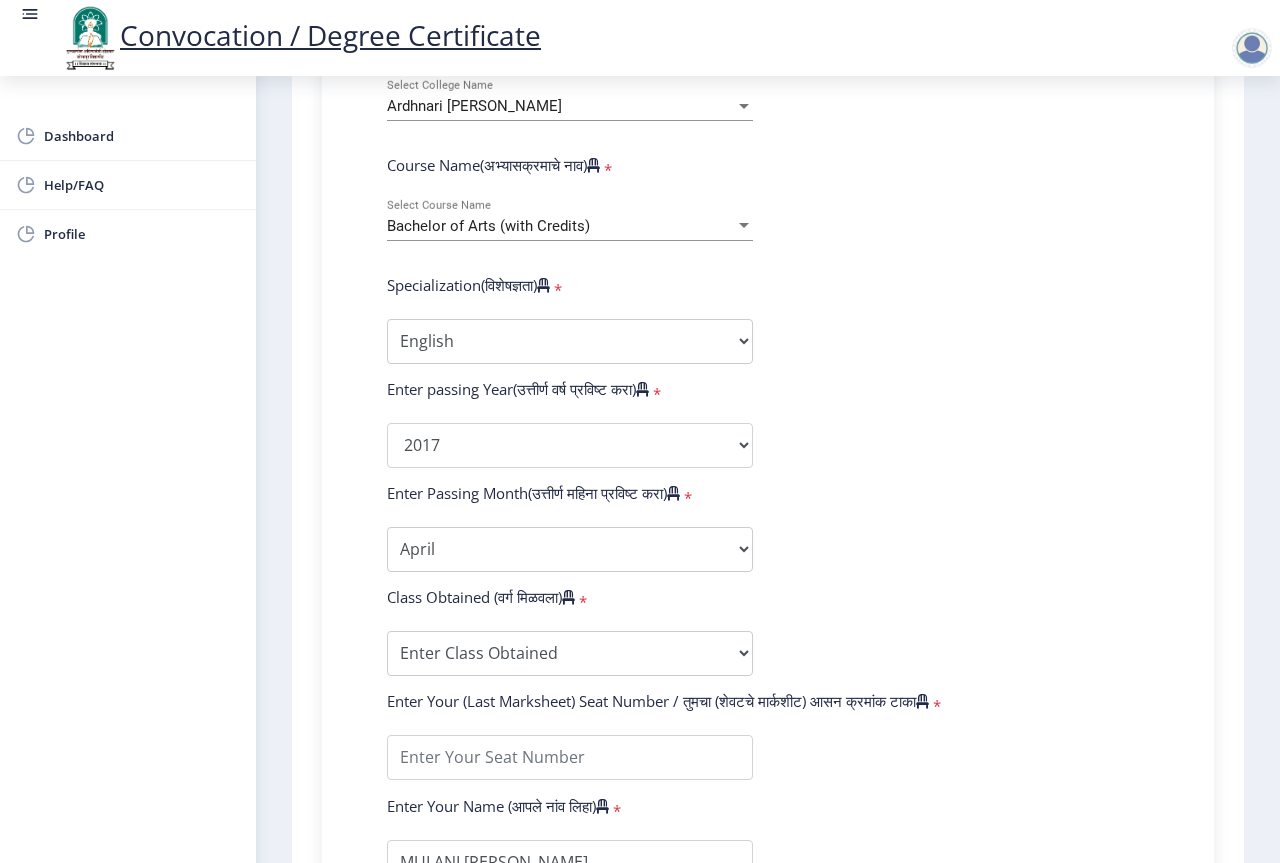 click on "Enter Your PRN Number (तुमचा पीआरएन (कायम नोंदणी क्रमांक) एंटर करा)   * Student Type (विद्यार्थी प्रकार)    * Select Student Type Regular External College Name(कॉलेजचे नाव)   * Ardhnari Nateshwar Mahavidyalaya Select College Name Course Name(अभ्यासक्रमाचे नाव)   * Bachelor of Arts (with Credits) Select Course Name  Specialization(विशेषज्ञता)   * Specialization English Geography Hindi Marathi Music Sanskrit Urdu Ancient Indian History Culture & Archaeology Economics History Physical Education Political Science Psychology Sociology Kannada Philosophy Other Enter passing Year(उत्तीर्ण वर्ष प्रविष्ट करा)   *  2025   2024   2023   2022   2021   2020   2019   2018   2017   2016   2015   2014   2013   2012   2011   2010   2009   2008   2007   2006   2005   2004   2003   2002   2001  * *" 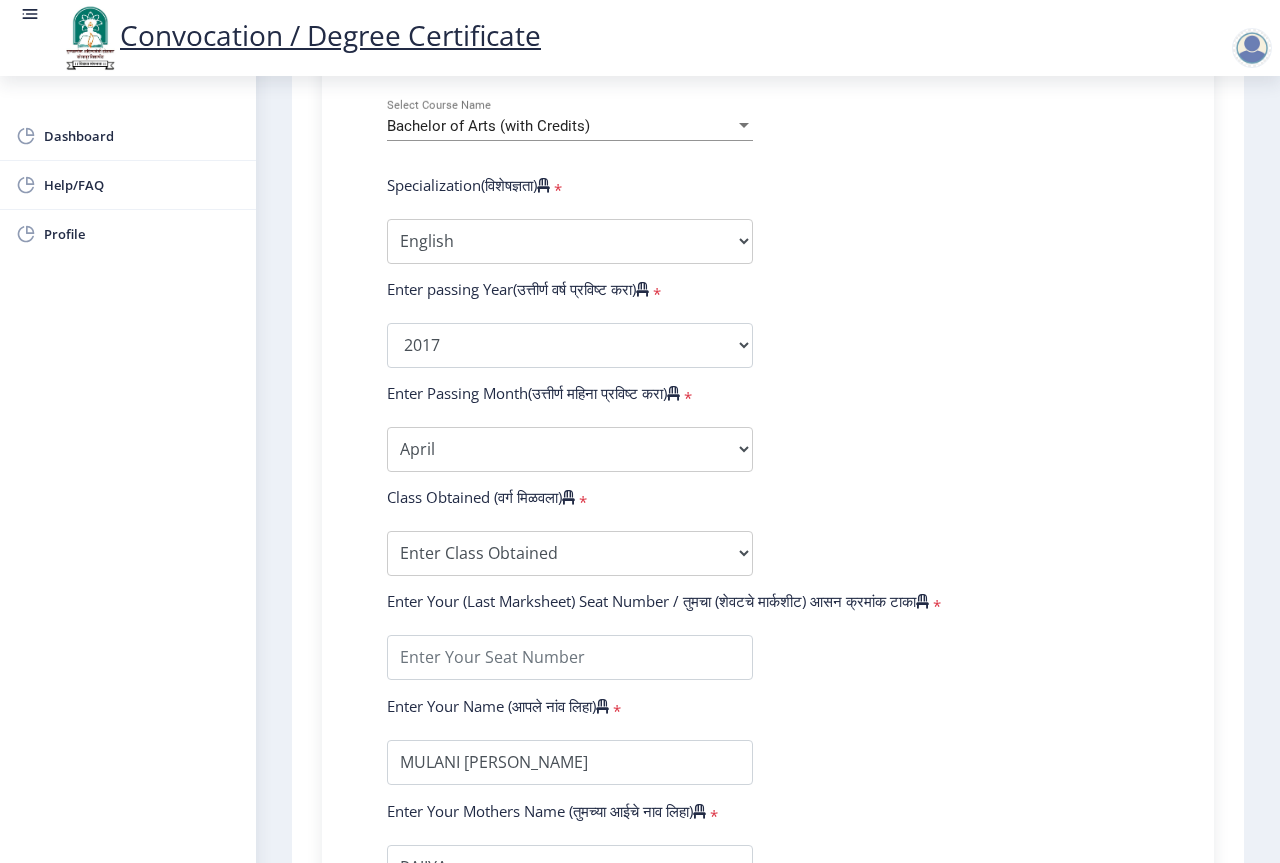 scroll, scrollTop: 1000, scrollLeft: 0, axis: vertical 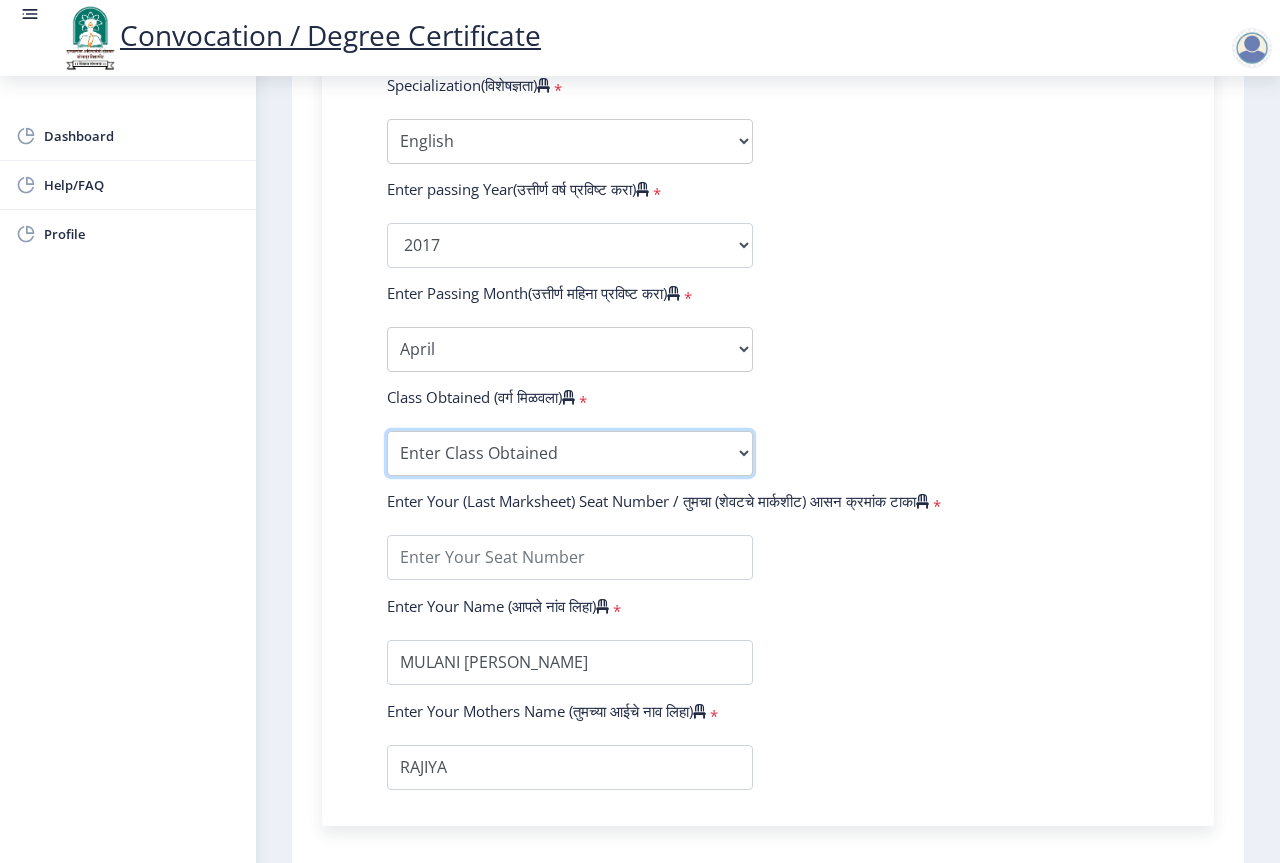 click on "Enter Class Obtained FIRST CLASS WITH DISTINCTION FIRST CLASS HIGHER SECOND CLASS SECOND CLASS PASS CLASS Grade O Grade A+ Grade A Grade B+ Grade B Grade C+ Grade C Grade D Grade E" at bounding box center [570, 453] 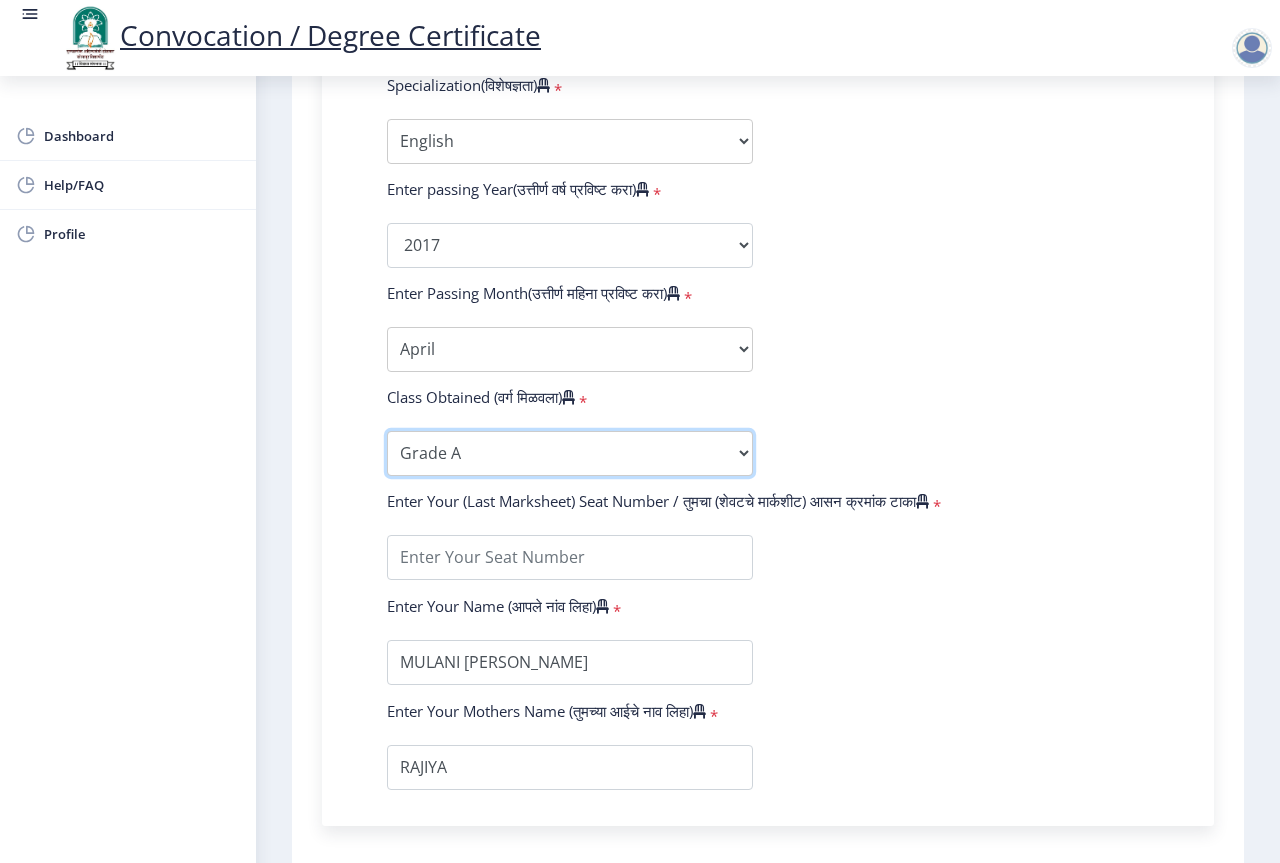 click on "Enter Class Obtained FIRST CLASS WITH DISTINCTION FIRST CLASS HIGHER SECOND CLASS SECOND CLASS PASS CLASS Grade O Grade A+ Grade A Grade B+ Grade B Grade C+ Grade C Grade D Grade E" at bounding box center (570, 453) 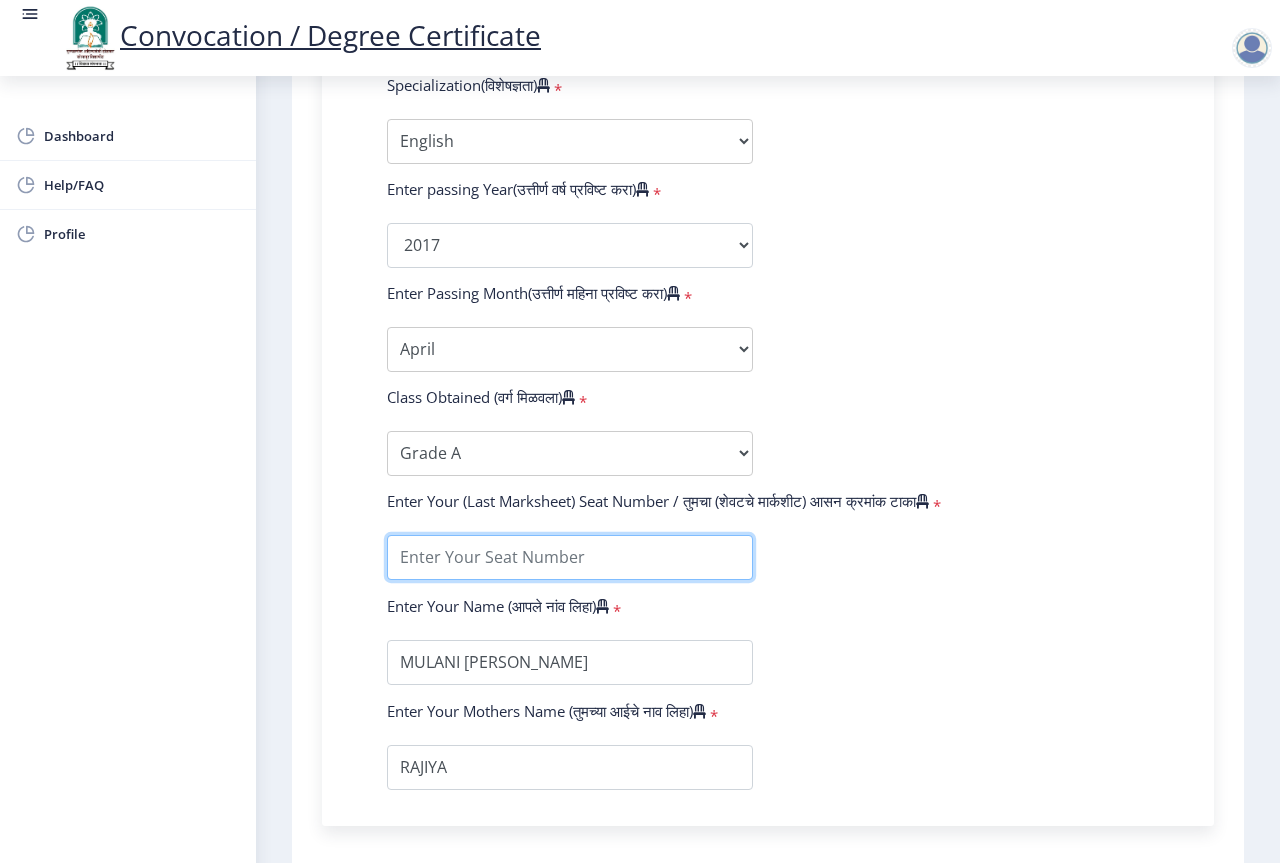 click at bounding box center [570, 557] 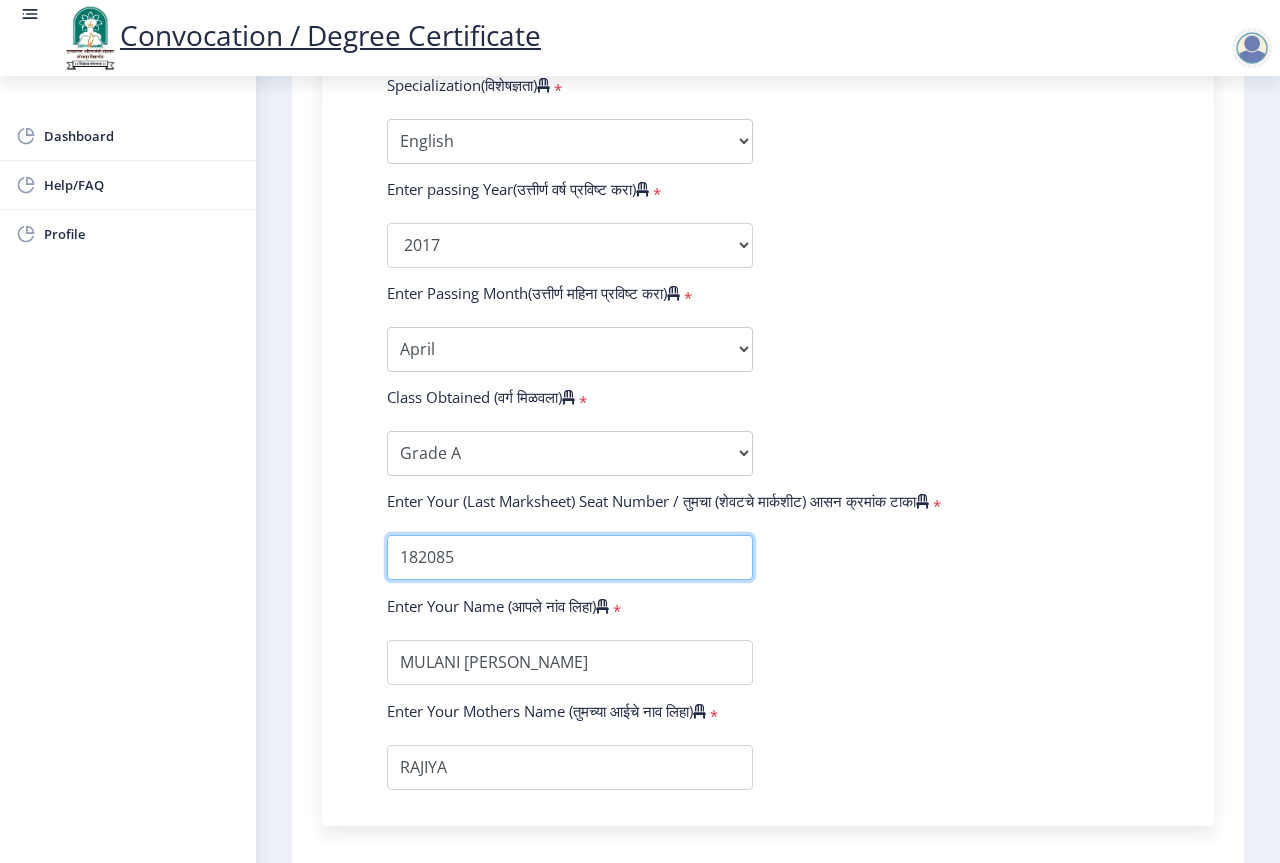 type on "182085" 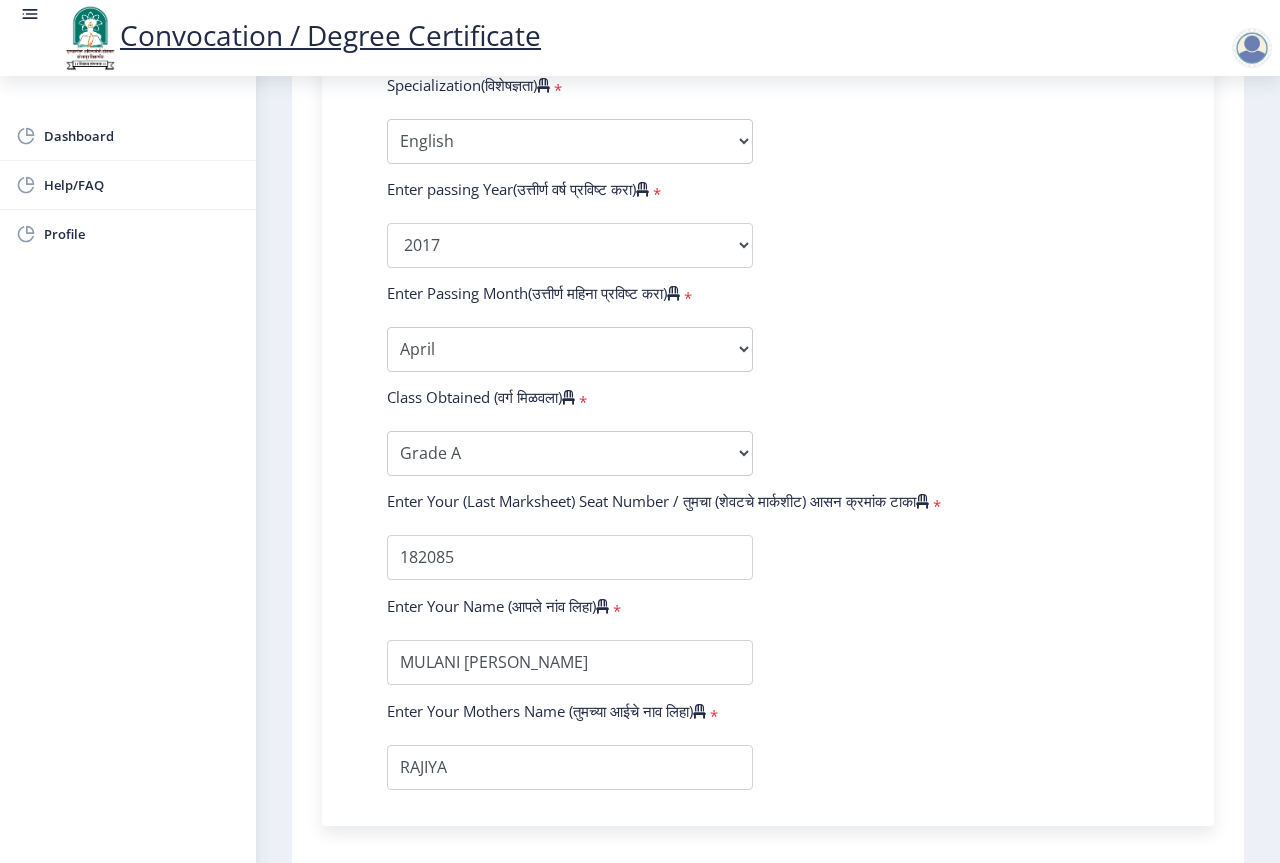 click on "Enter Your PRN Number (तुमचा पीआरएन (कायम नोंदणी क्रमांक) एंटर करा)   * Student Type (विद्यार्थी प्रकार)    * Select Student Type Regular External College Name(कॉलेजचे नाव)   * Ardhnari Nateshwar Mahavidyalaya Select College Name Course Name(अभ्यासक्रमाचे नाव)   * Bachelor of Arts (with Credits) Select Course Name  Specialization(विशेषज्ञता)   * Specialization English Geography Hindi Marathi Music Sanskrit Urdu Ancient Indian History Culture & Archaeology Economics History Physical Education Political Science Psychology Sociology Kannada Philosophy Other Enter passing Year(उत्तीर्ण वर्ष प्रविष्ट करा)   *  2025   2024   2023   2022   2021   2020   2019   2018   2017   2016   2015   2014   2013   2012   2011   2010   2009   2008   2007   2006   2005   2004   2003   2002   2001  * *" 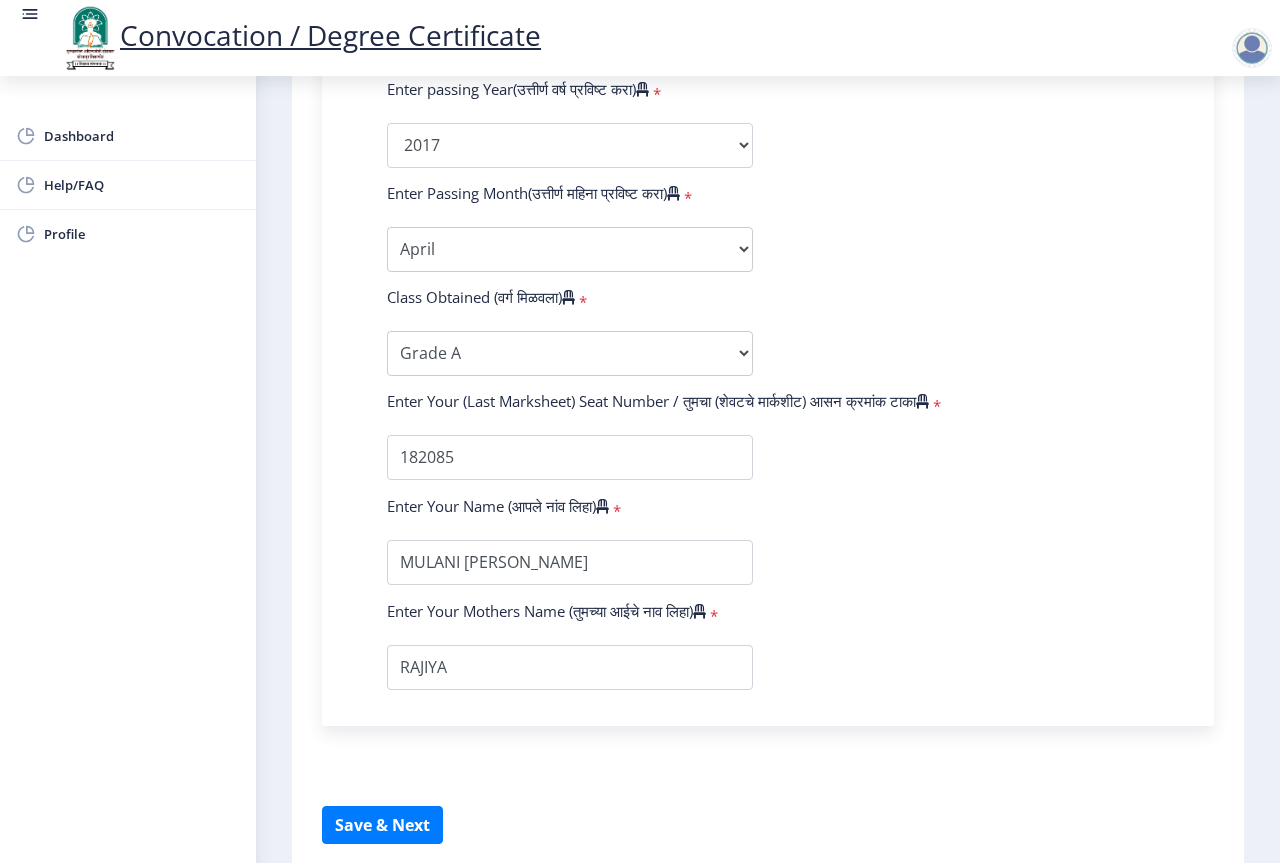 scroll, scrollTop: 1183, scrollLeft: 0, axis: vertical 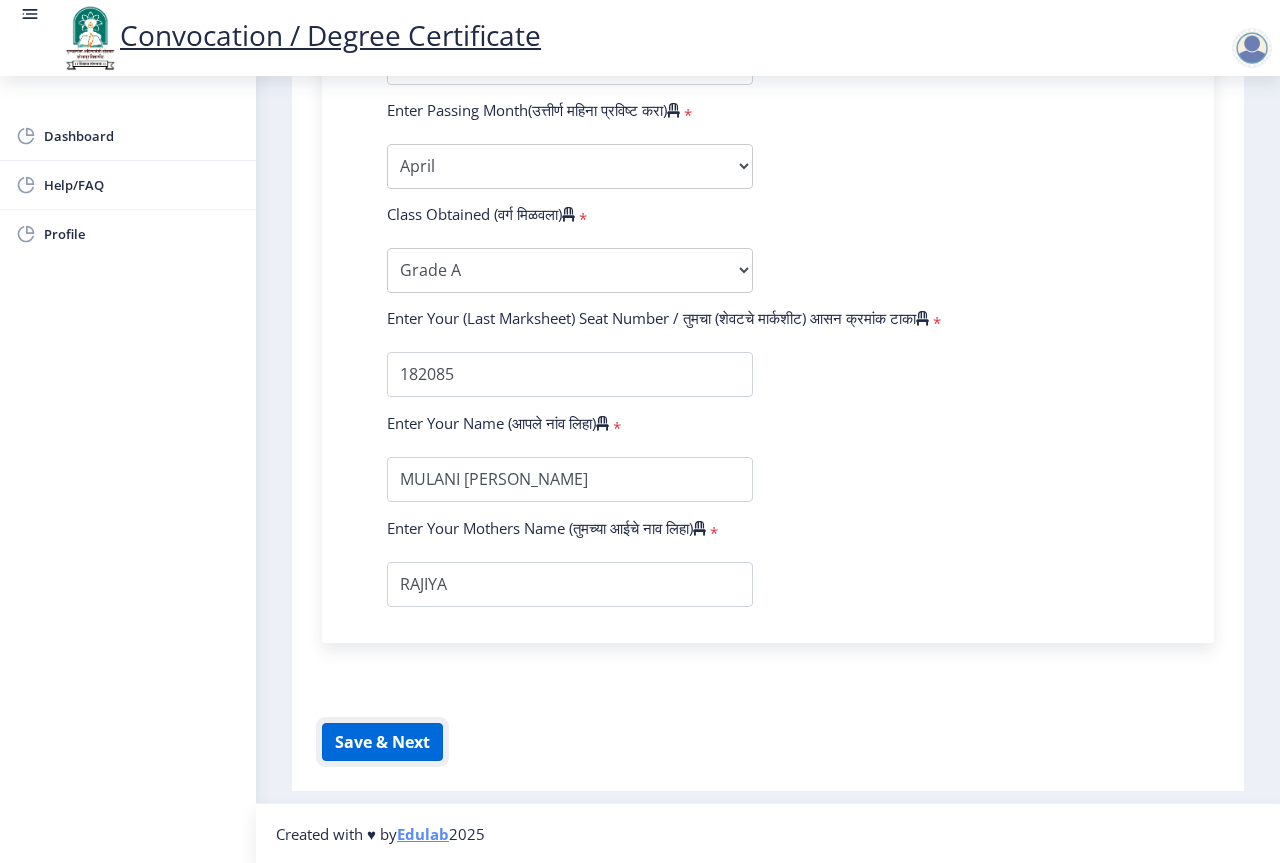 drag, startPoint x: 356, startPoint y: 743, endPoint x: 363, endPoint y: 734, distance: 11.401754 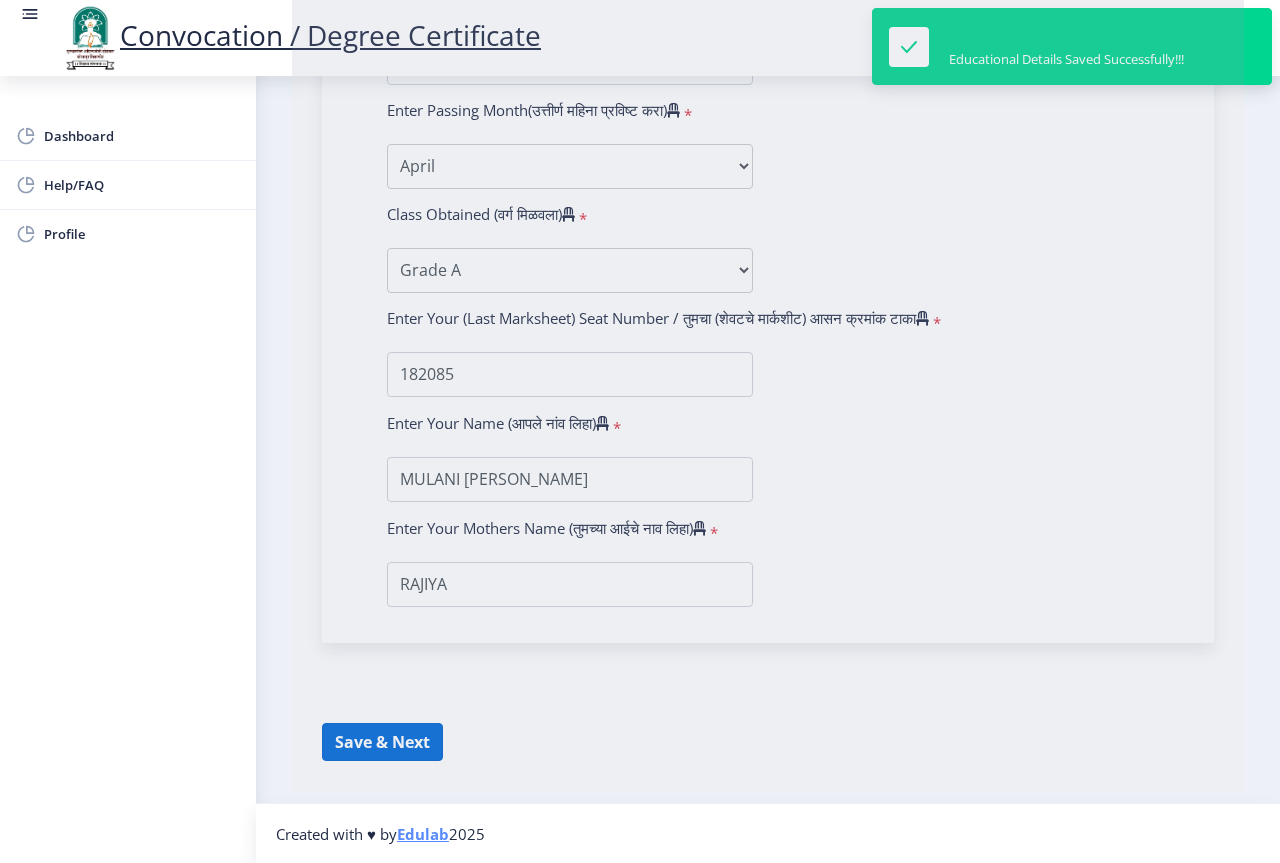 select 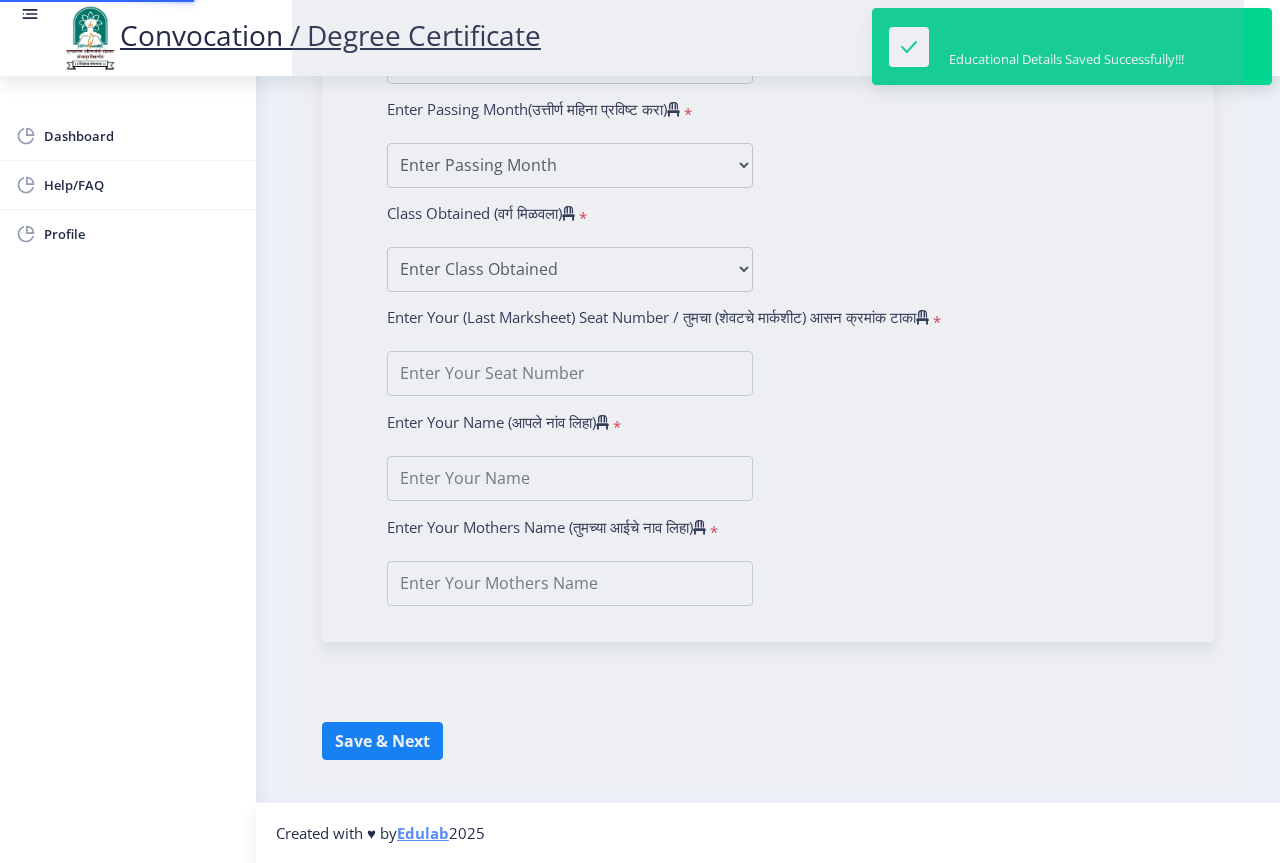 type on "MULANI MEHJABIN IKBAL" 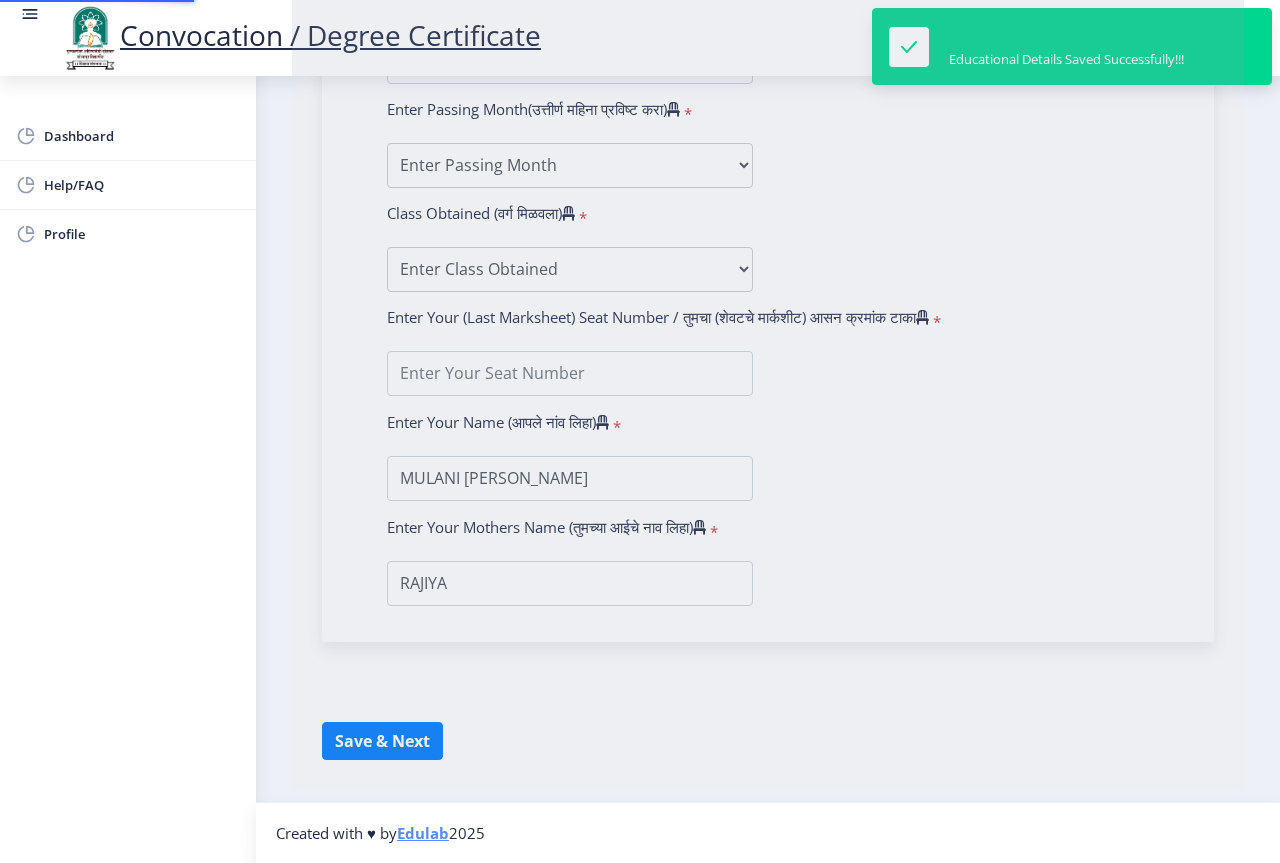 scroll, scrollTop: 0, scrollLeft: 0, axis: both 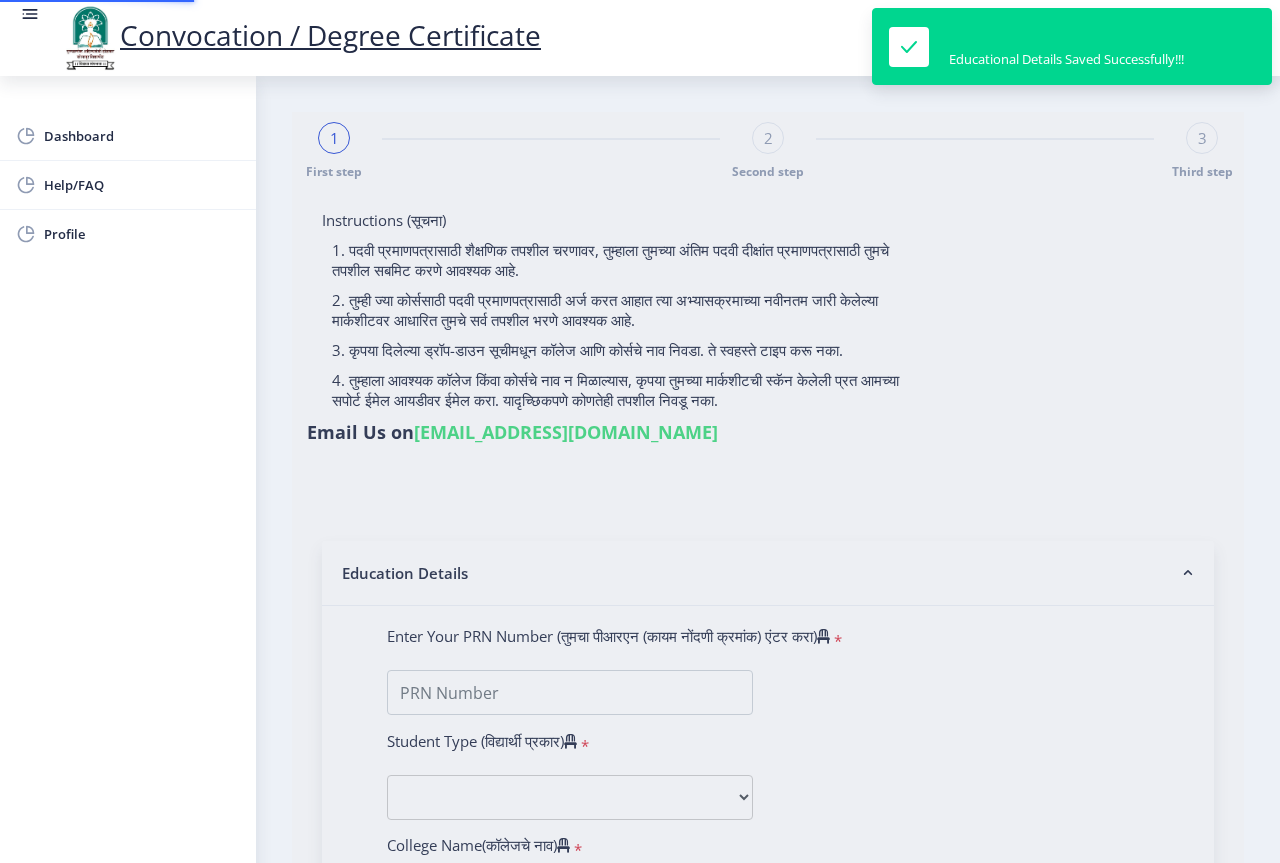 type on "2014032500021151" 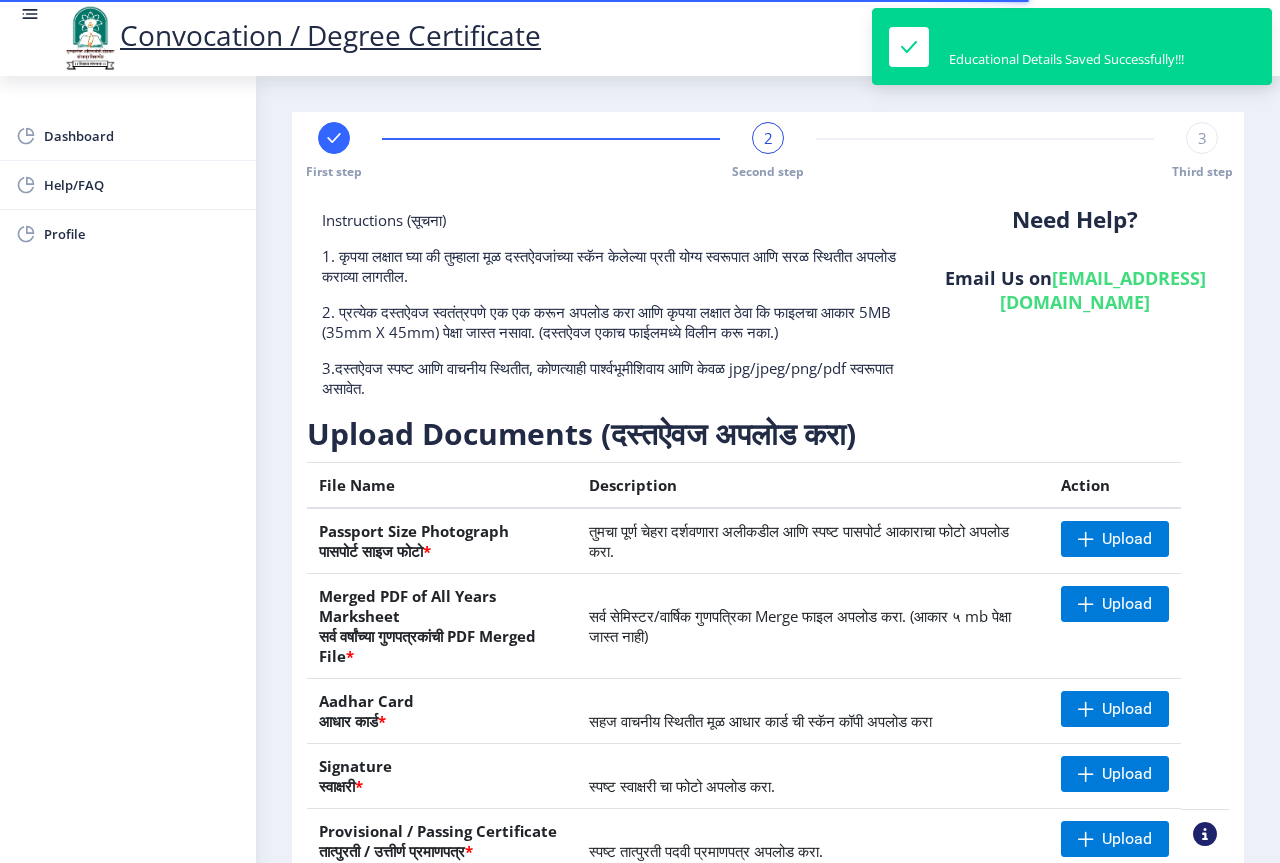 scroll, scrollTop: 167, scrollLeft: 0, axis: vertical 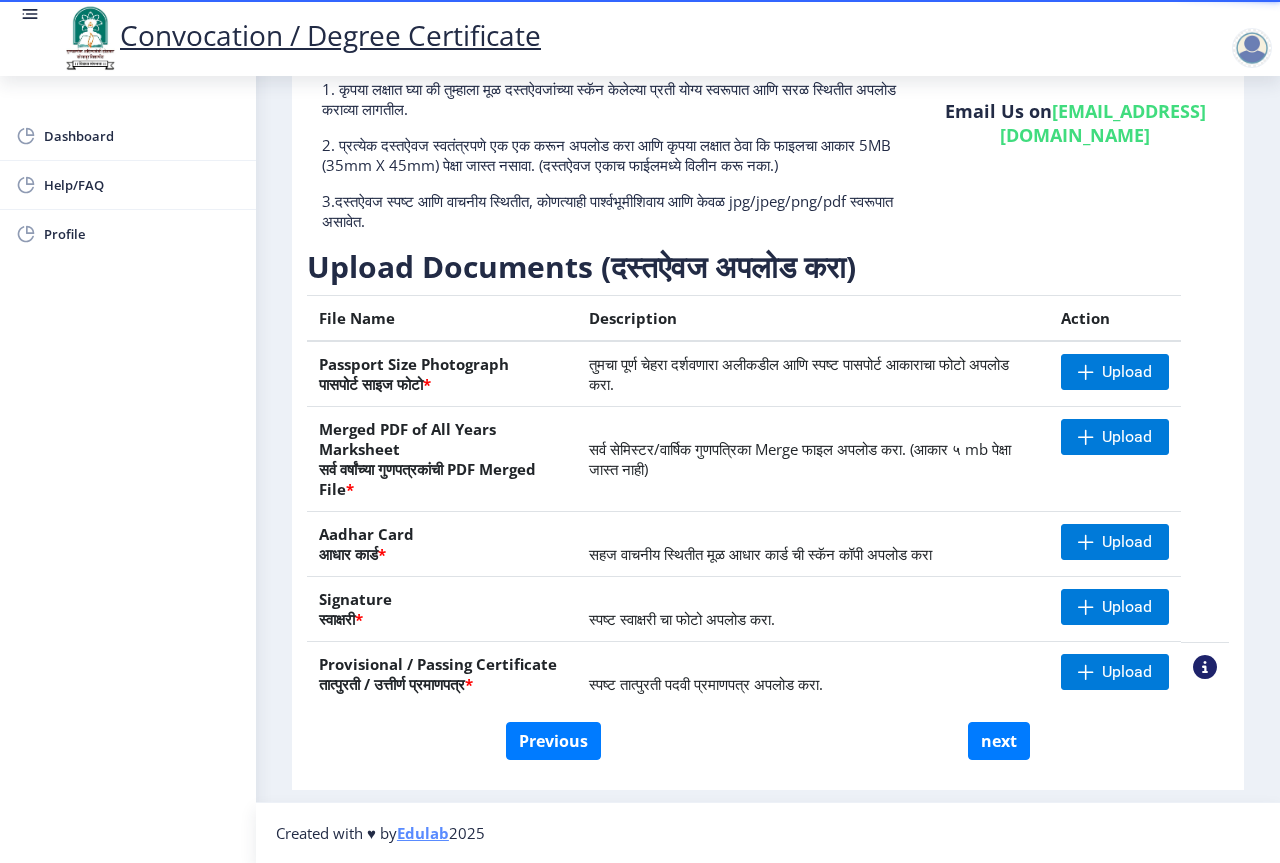 click on "Previous next" 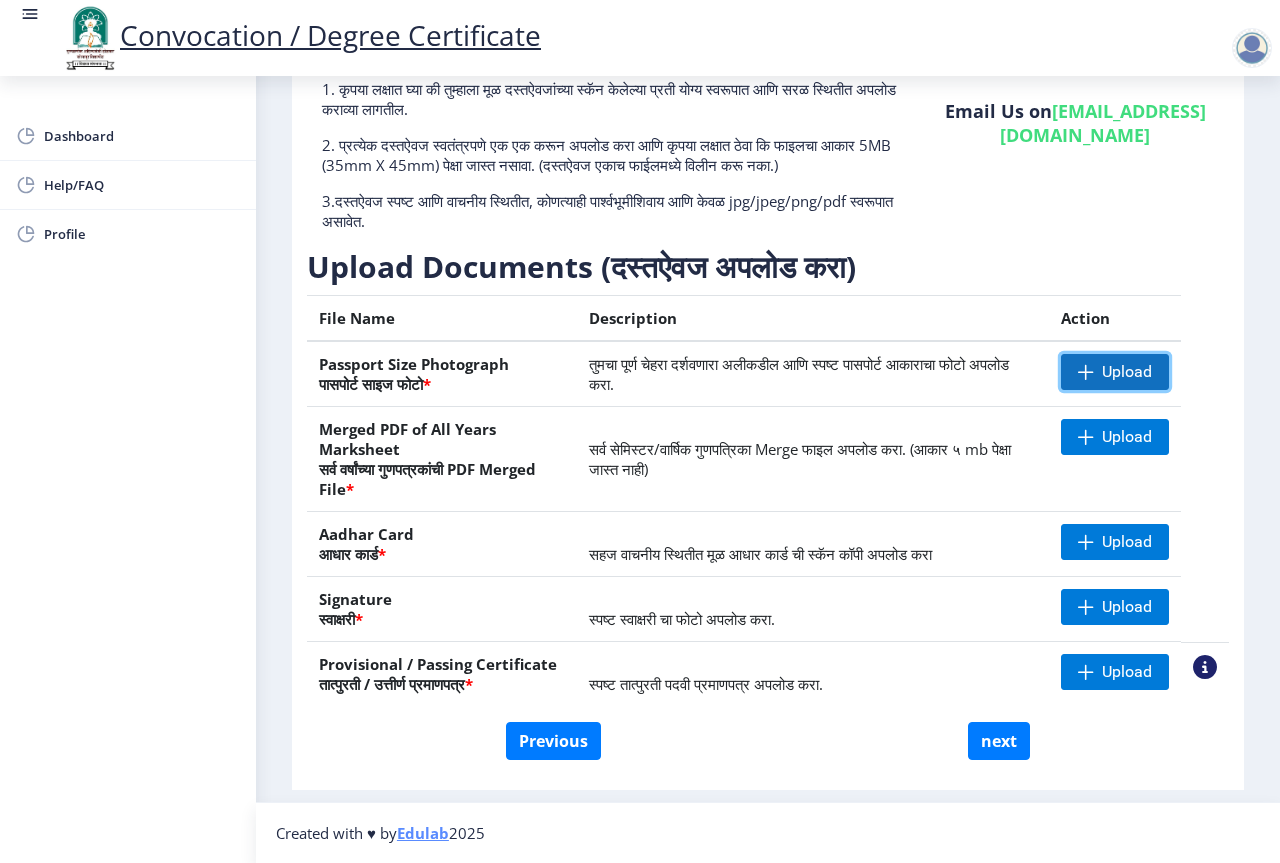 click on "Upload" 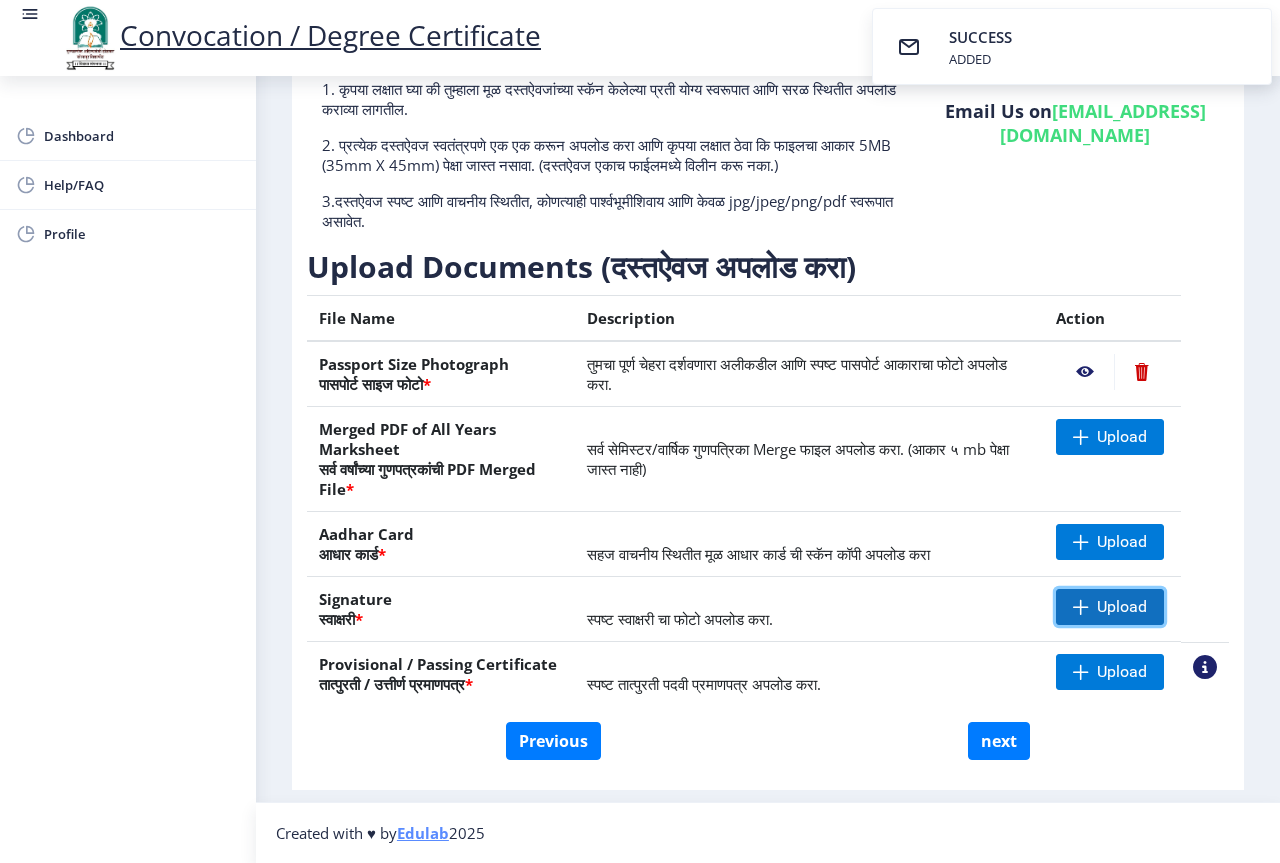 click on "Upload" 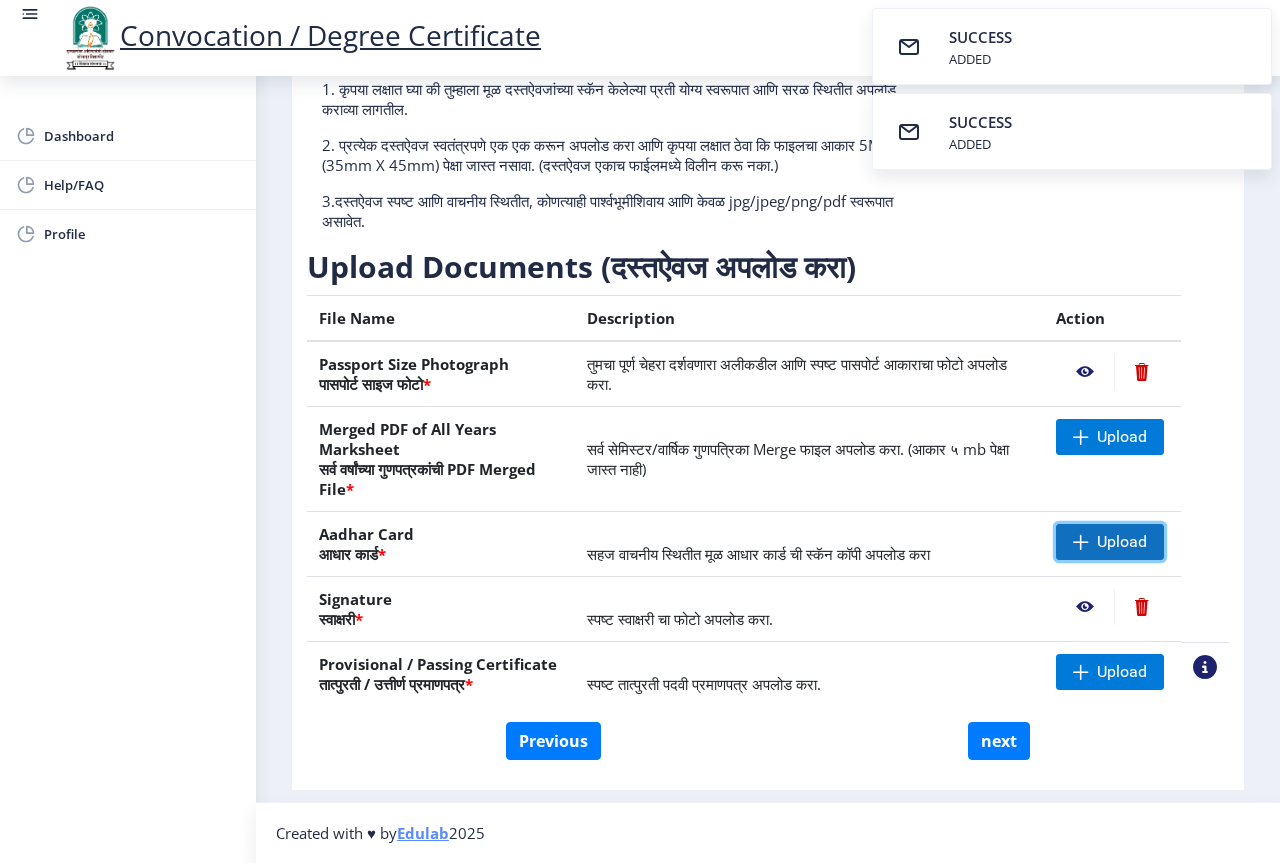 click on "Upload" 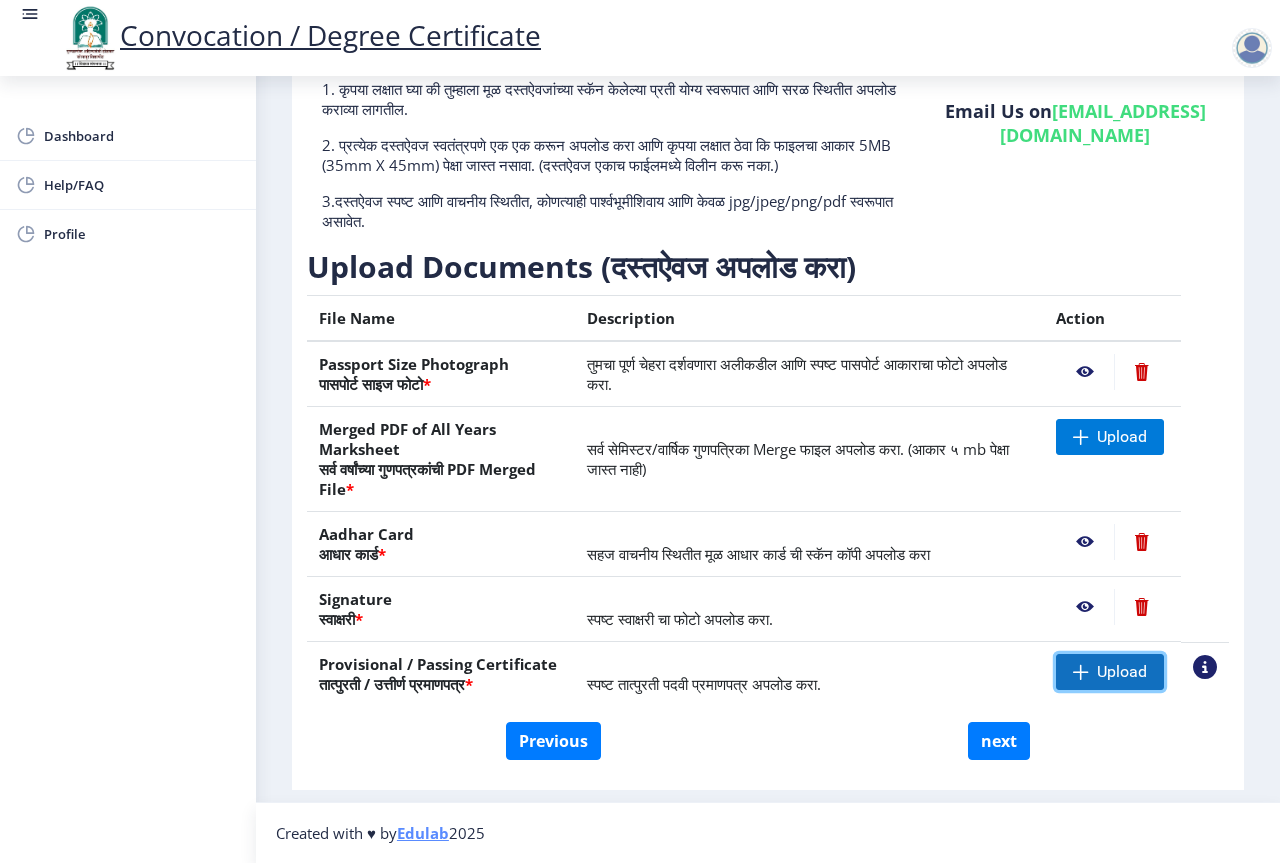 click on "Upload" 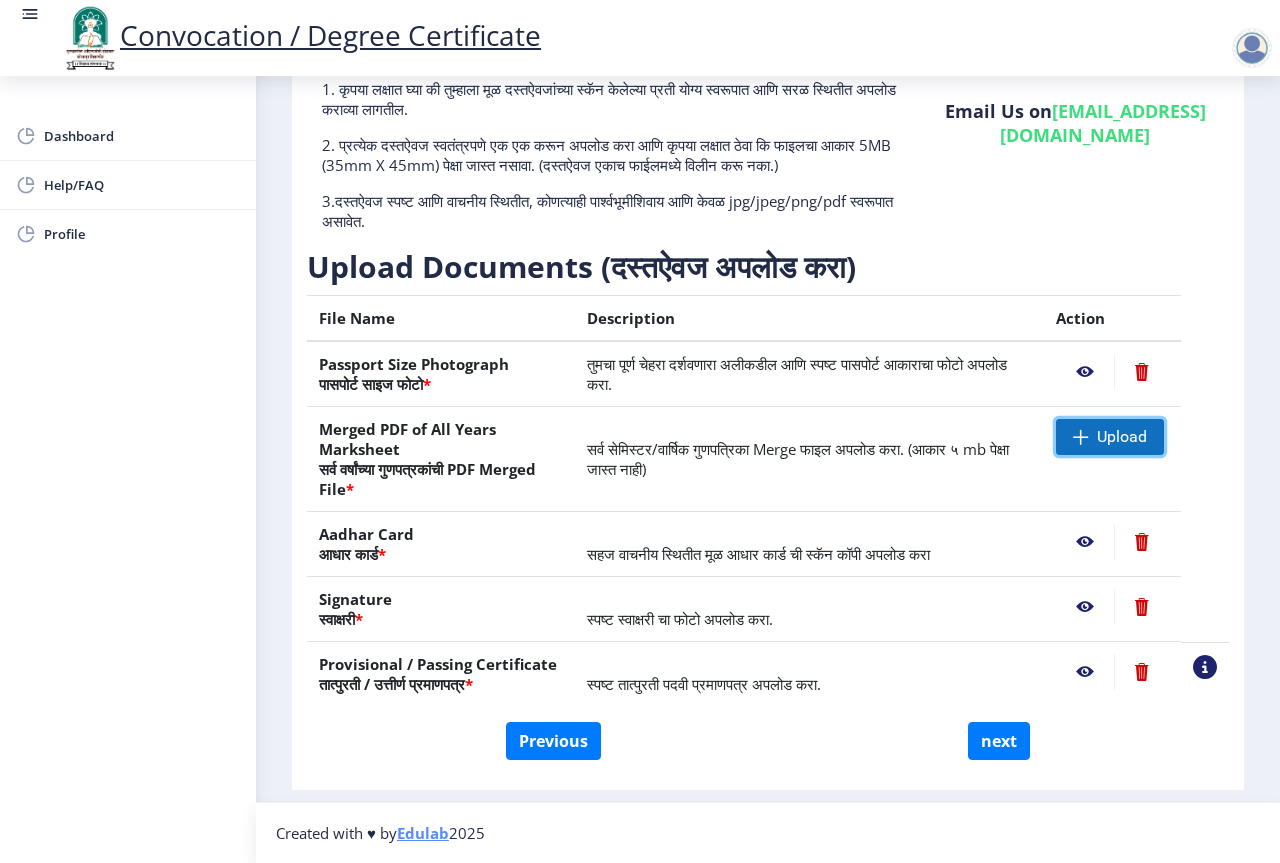 click on "Upload" 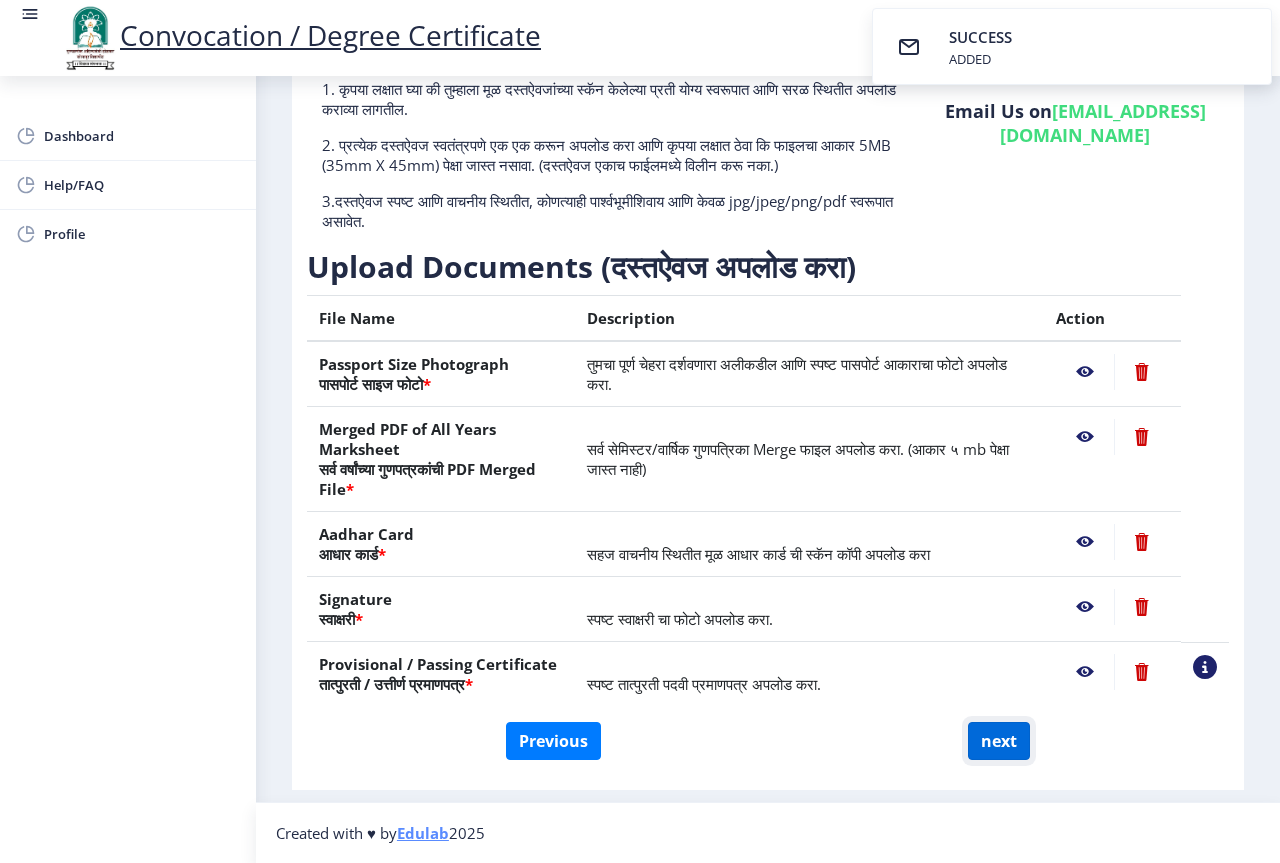 click on "next" 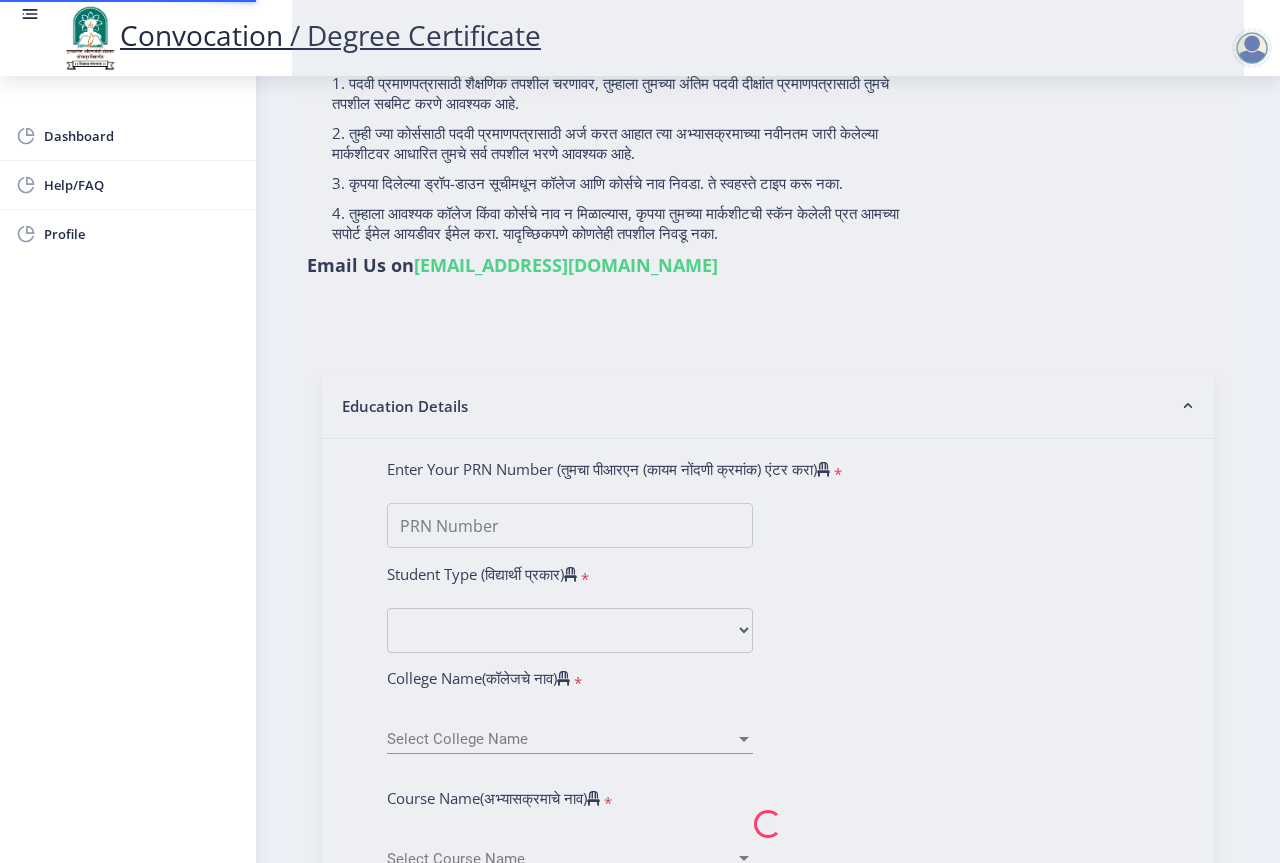 scroll, scrollTop: 0, scrollLeft: 0, axis: both 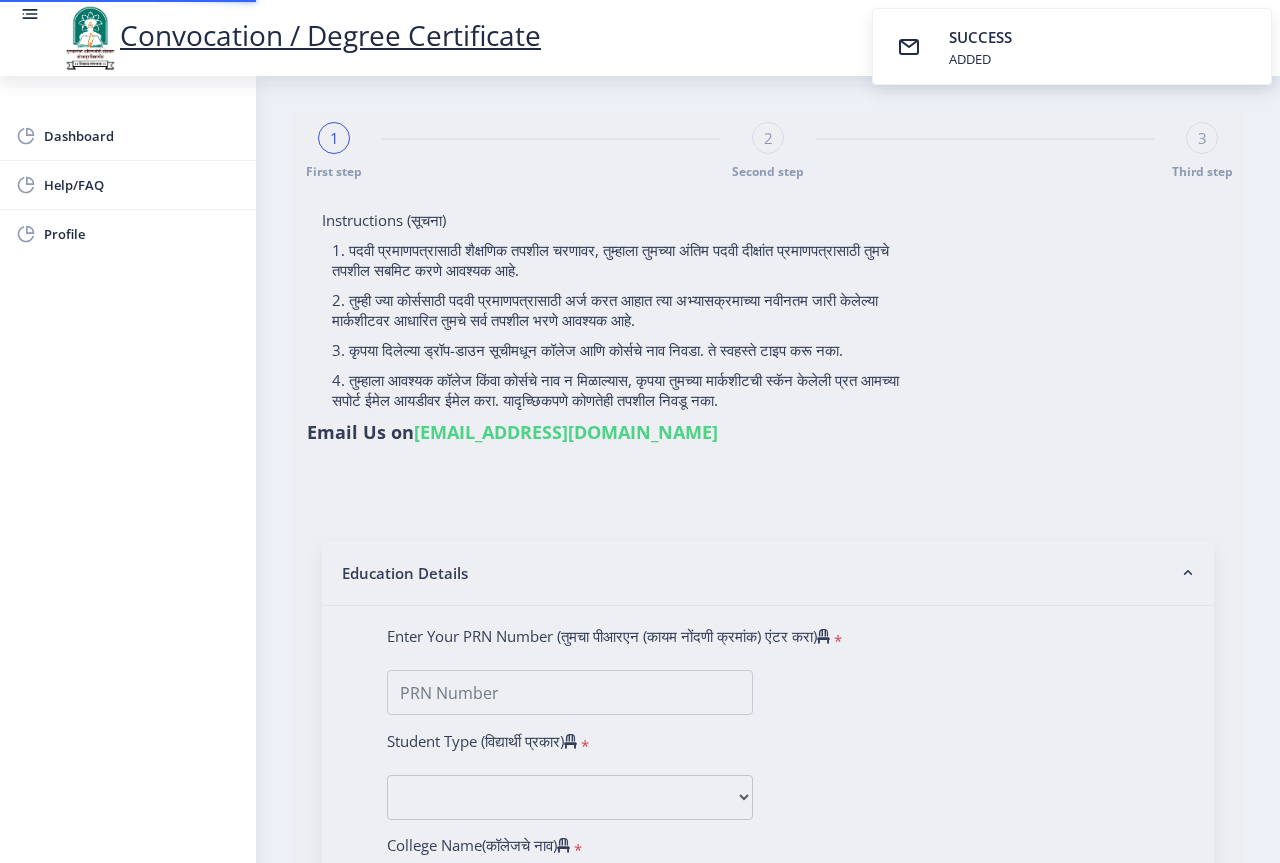 select 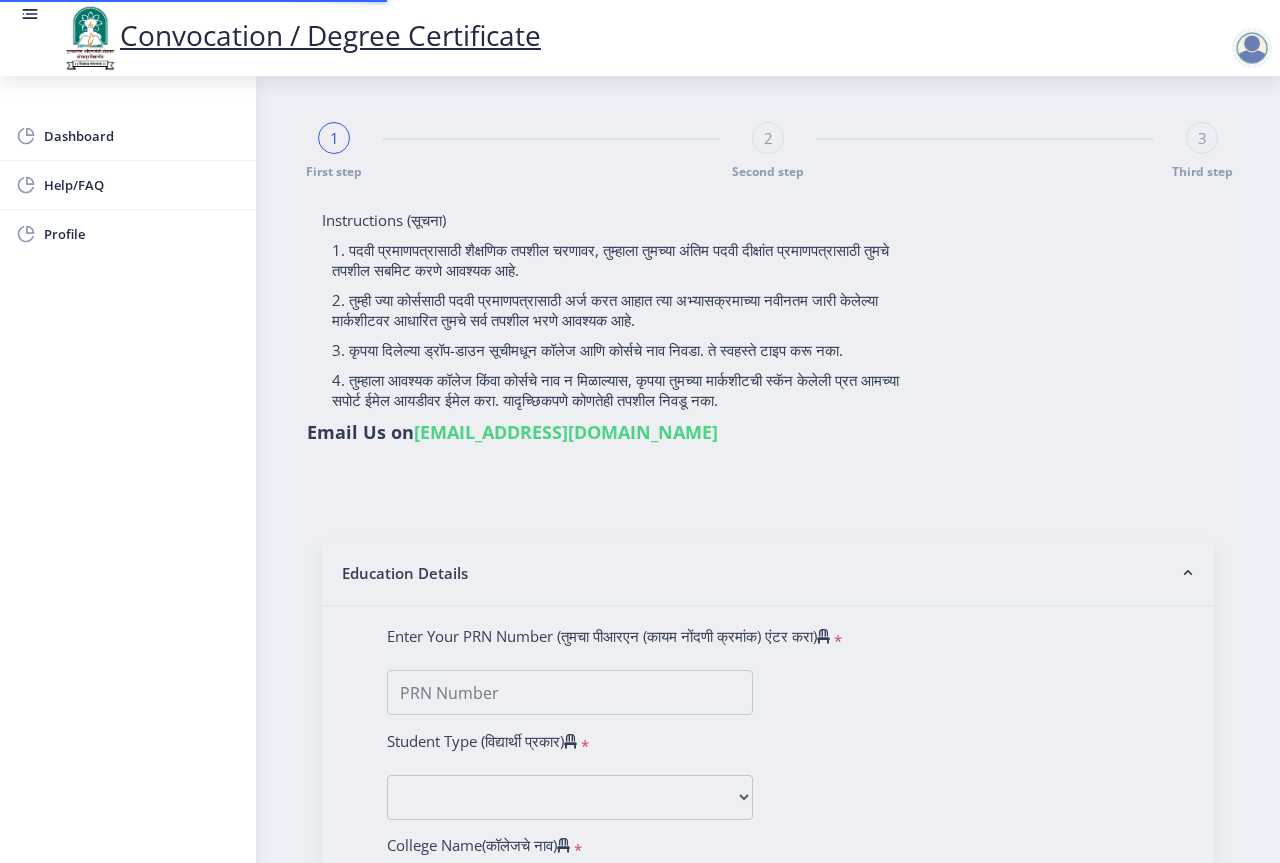 type on "MULANI MEHJABIN IKBAL" 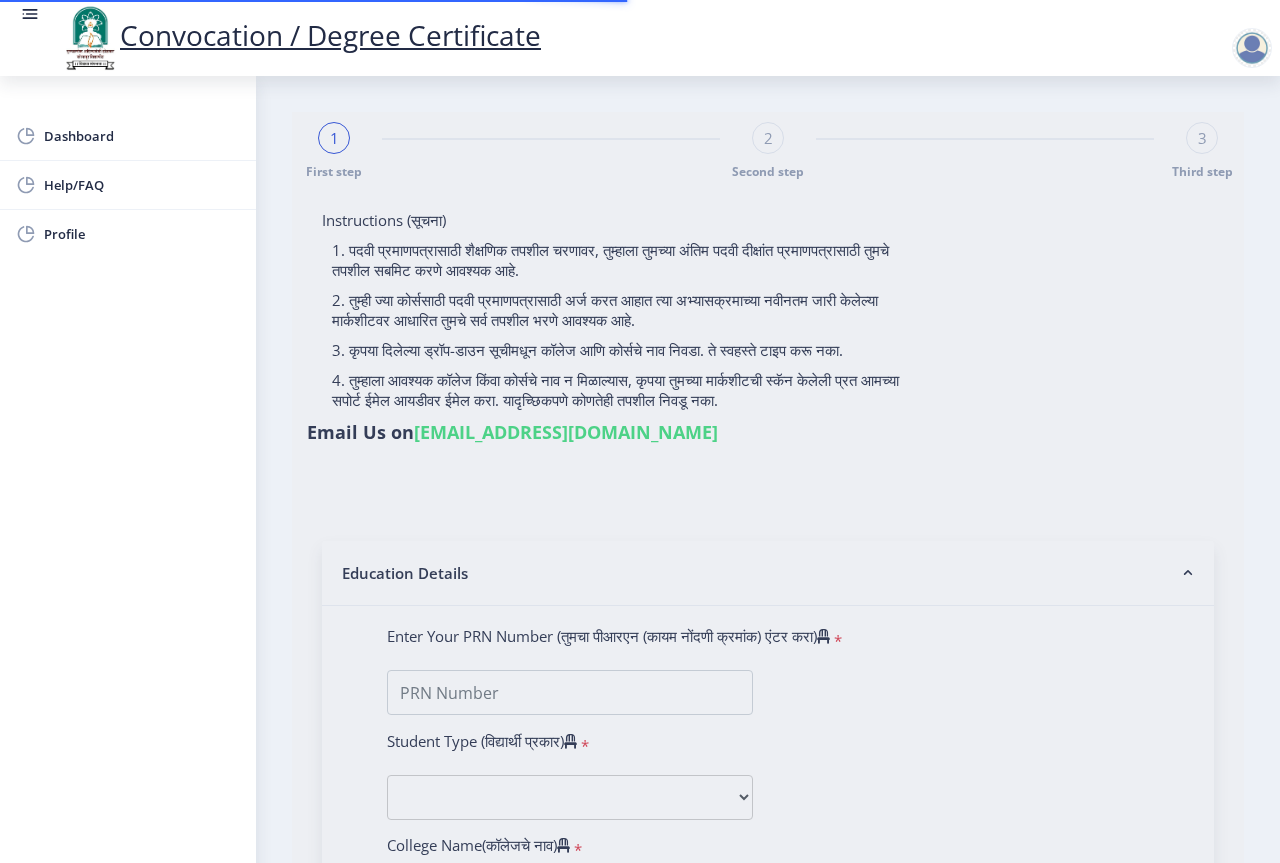 type on "2014032500021151" 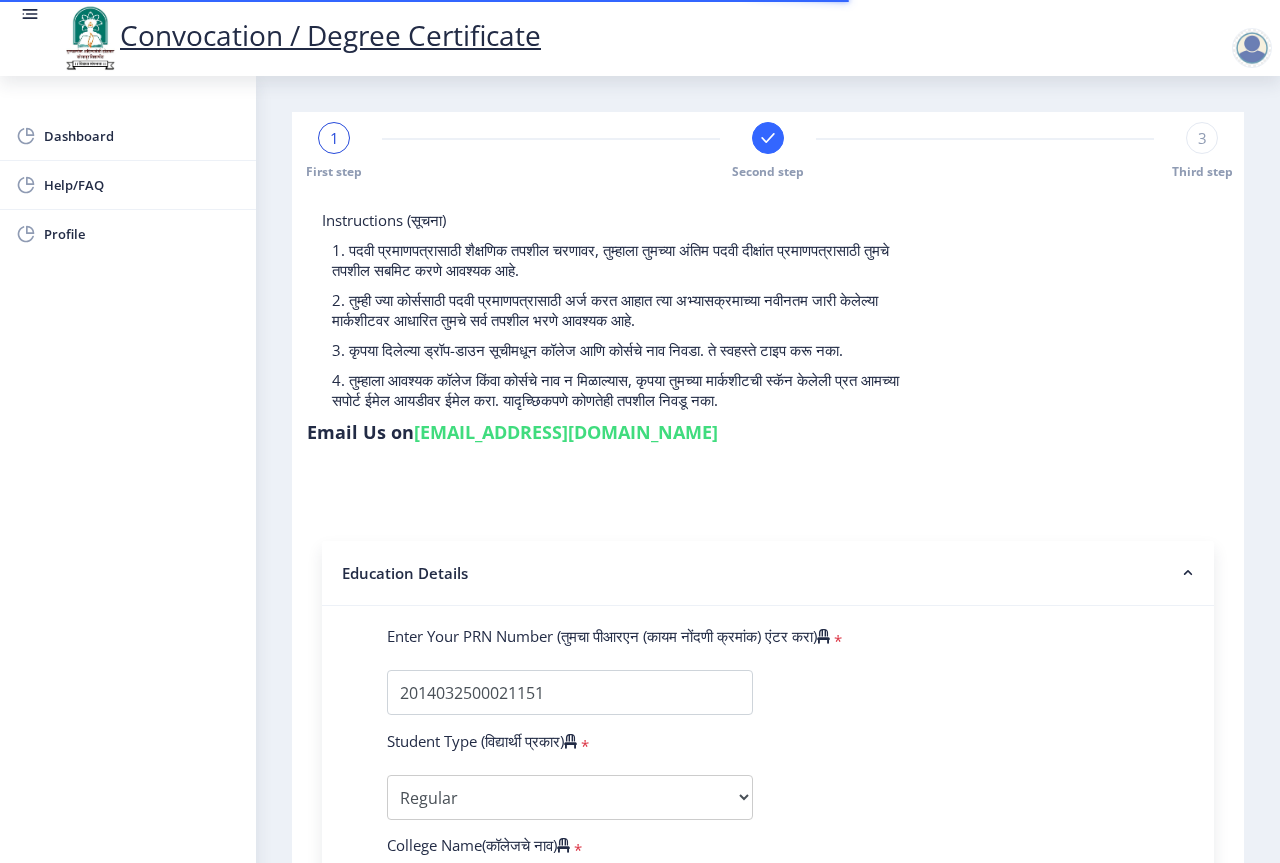 select 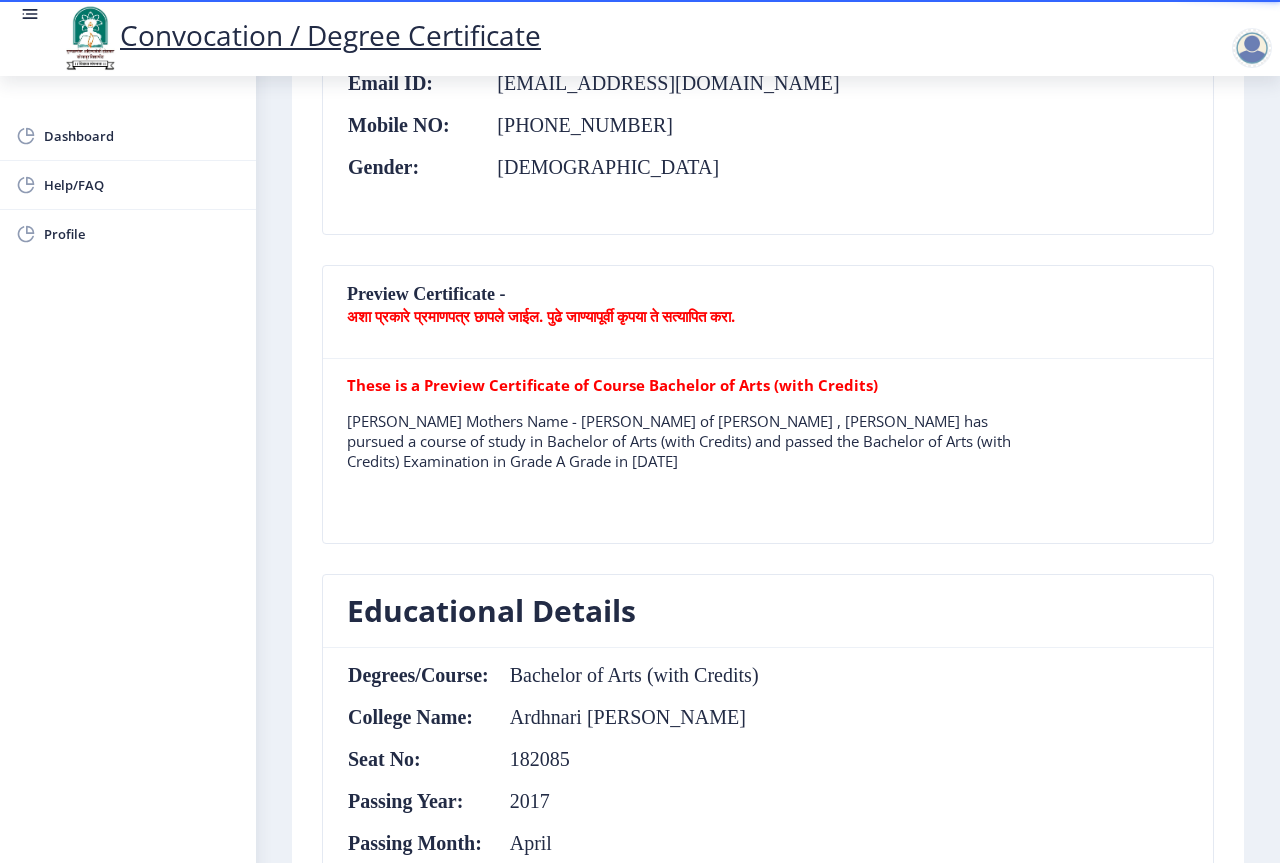 scroll, scrollTop: 500, scrollLeft: 0, axis: vertical 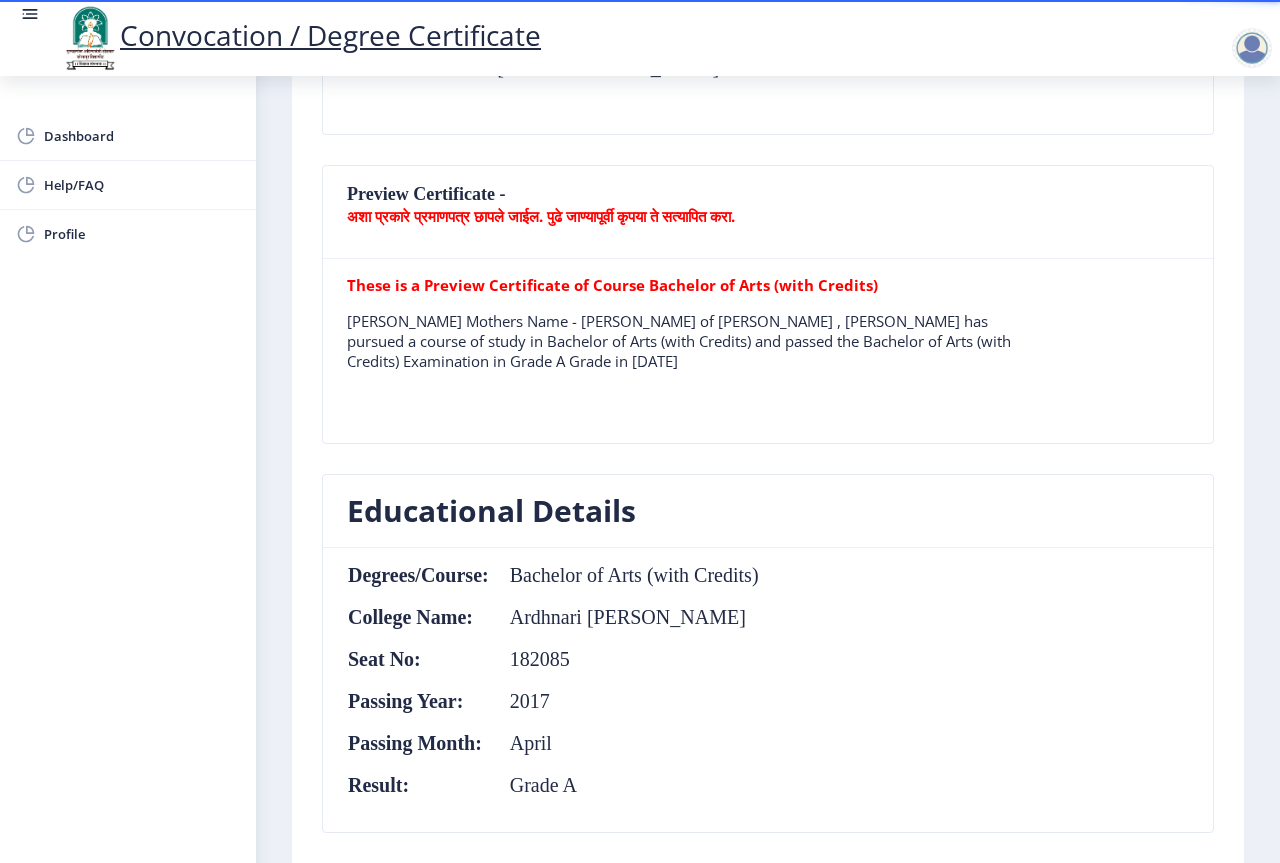 click on "अशा प्रकारे प्रमाणपत्र छापले जाईल. पुढे जाण्यापूर्वी कृपया ते सत्यापित करा." 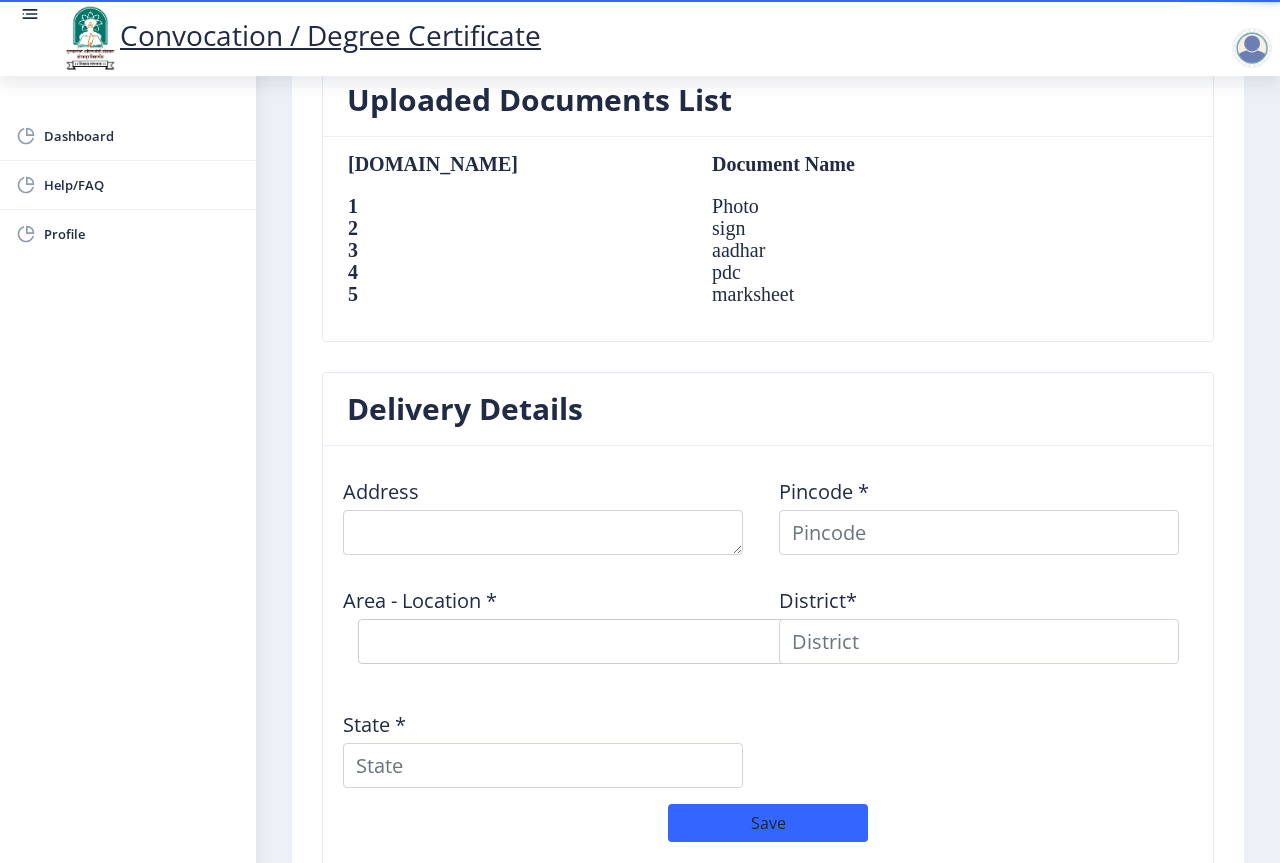 scroll, scrollTop: 1400, scrollLeft: 0, axis: vertical 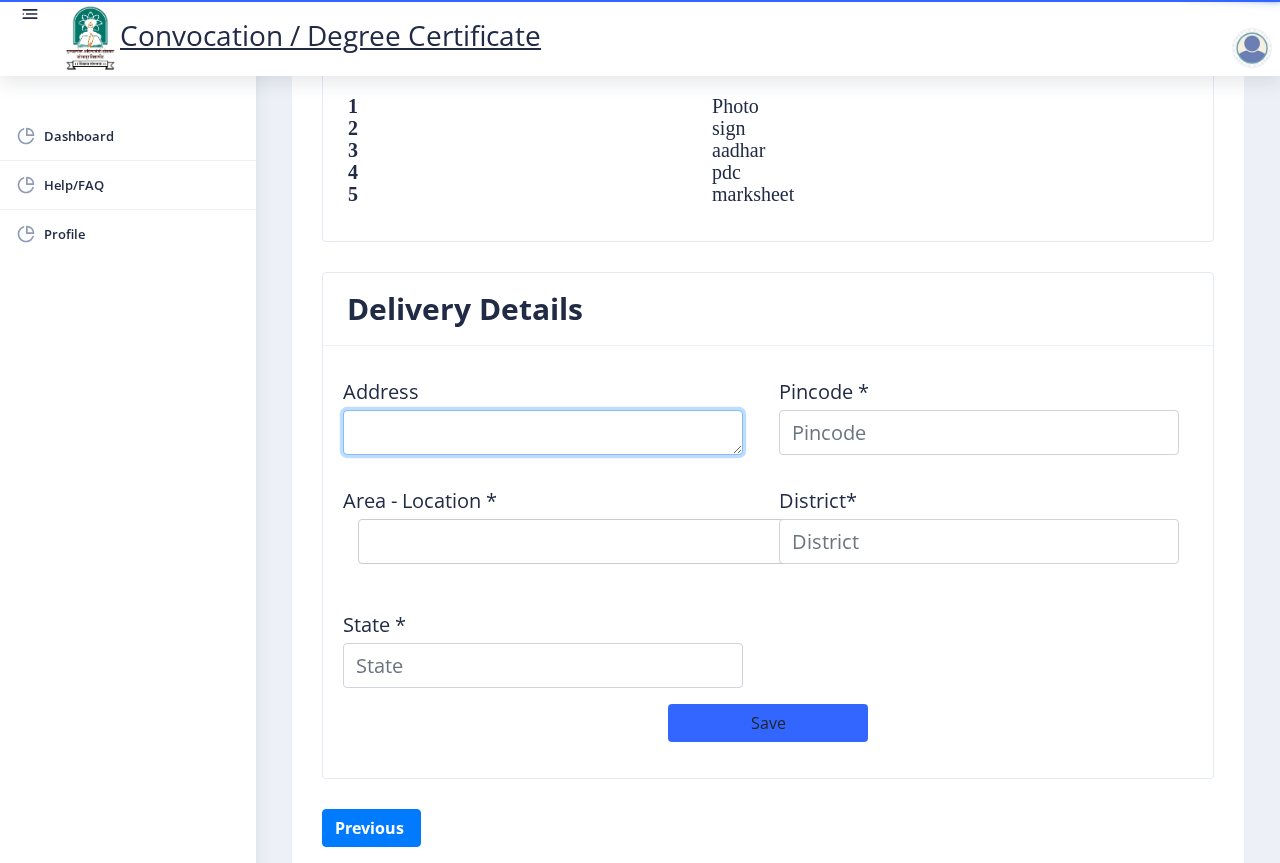 click at bounding box center [543, 432] 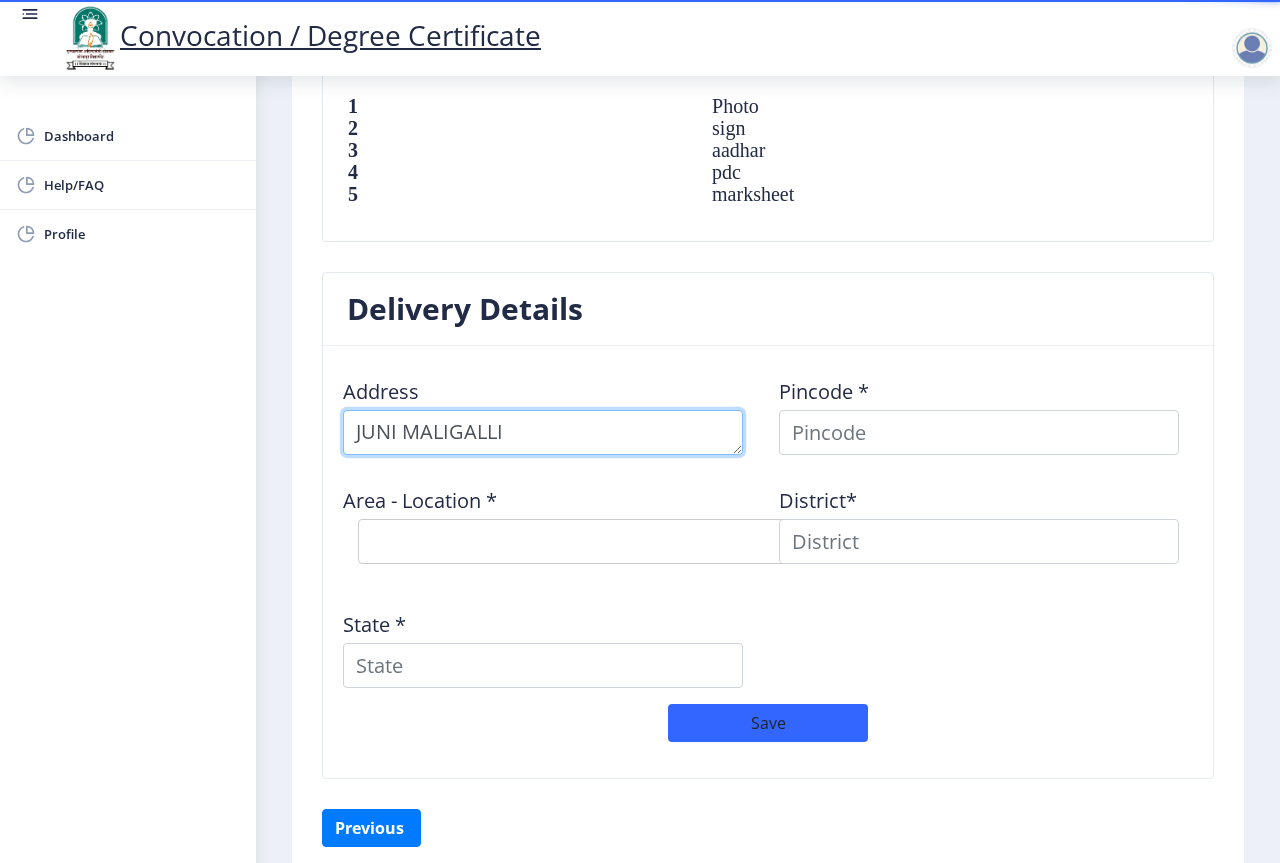 type on "JUNI MALIGALLI" 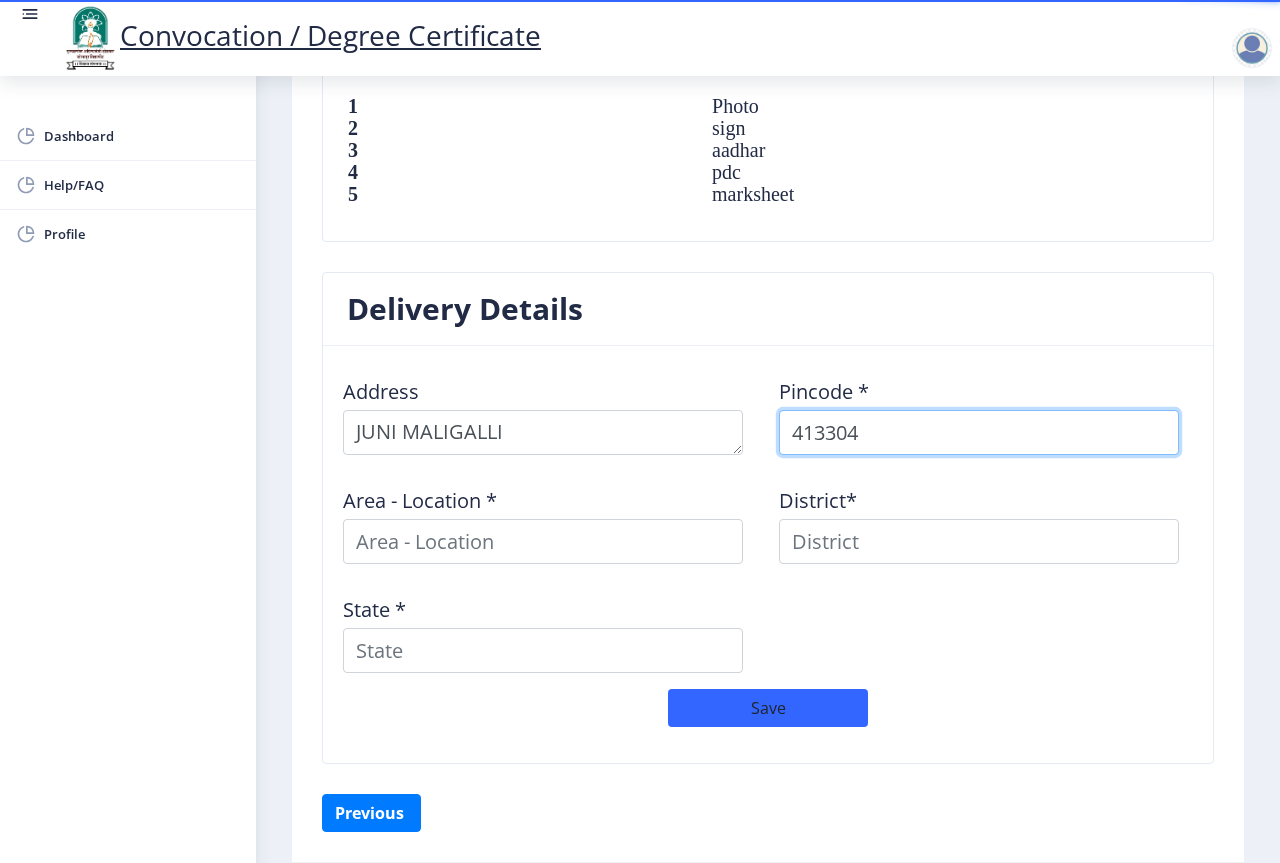type on "413304" 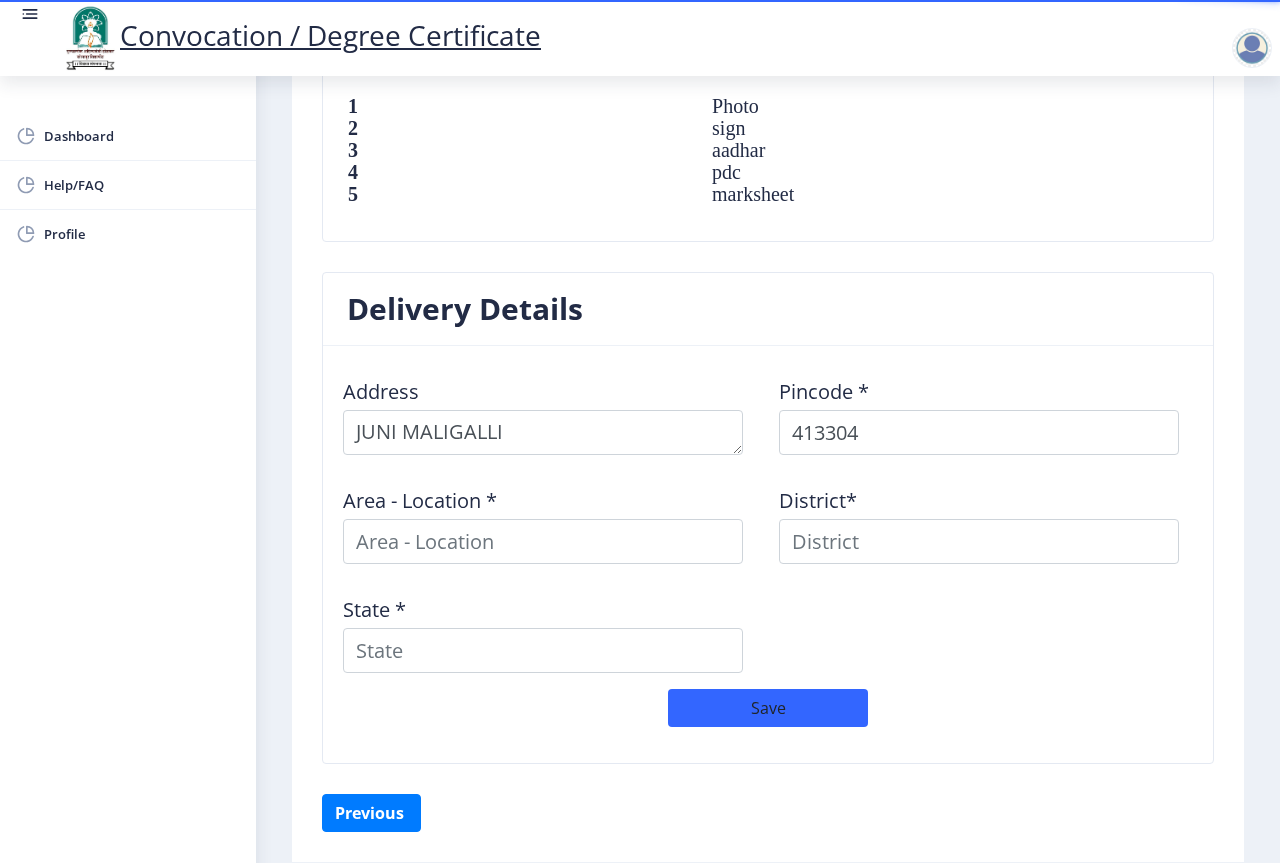 select 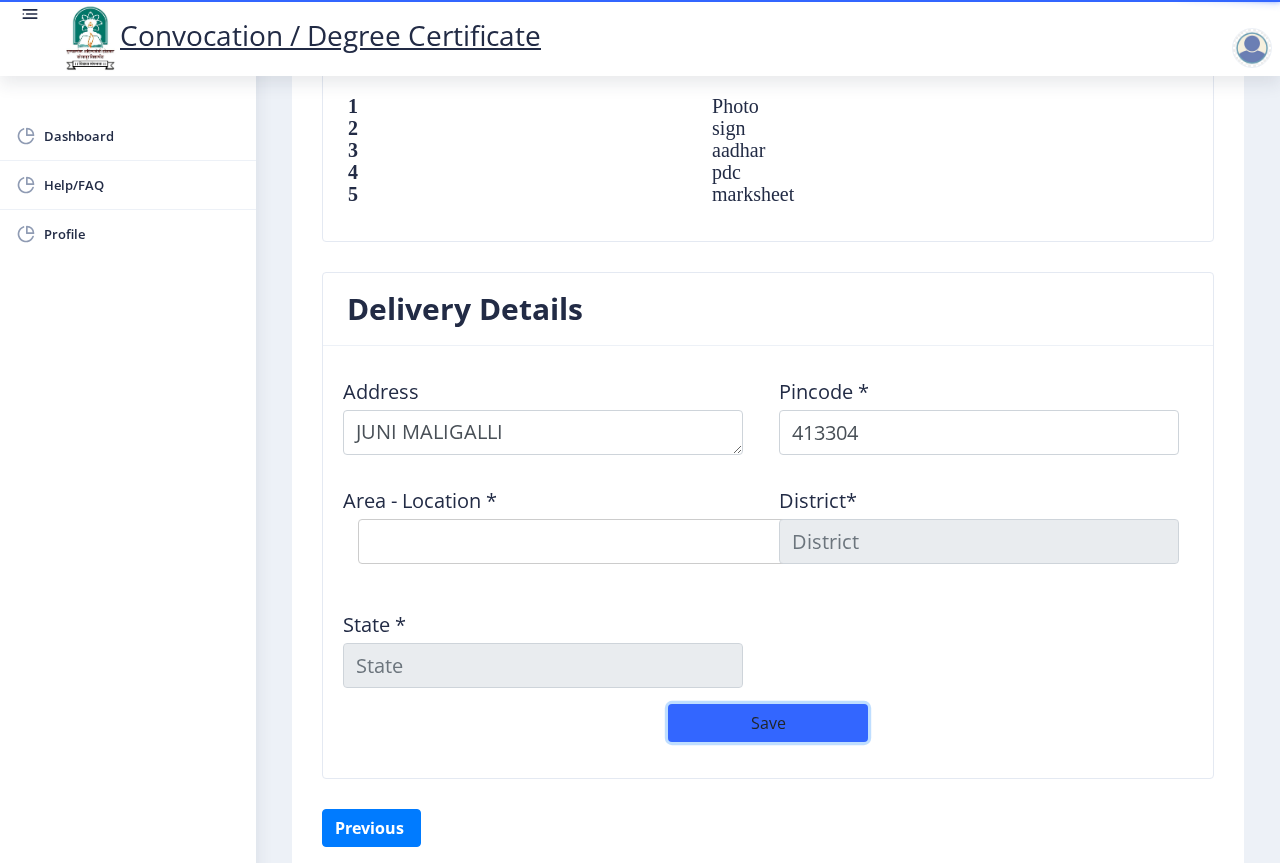 type 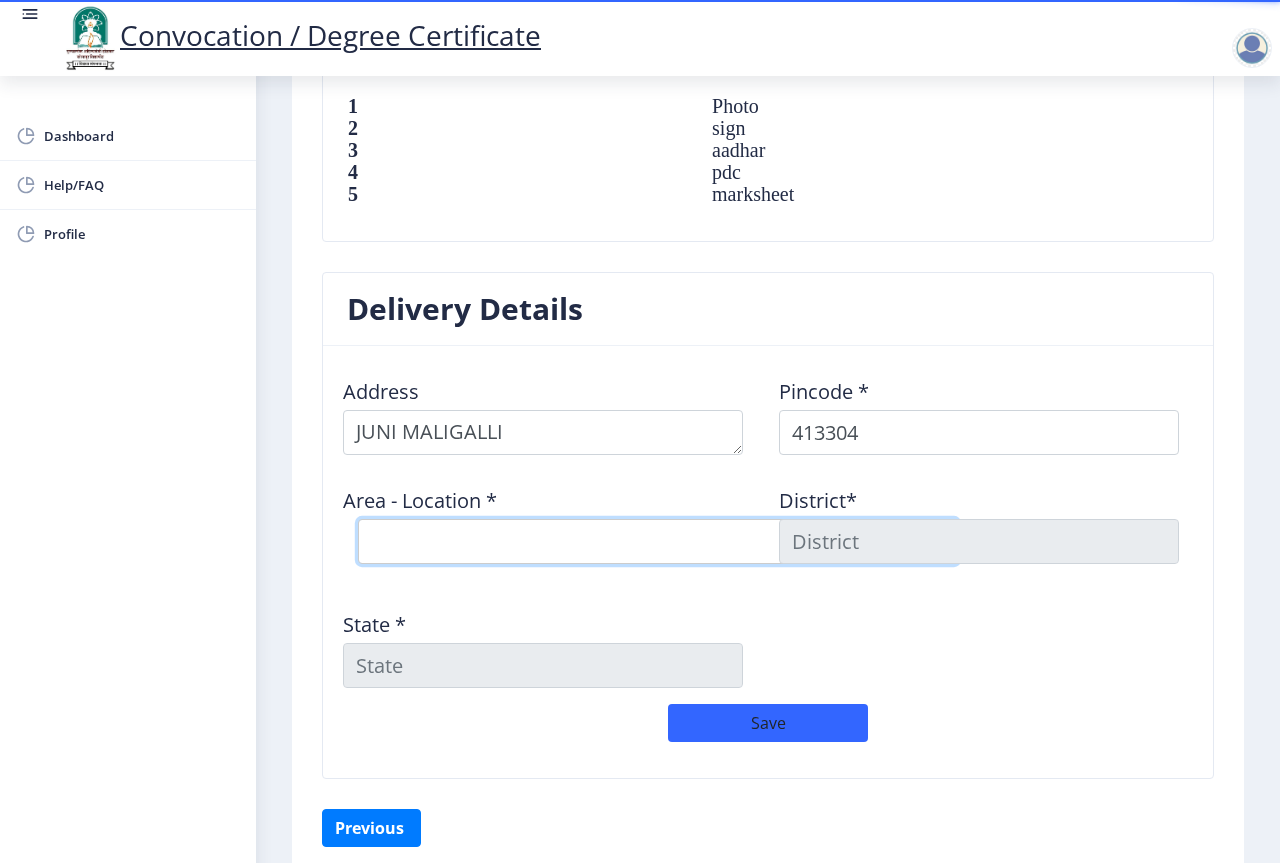 select on "19: Object" 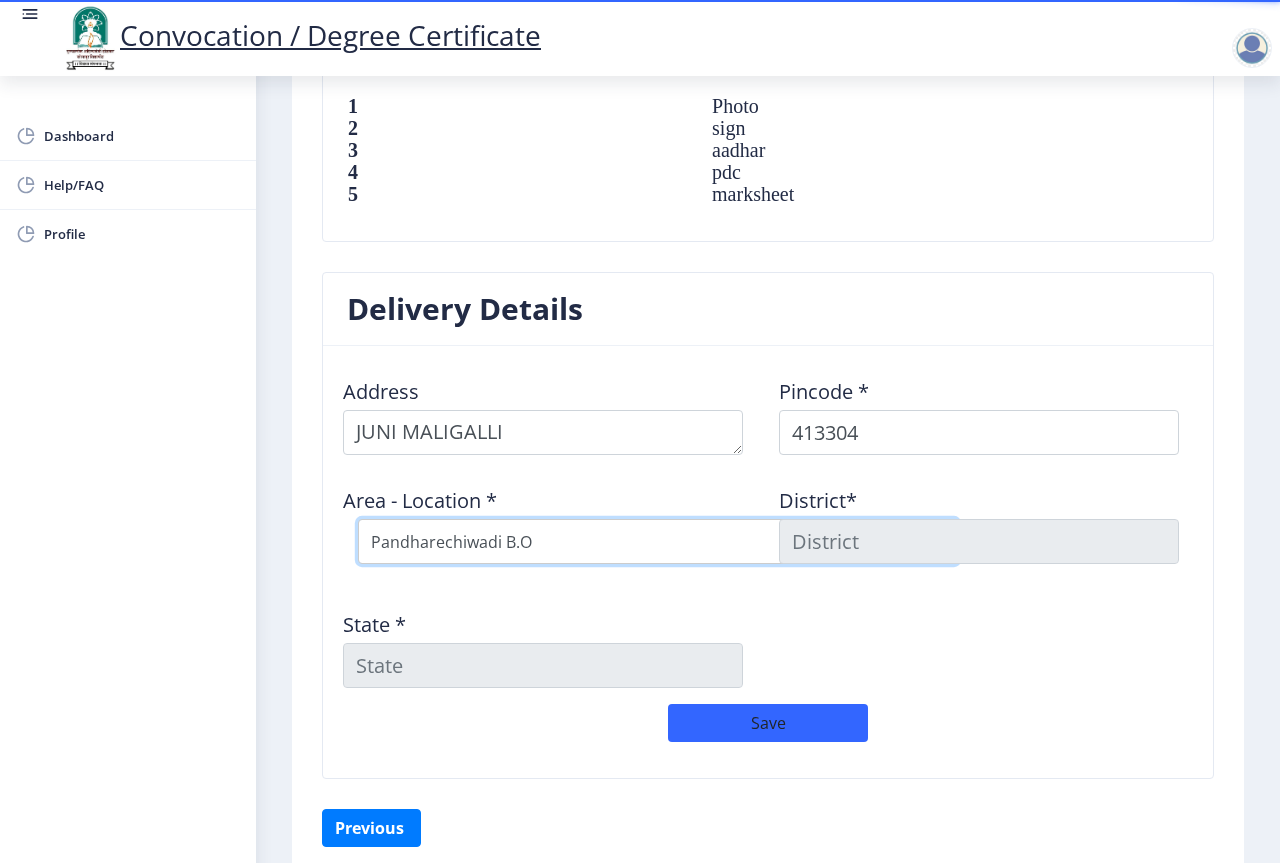 type on "SOLAPUR" 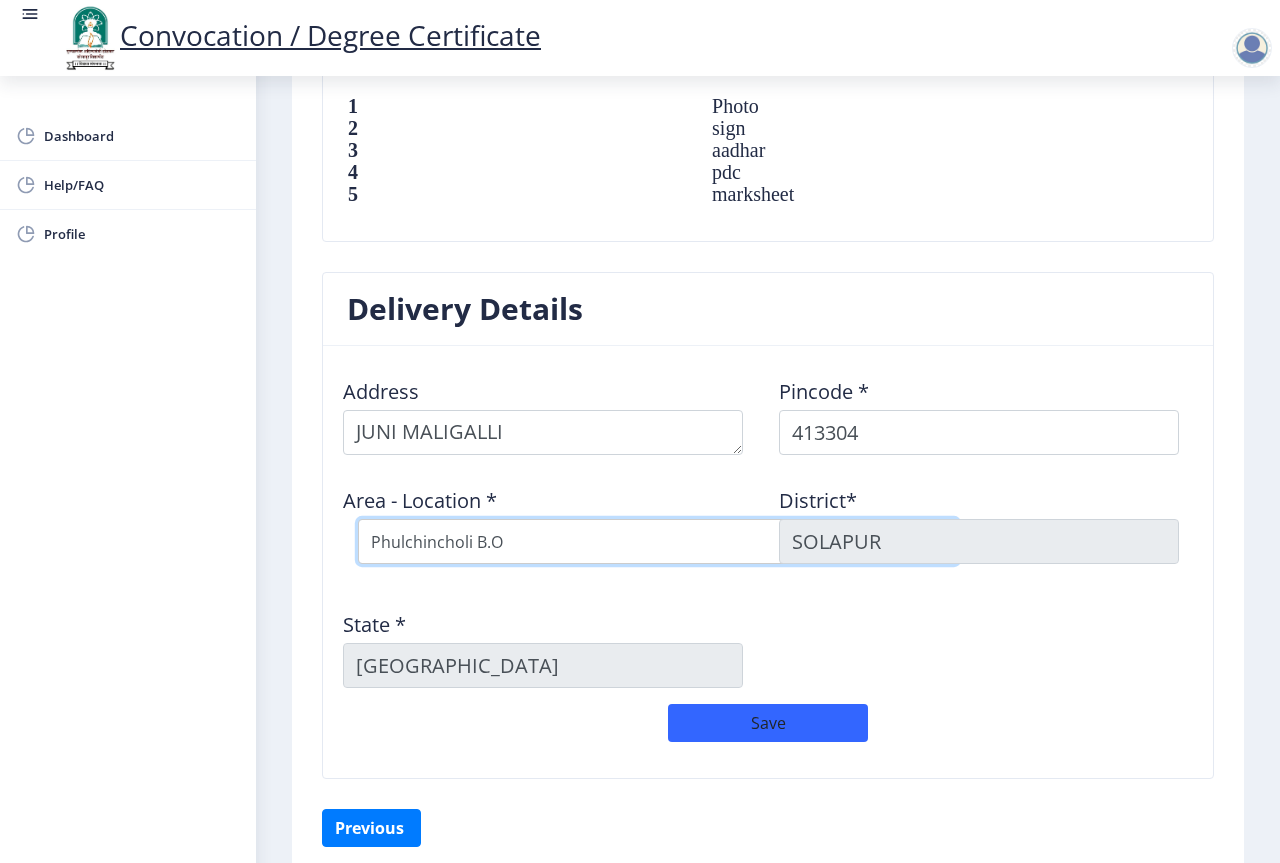 select on "20: Object" 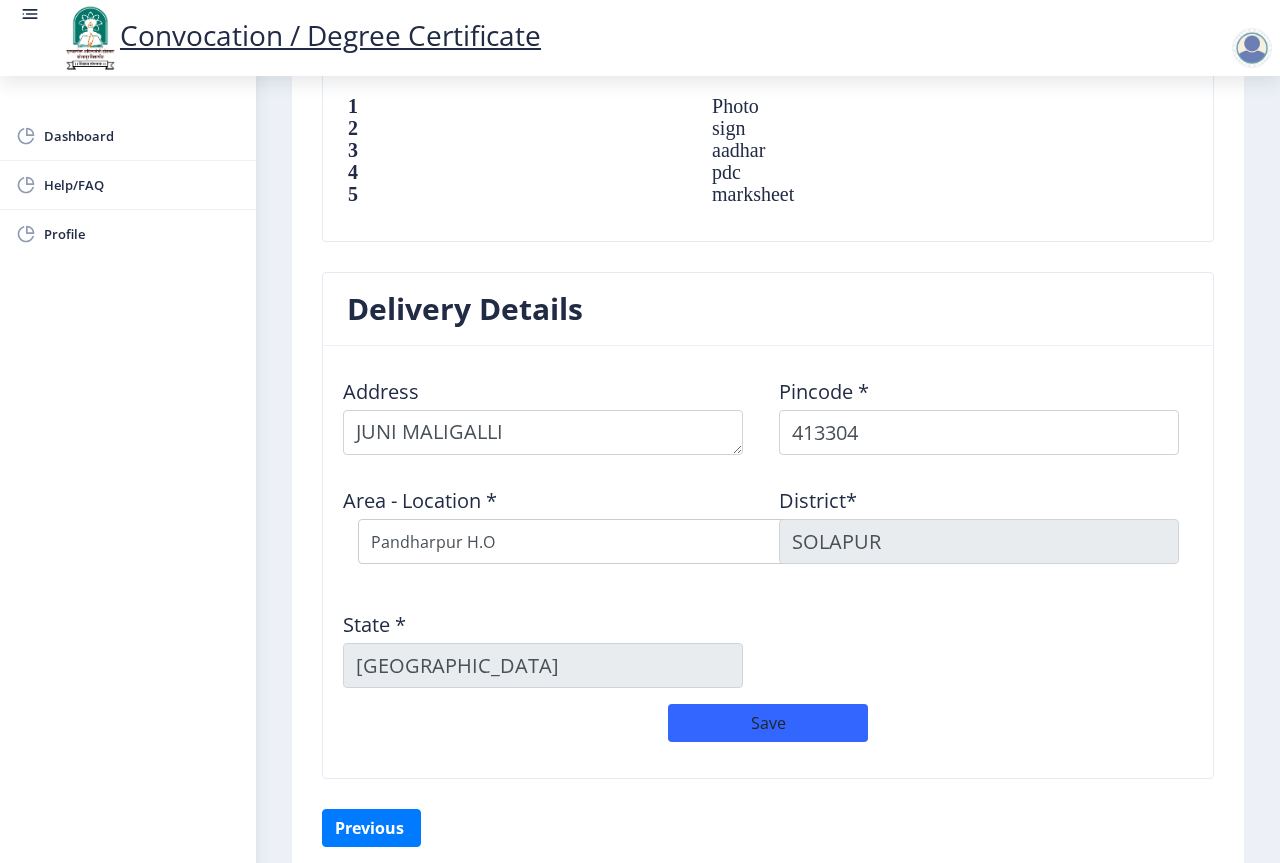 click on "Address    Pincode *  413304 Area - Location *  Select Area Location Adhiv BO Ambe B.O Anawali B.O Babhulgaon B.O Bhandishegaon B.O Chale B.O Degaon (PPR) B.O Gadegaon B.O Gopalpur B.O Gursale B.O Kasegaon B.O Korti B.O Mahadawar( Pandharpur) S.O Manishanagar(Pandharpur) S.O Mendhapur B.O Mundhewadi B.O Navi Peth (Pandharpur) S.O Ozewadi B.O Pandharechiwadi B.O Pandharpur H.O Phulchincholi B.O Puluj B.O Ranjani B.O Rople BK B.O Sarkoli B.O Shelve B.O Siddhewadi B.O Sonka B.O Suste B.O Tarapur B.O Tawashi B.O Tungat B.O Wakhari B.O District*  SOLAPUR State *  Maharashtra" 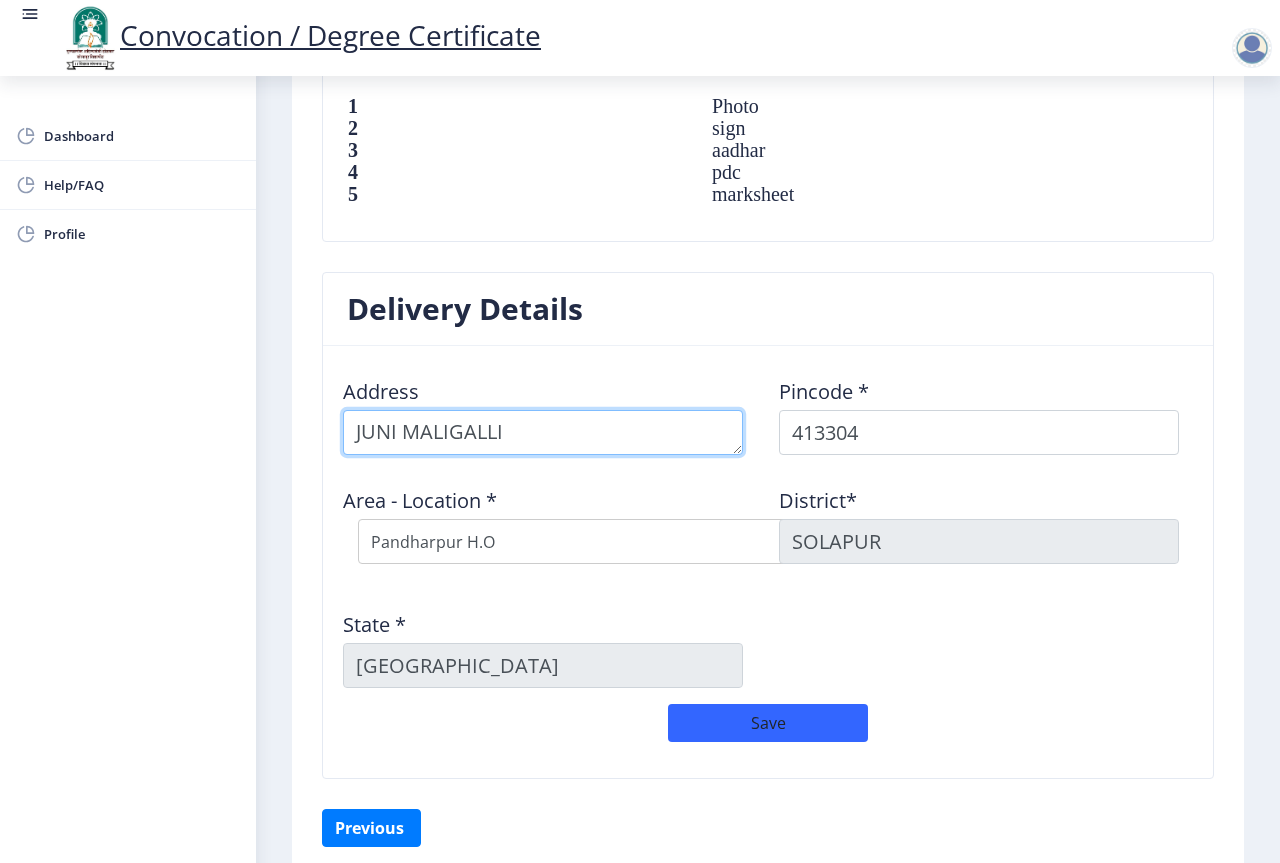 click at bounding box center (543, 432) 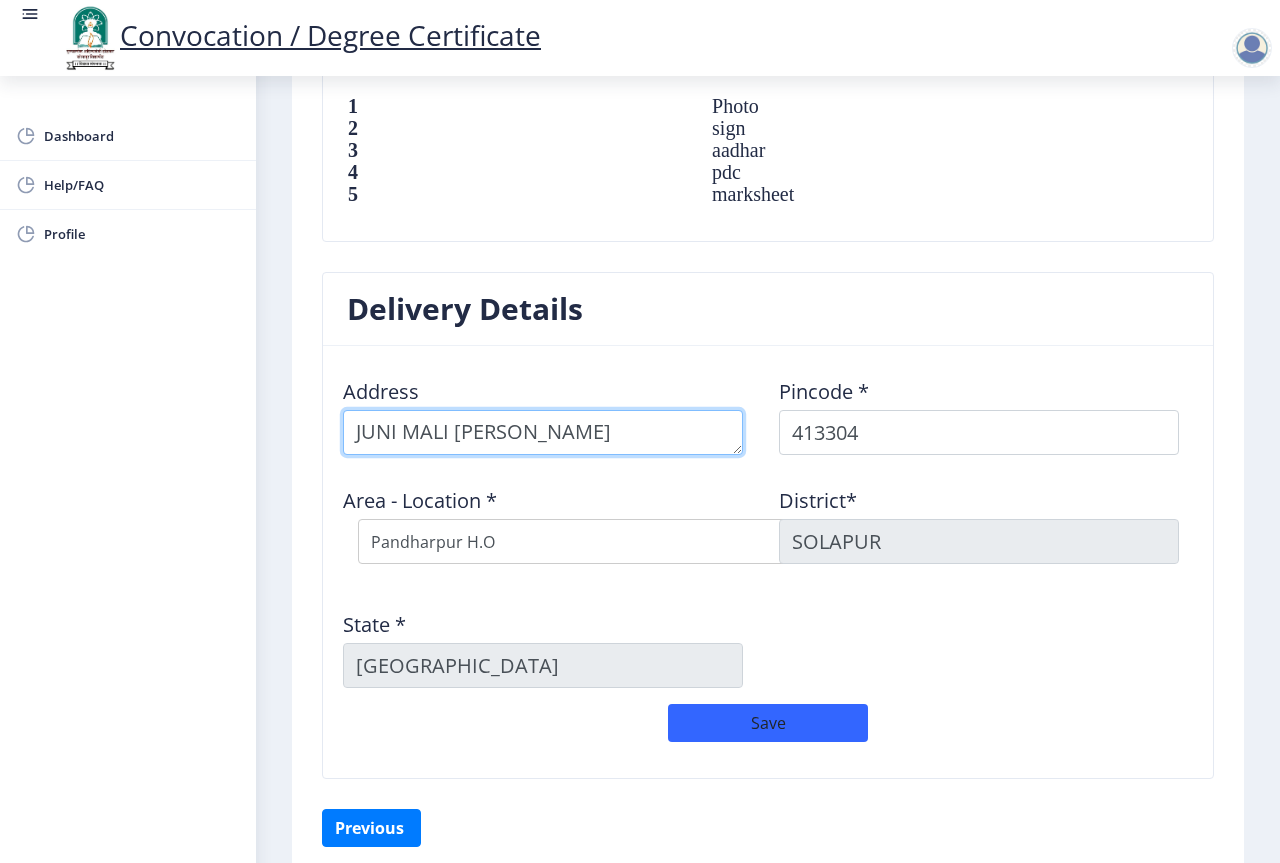 click at bounding box center (543, 432) 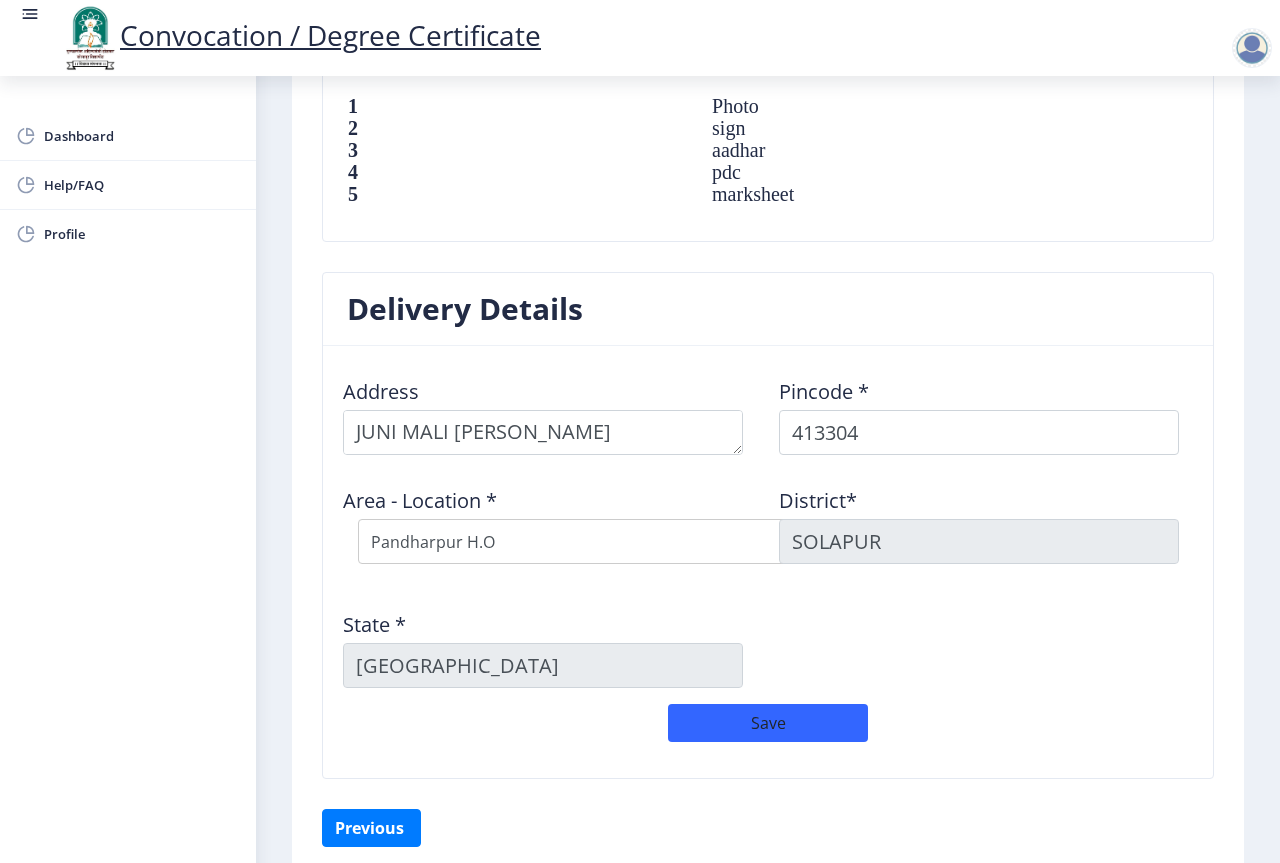 click on "Address    Pincode *  413304 Area - Location *  Select Area Location Adhiv BO Ambe B.O Anawali B.O Babhulgaon B.O Bhandishegaon B.O Chale B.O Degaon (PPR) B.O Gadegaon B.O Gopalpur B.O Gursale B.O Kasegaon B.O Korti B.O Mahadawar( Pandharpur) S.O Manishanagar(Pandharpur) S.O Mendhapur B.O Mundhewadi B.O Navi Peth (Pandharpur) S.O Ozewadi B.O Pandharechiwadi B.O Pandharpur H.O Phulchincholi B.O Puluj B.O Ranjani B.O Rople BK B.O Sarkoli B.O Shelve B.O Siddhewadi B.O Sonka B.O Suste B.O Tarapur B.O Tawashi B.O Tungat B.O Wakhari B.O District*  SOLAPUR State *  Maharashtra" 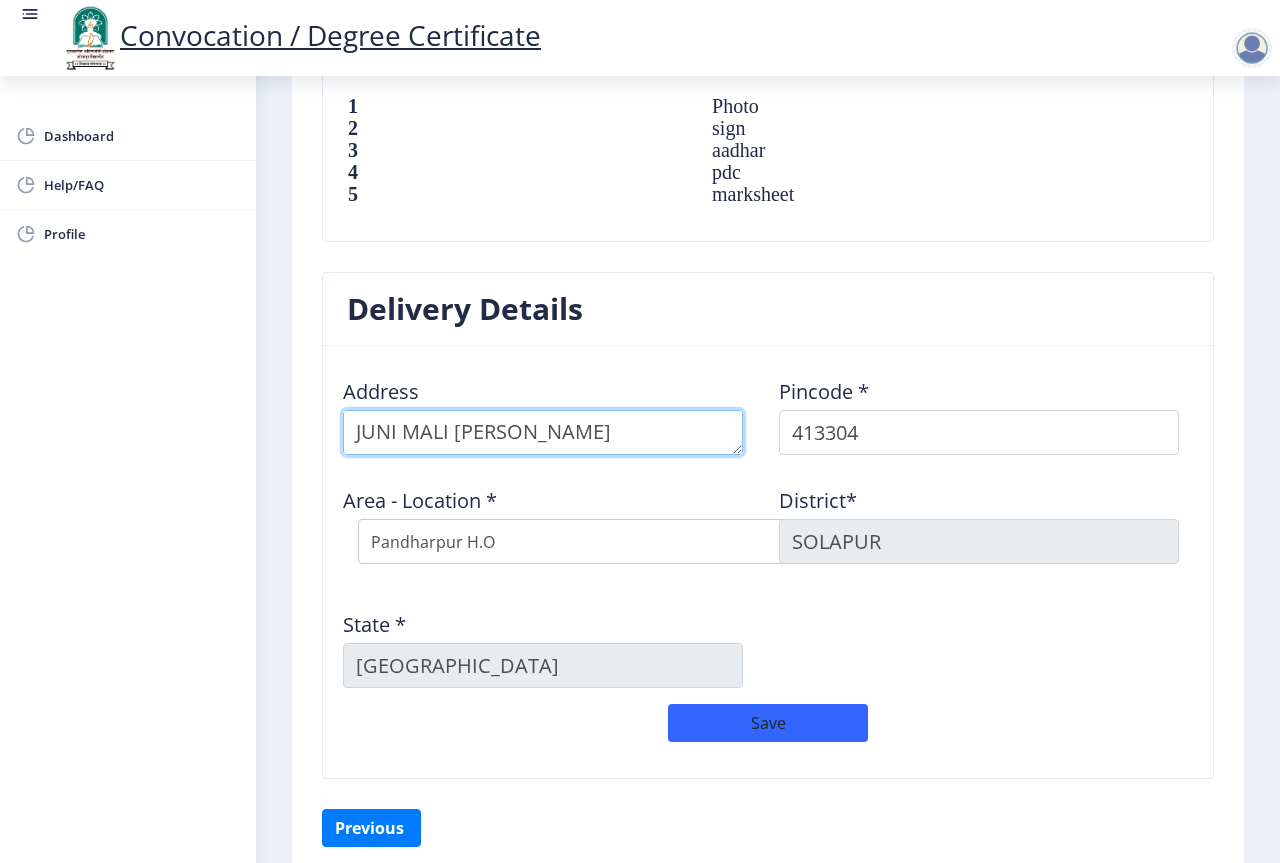 click at bounding box center (543, 432) 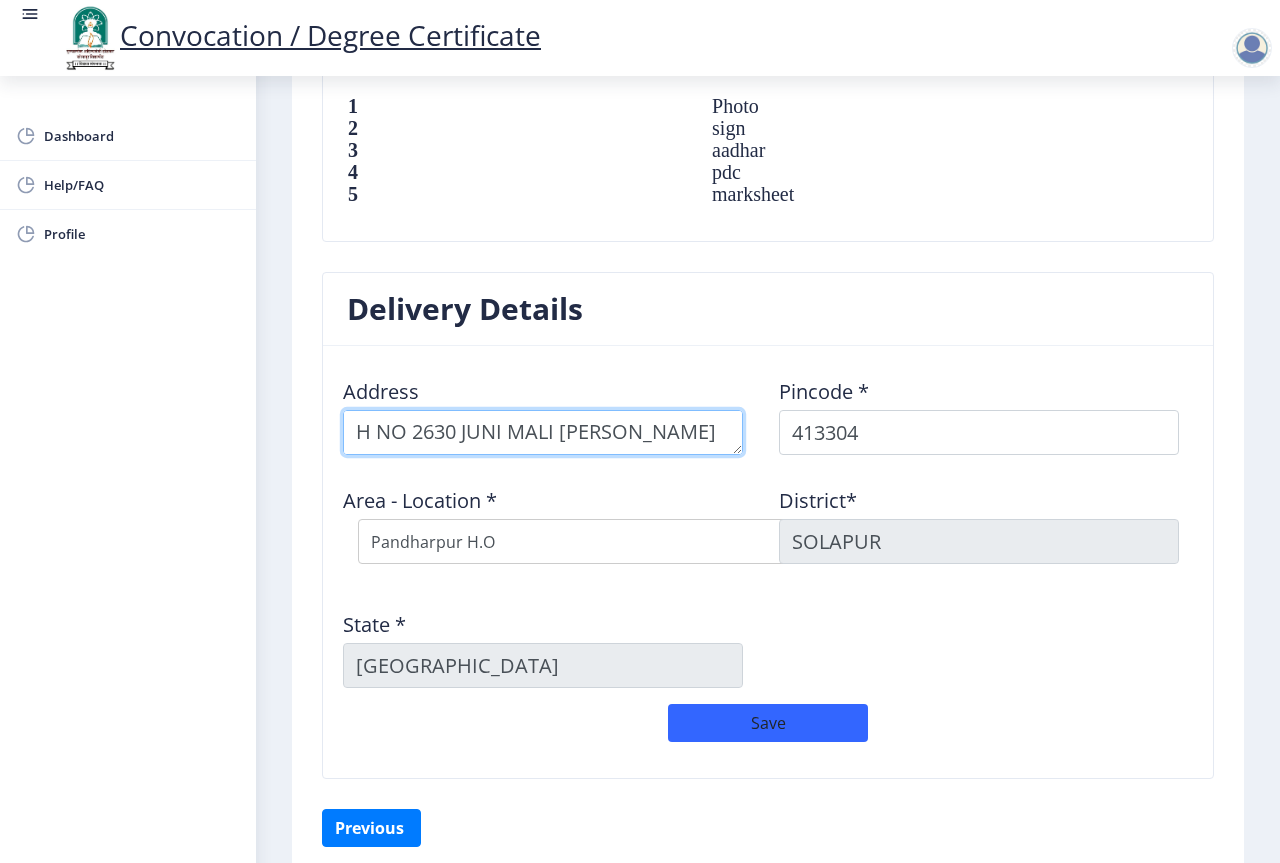 type on "H NO 2630 JUNI MALI GALLI PANDHARPUR" 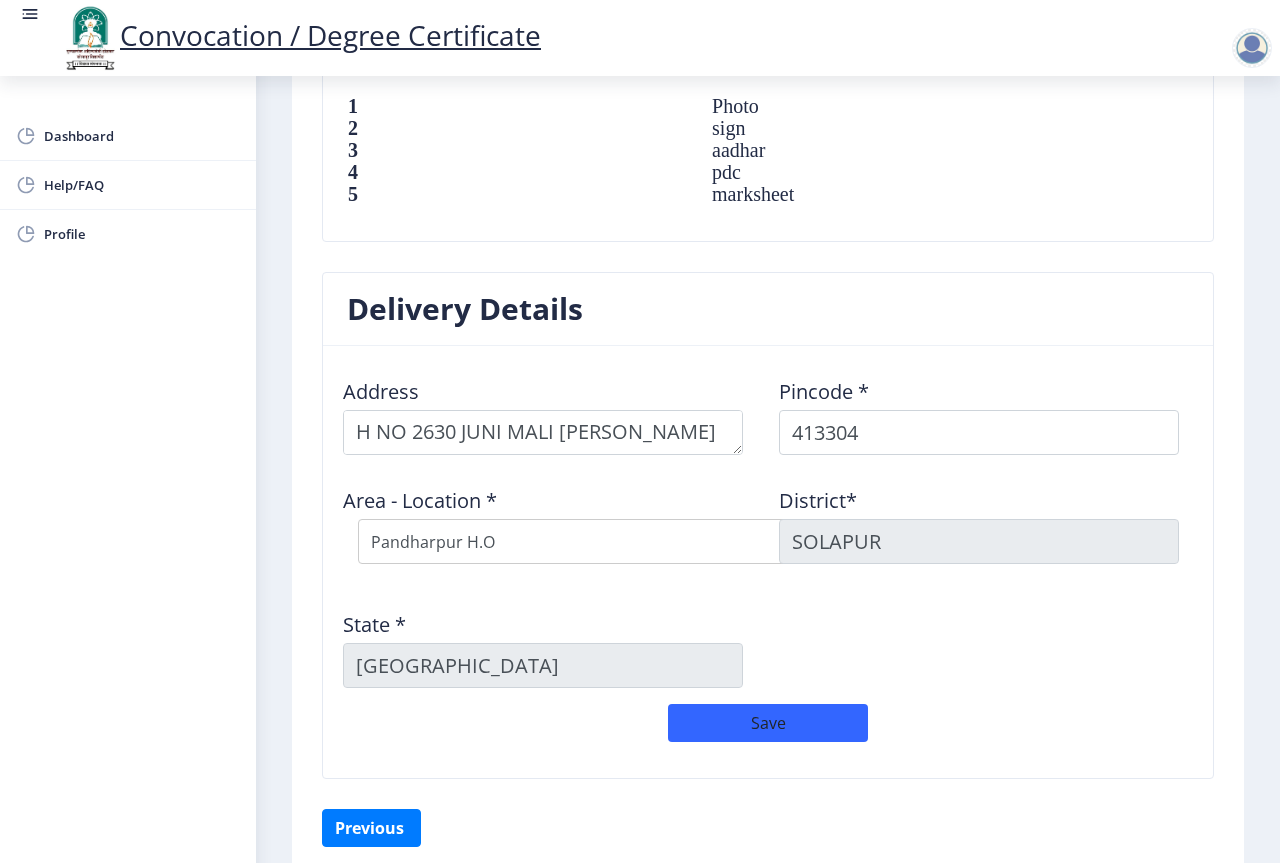 click on "Address    Pincode *  413304 Area - Location *  Select Area Location Adhiv BO Ambe B.O Anawali B.O Babhulgaon B.O Bhandishegaon B.O Chale B.O Degaon (PPR) B.O Gadegaon B.O Gopalpur B.O Gursale B.O Kasegaon B.O Korti B.O Mahadawar( Pandharpur) S.O Manishanagar(Pandharpur) S.O Mendhapur B.O Mundhewadi B.O Navi Peth (Pandharpur) S.O Ozewadi B.O Pandharechiwadi B.O Pandharpur H.O Phulchincholi B.O Puluj B.O Ranjani B.O Rople BK B.O Sarkoli B.O Shelve B.O Siddhewadi B.O Sonka B.O Suste B.O Tarapur B.O Tawashi B.O Tungat B.O Wakhari B.O District*  SOLAPUR State *  Maharashtra" 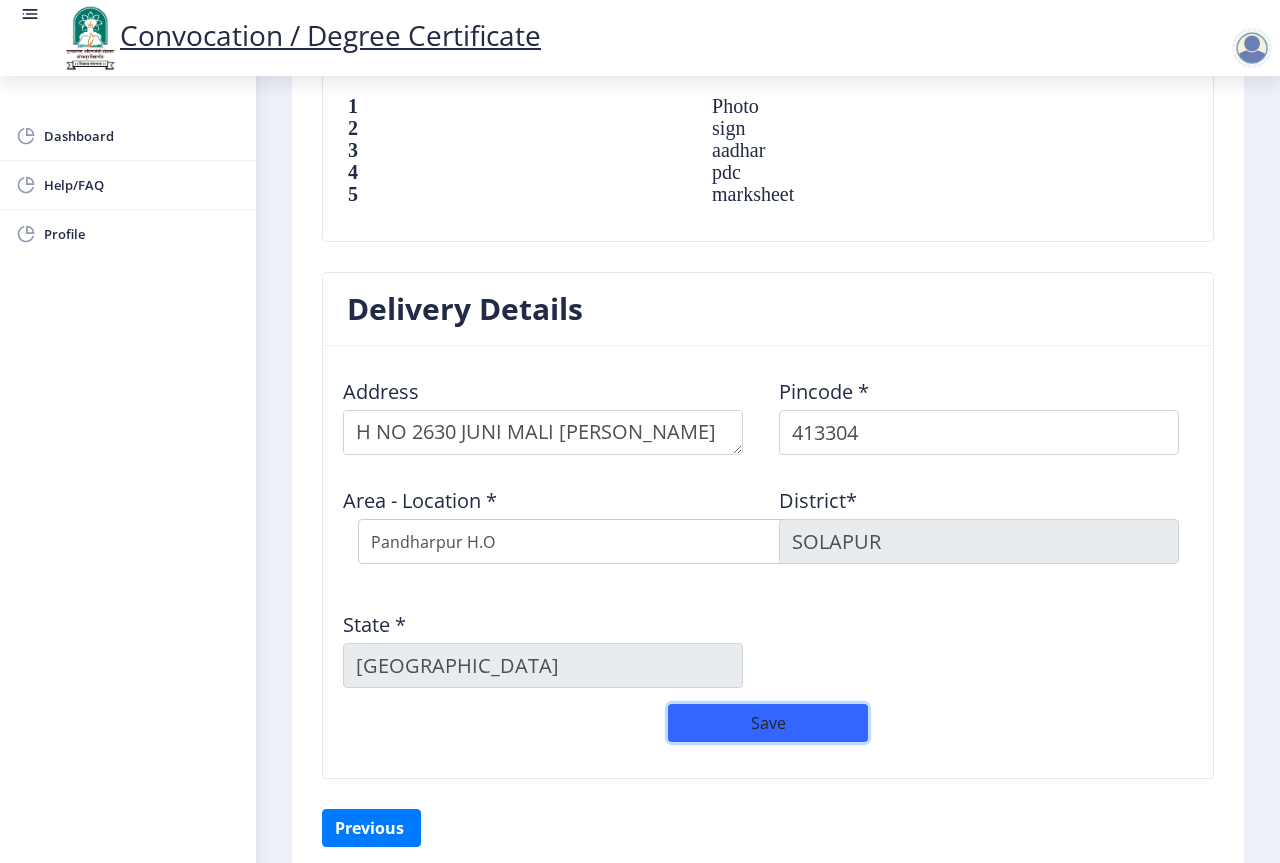 click on "Save" 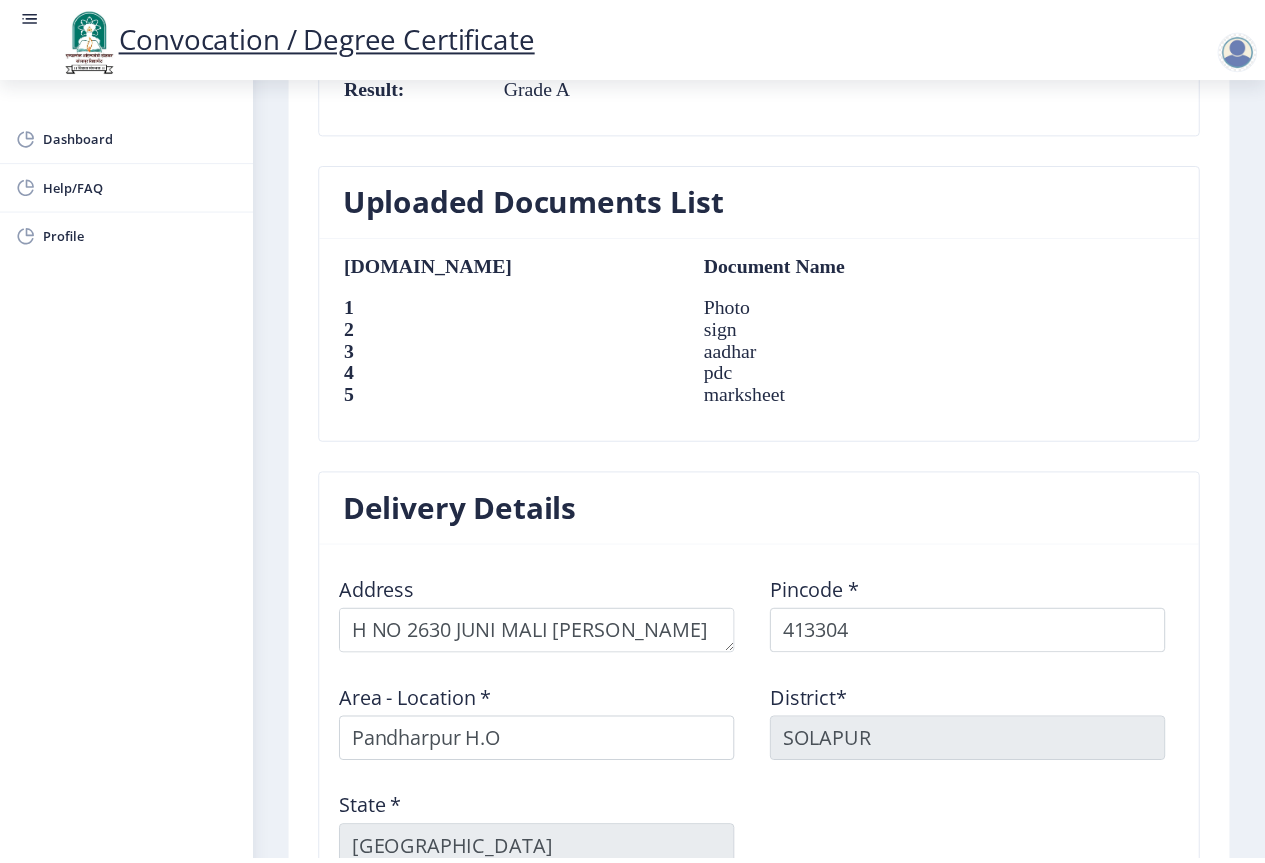 scroll, scrollTop: 1530, scrollLeft: 0, axis: vertical 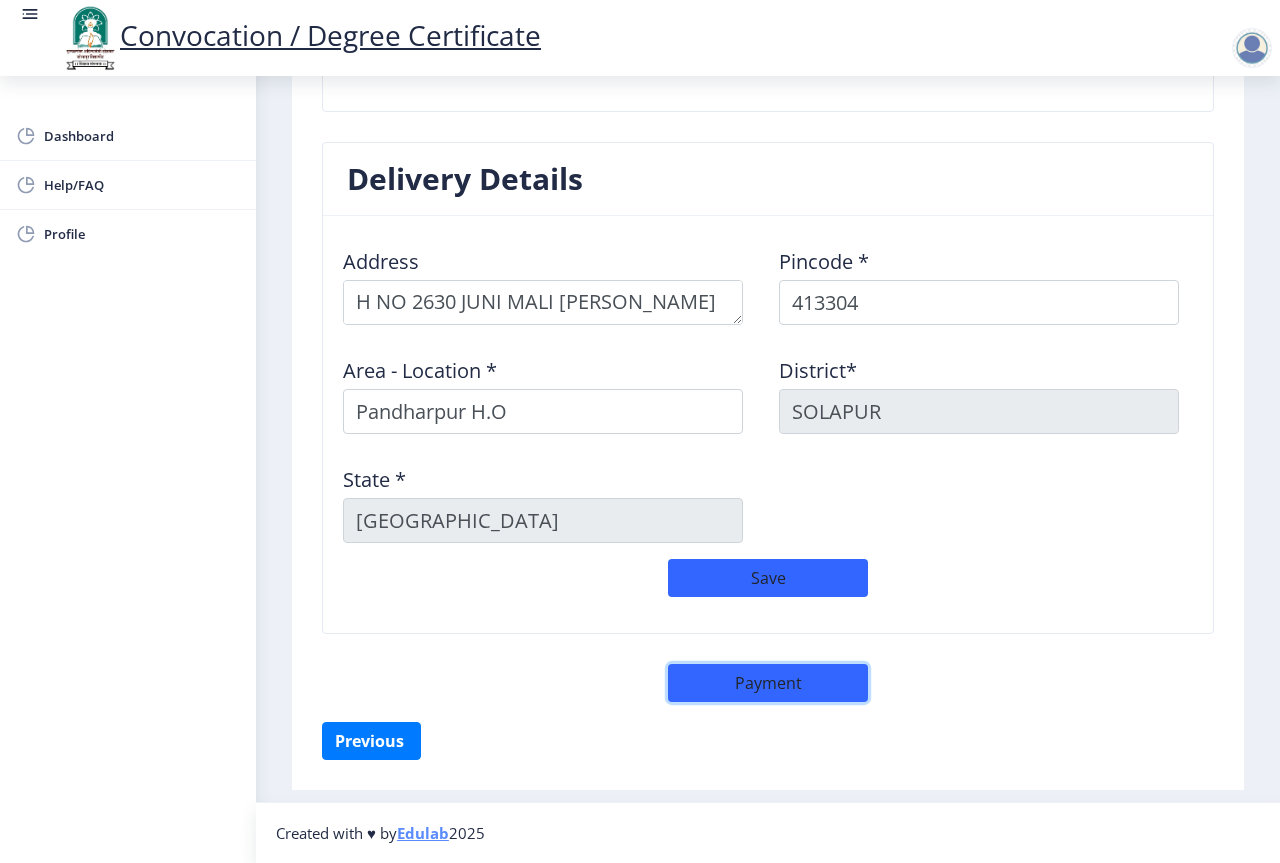 click on "Payment" 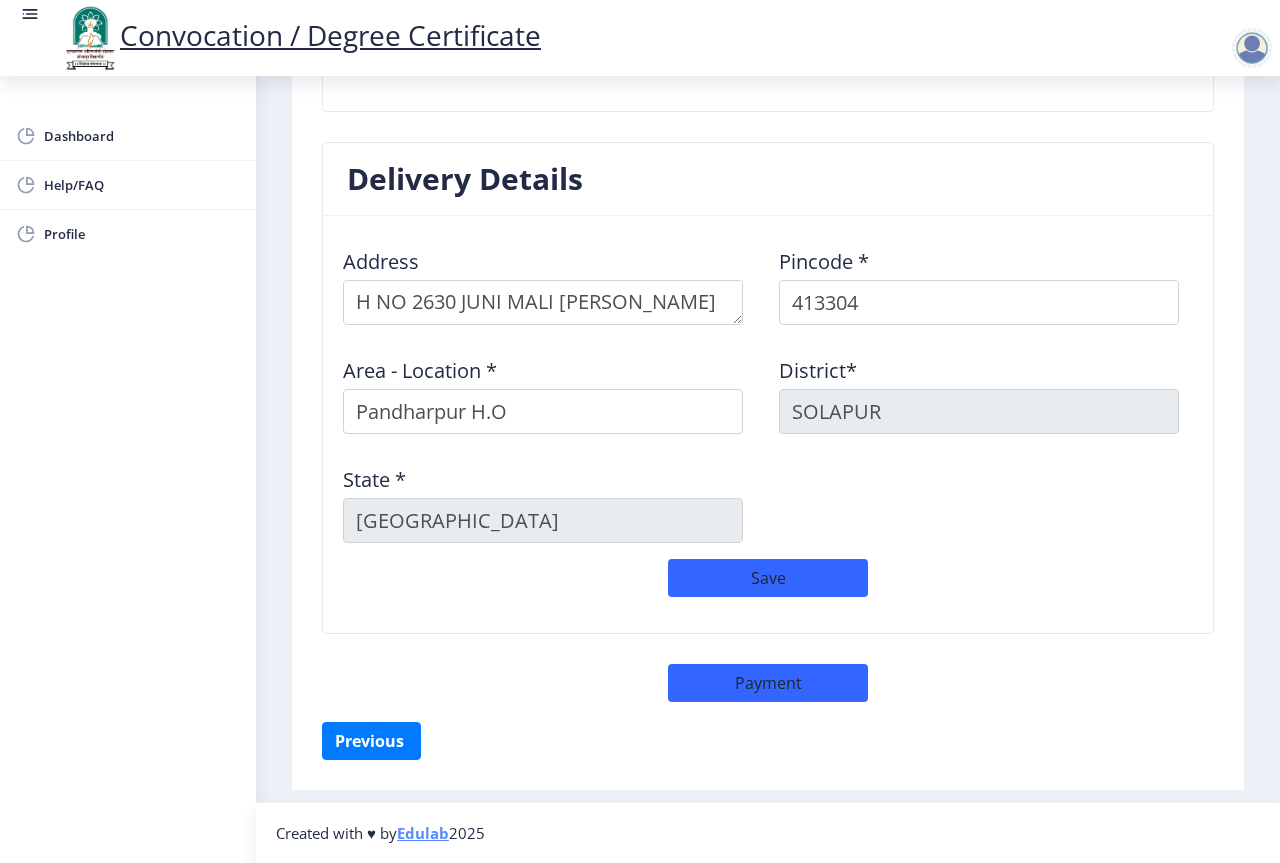 select on "sealed" 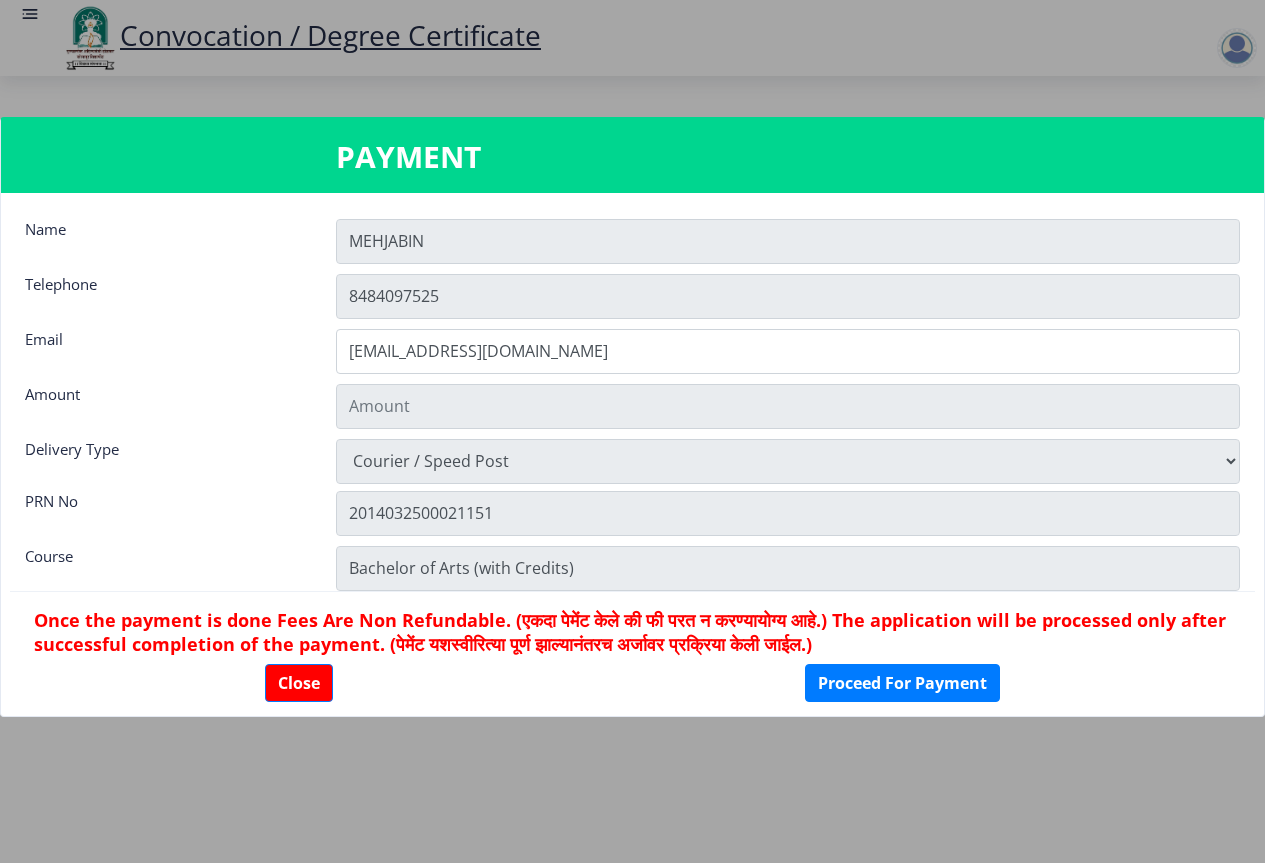 type on "900" 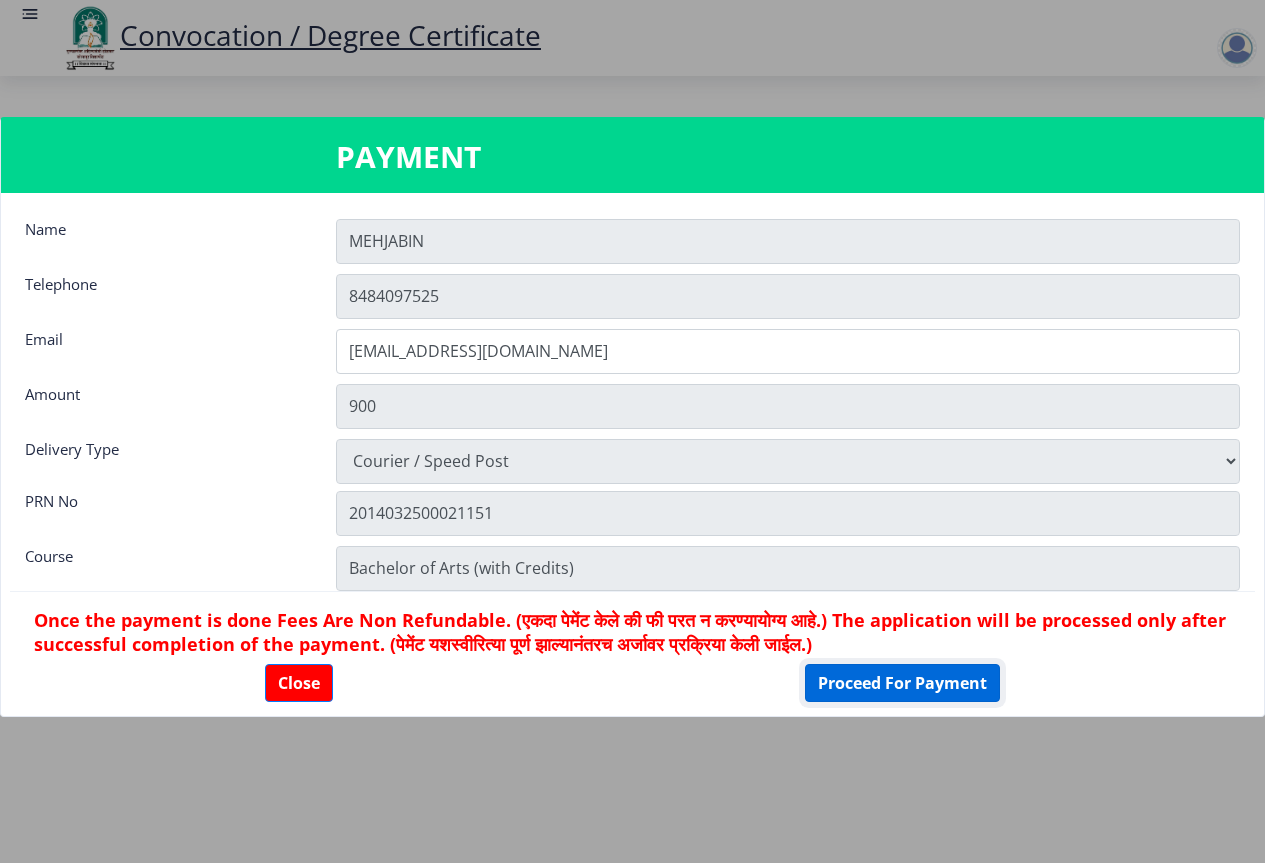 click on "Proceed For Payment" 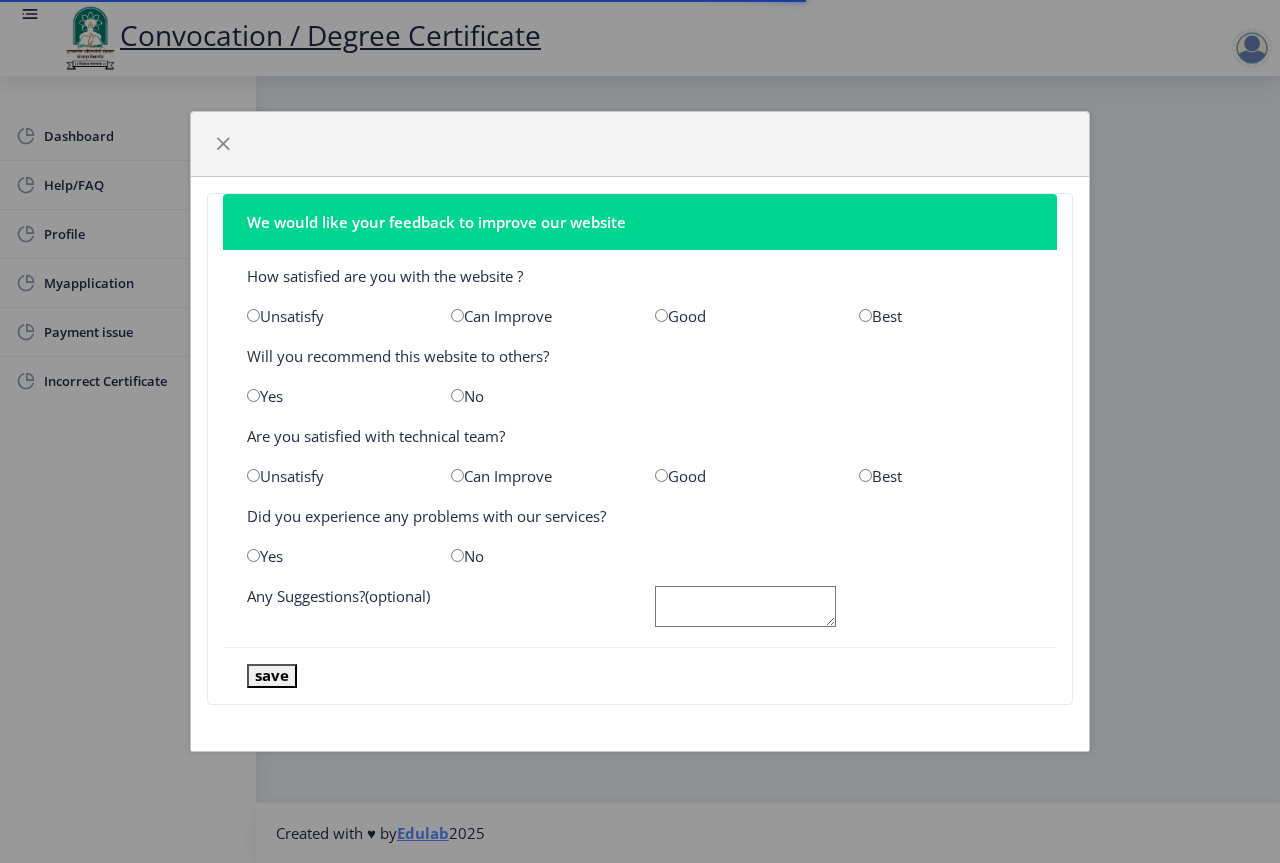 scroll, scrollTop: 0, scrollLeft: 0, axis: both 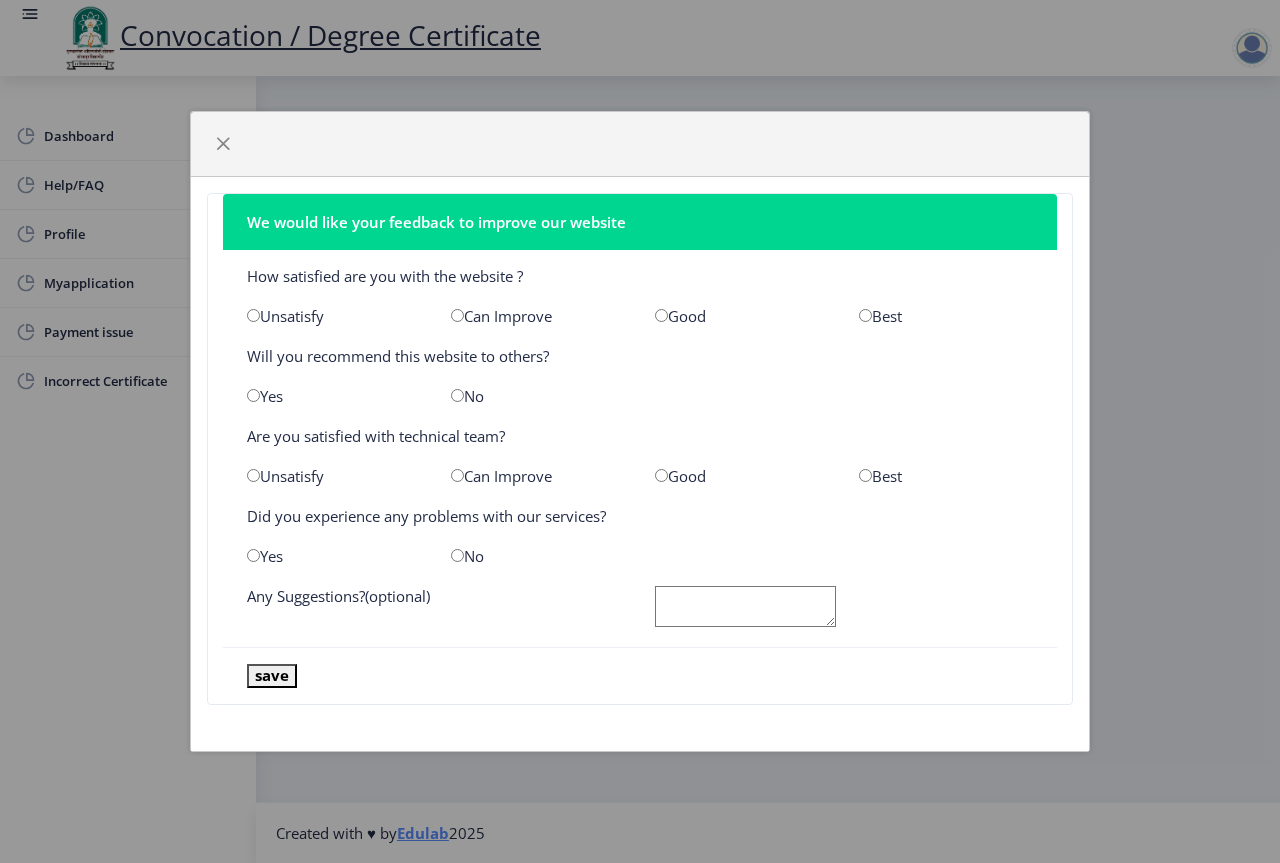 click at bounding box center (661, 315) 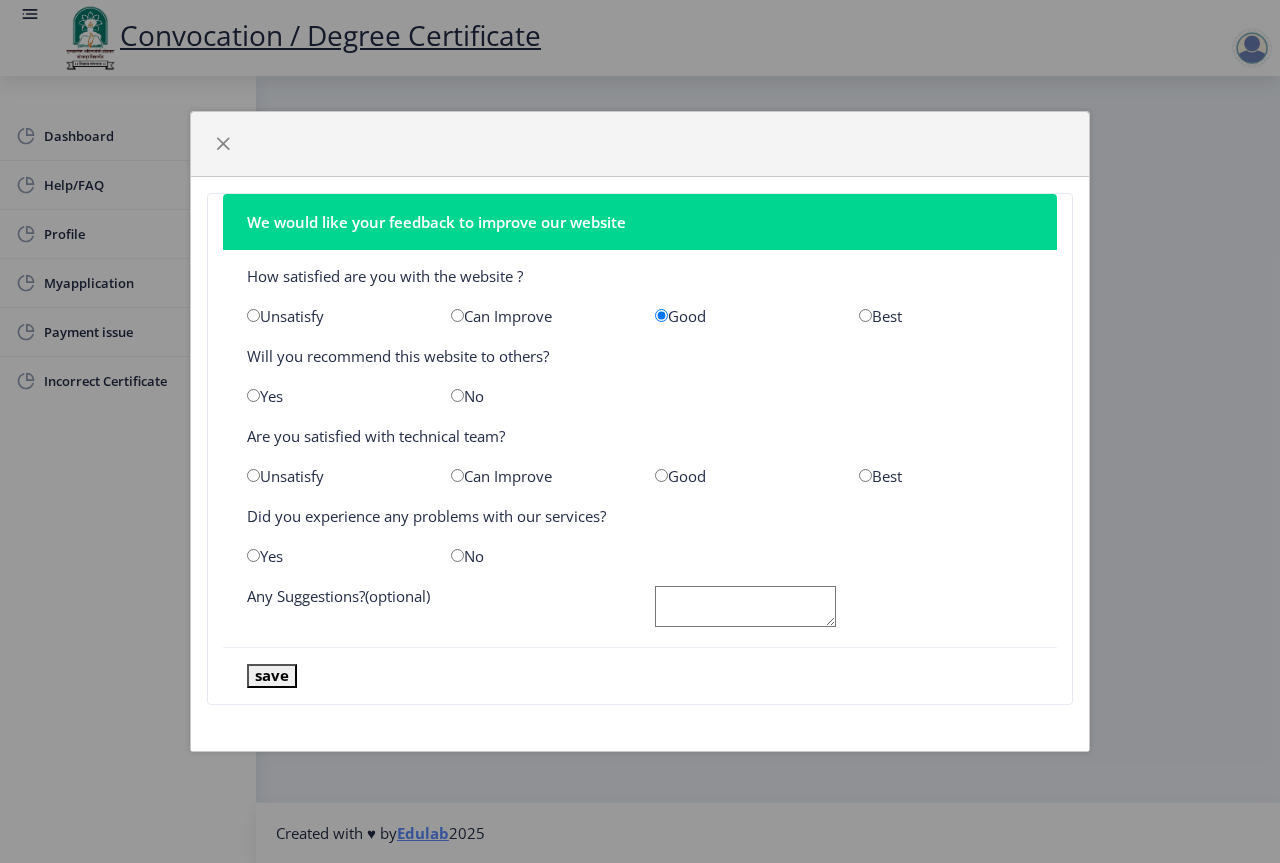 click at bounding box center (457, 395) 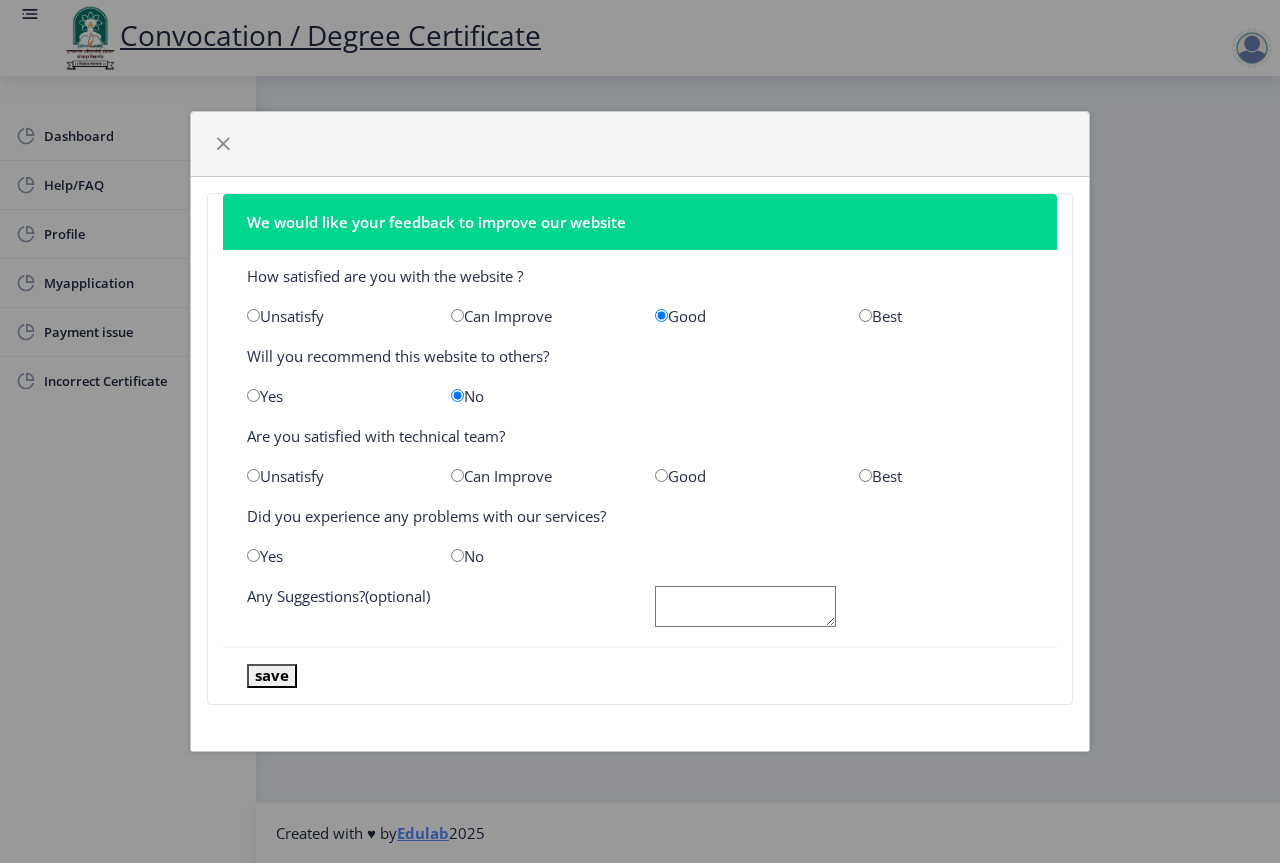 click at bounding box center [661, 475] 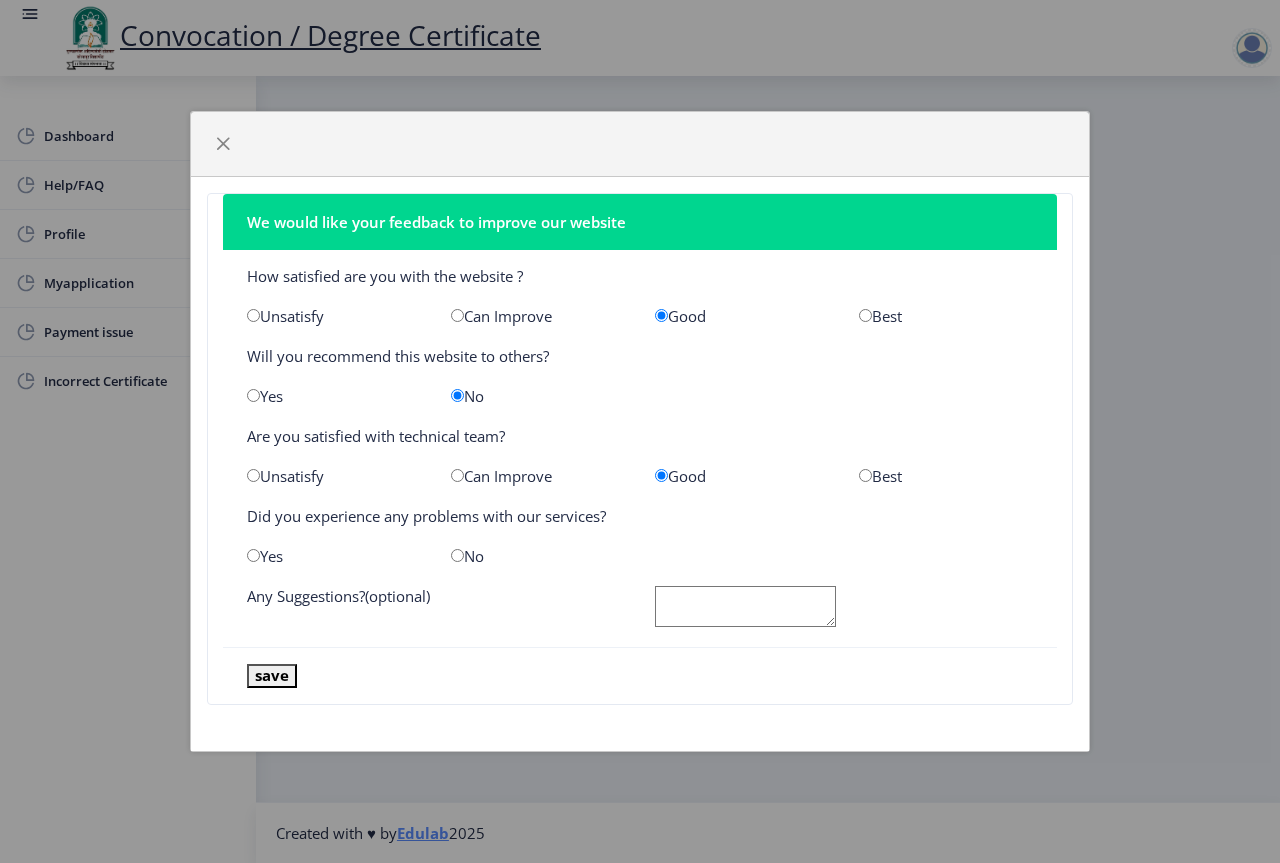 click at bounding box center [457, 555] 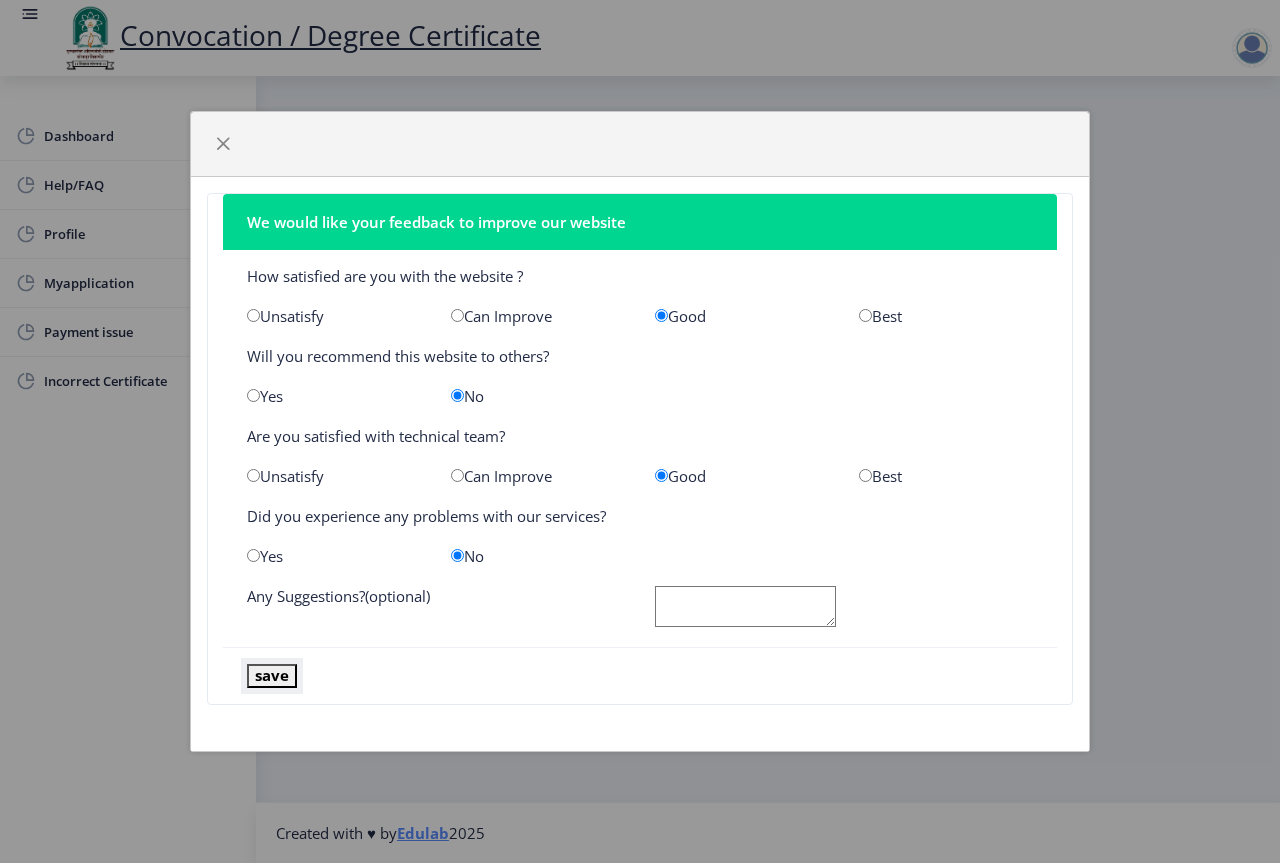 click on "save" 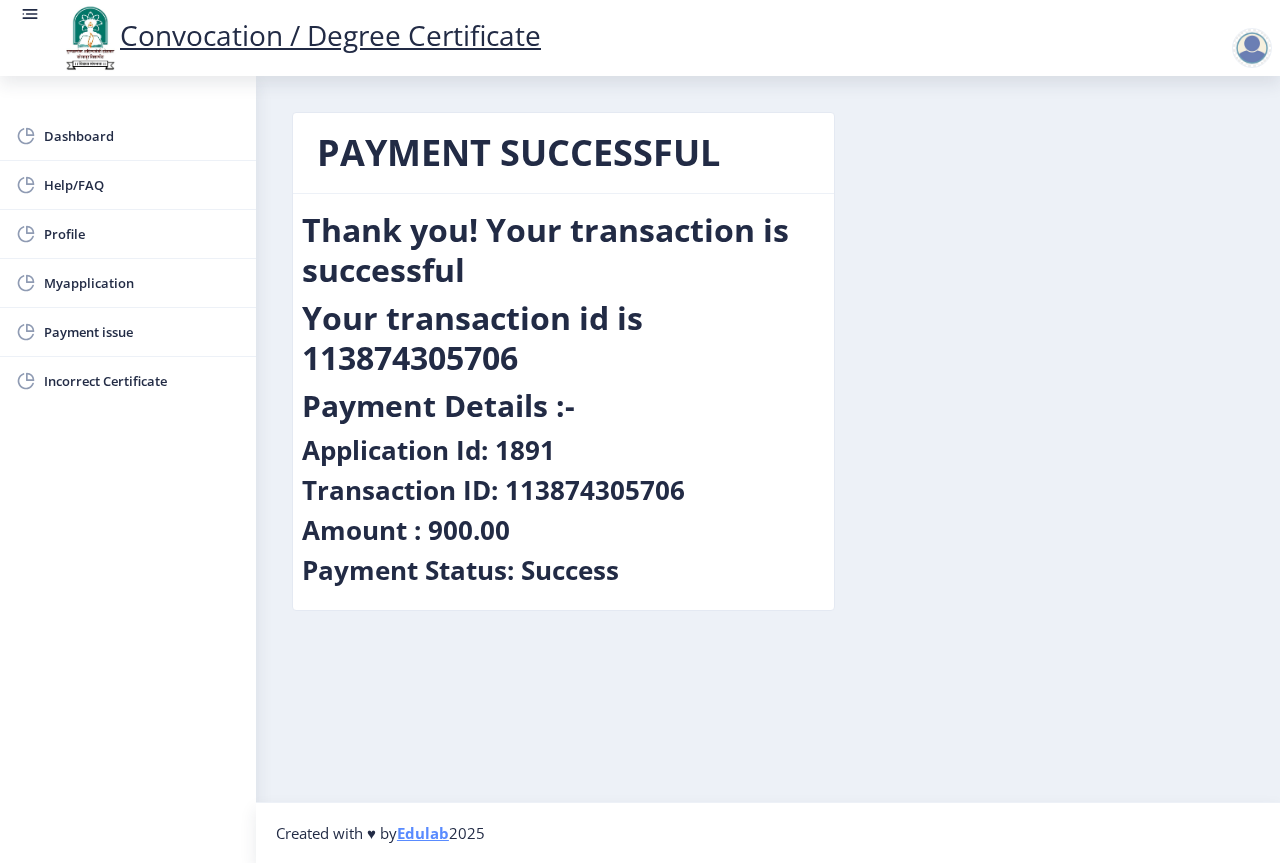 click on "PAYMENT SUCCESSFUL  Thank you! Your transaction is successful   Your transaction id is 113874305706   Payment Details :-   Application Id: 1891   Transaction ID: 113874305706   Amount : 900.00   Payment Status: Success" 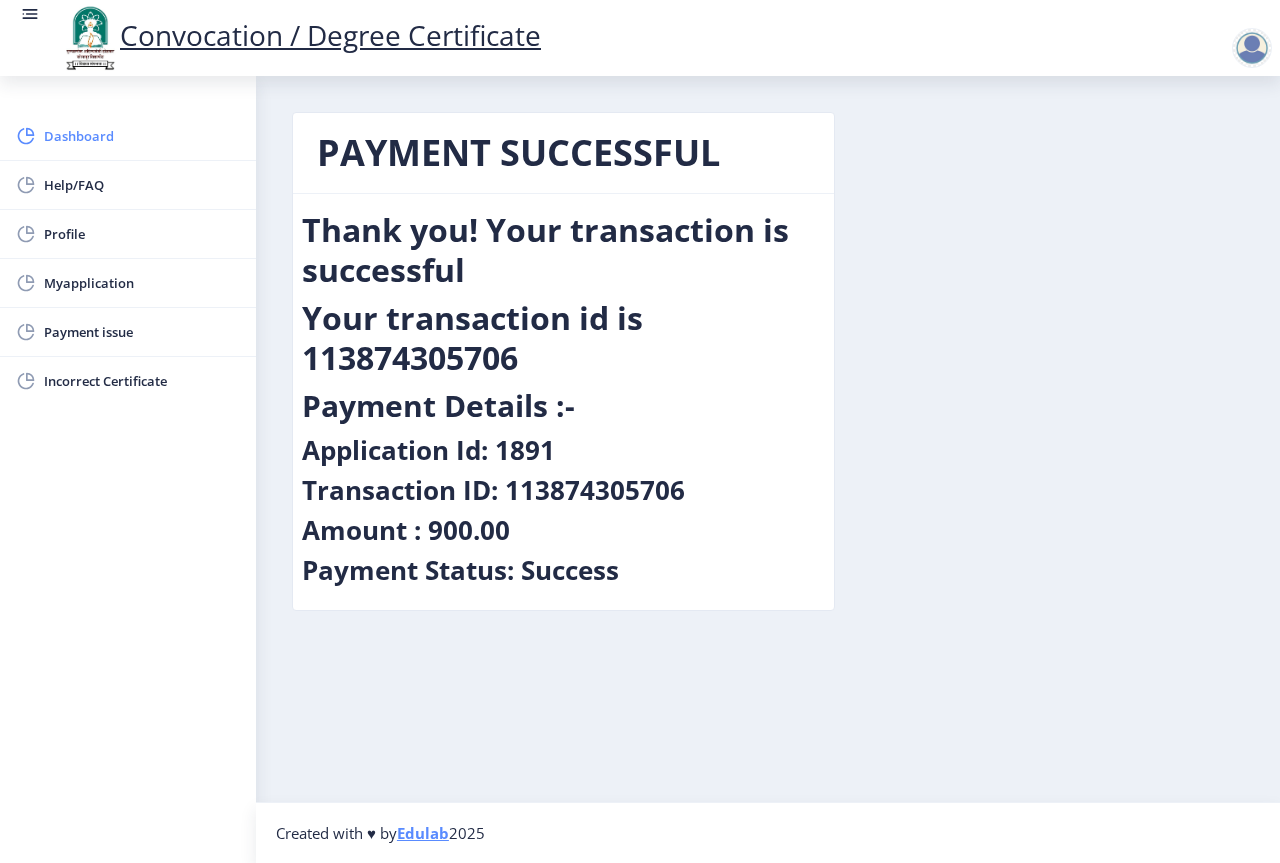 click on "Dashboard" 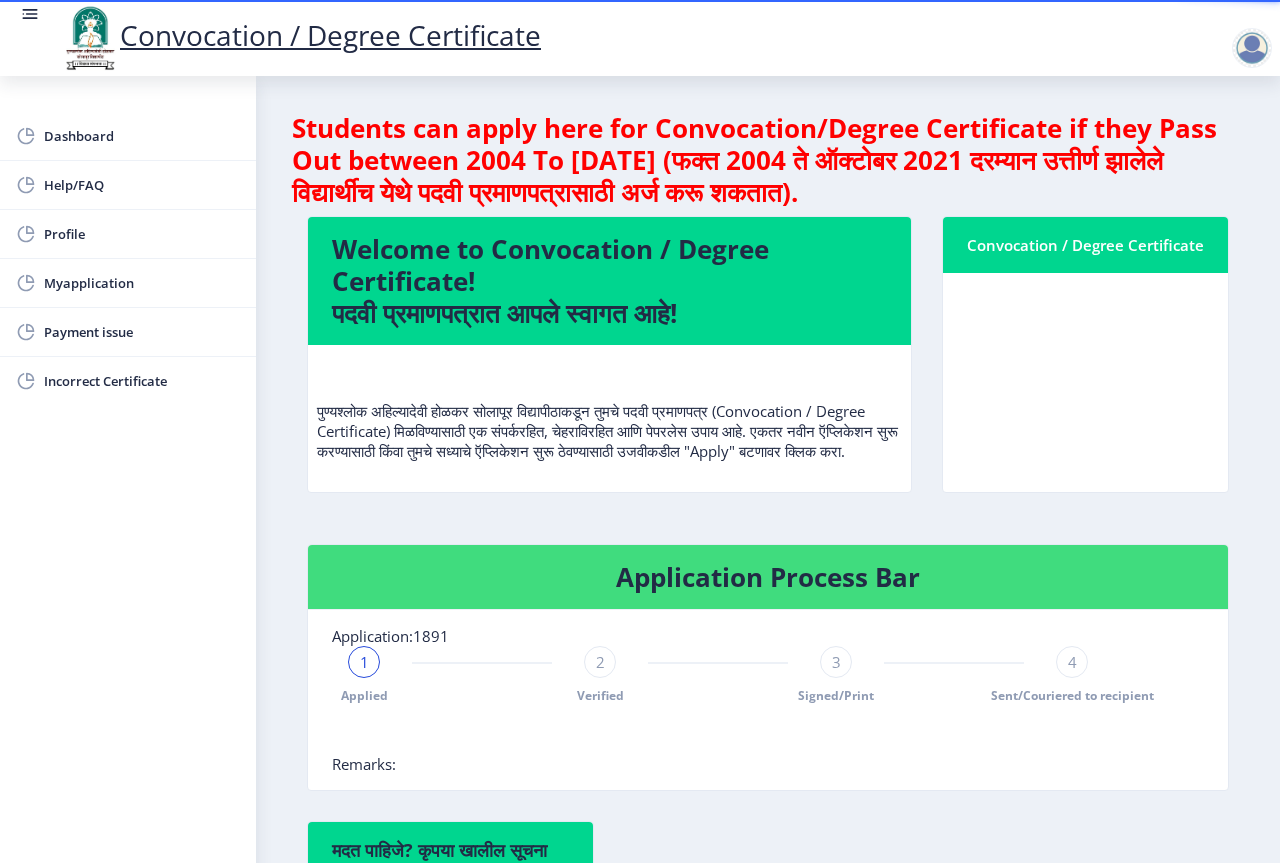 scroll, scrollTop: 300, scrollLeft: 0, axis: vertical 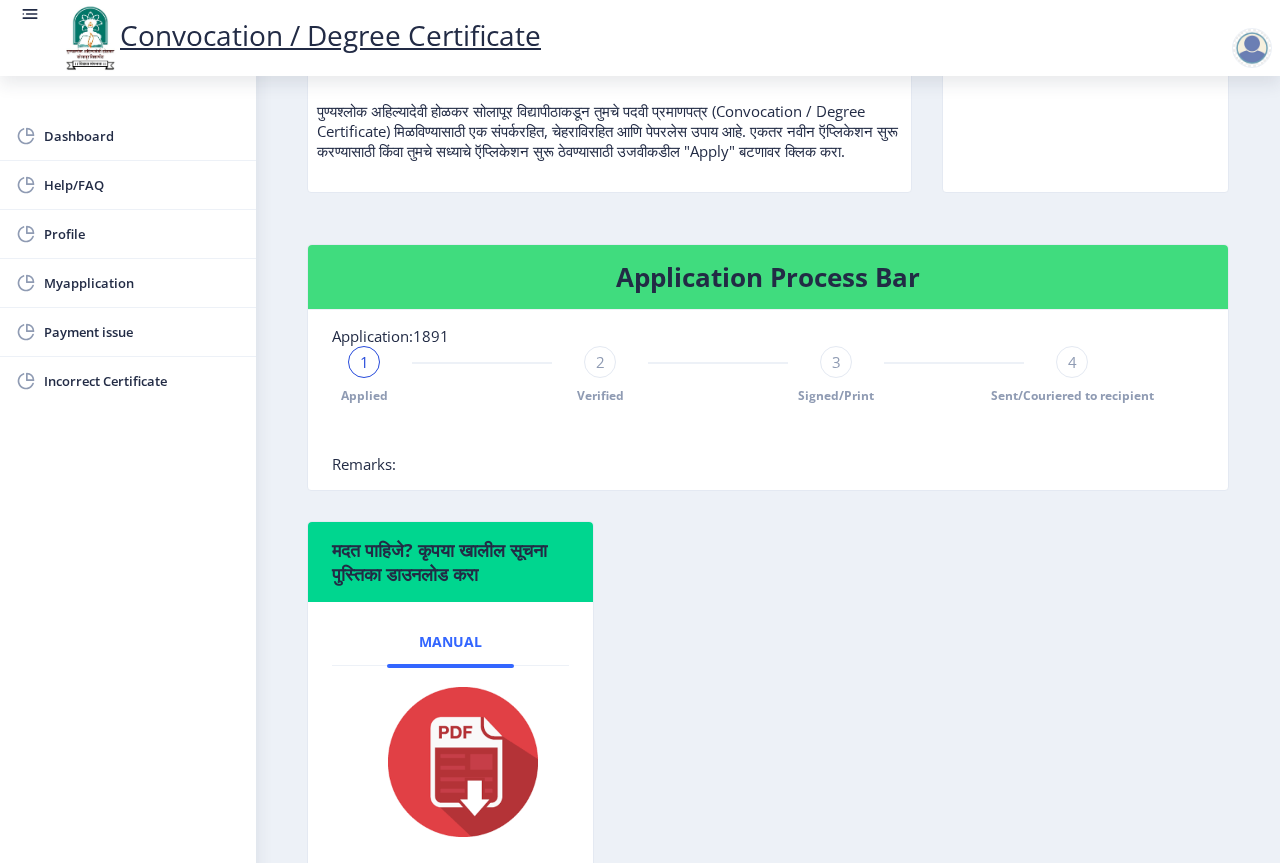 click on "मदत पाहिजे? कृपया खालील सूचना पुस्तिका डाउनलोड करा  Manual" 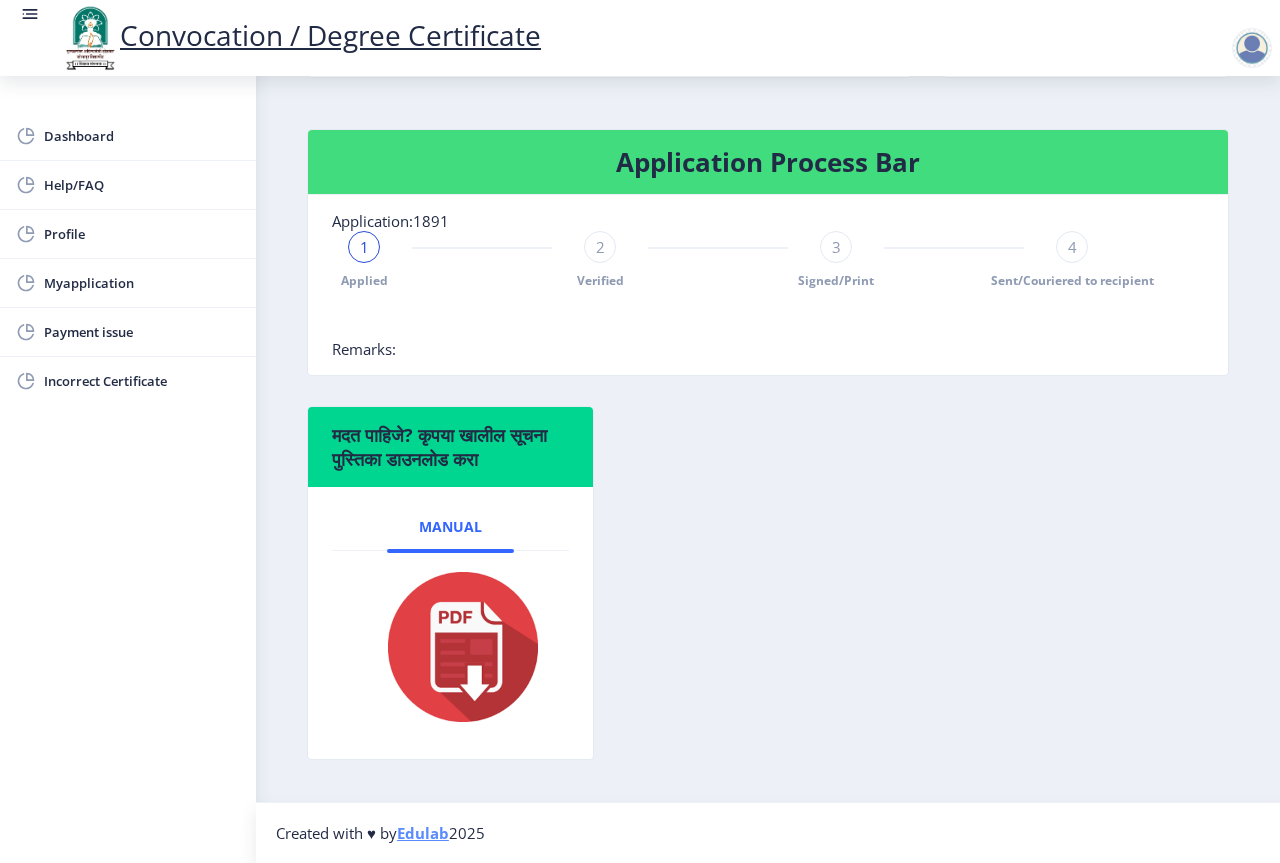 click 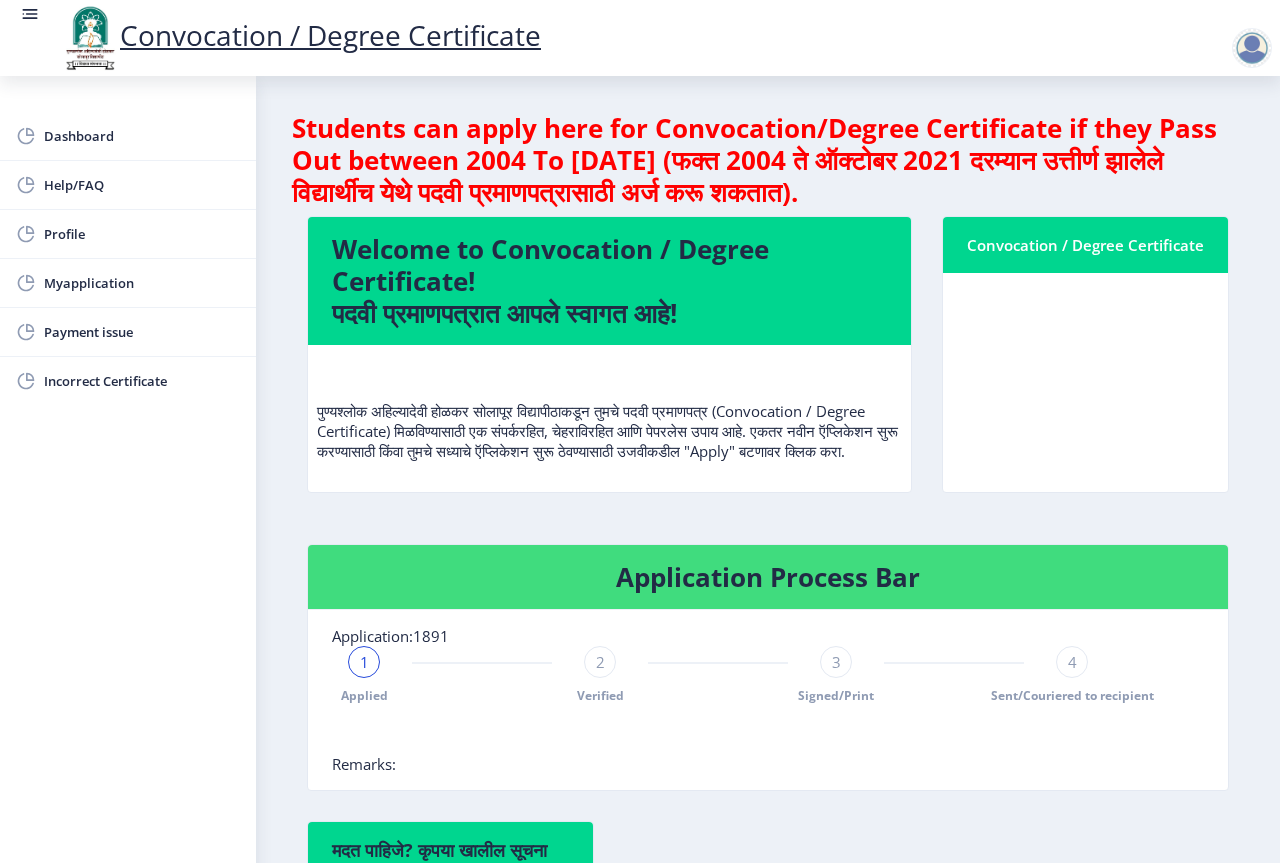 scroll, scrollTop: 200, scrollLeft: 0, axis: vertical 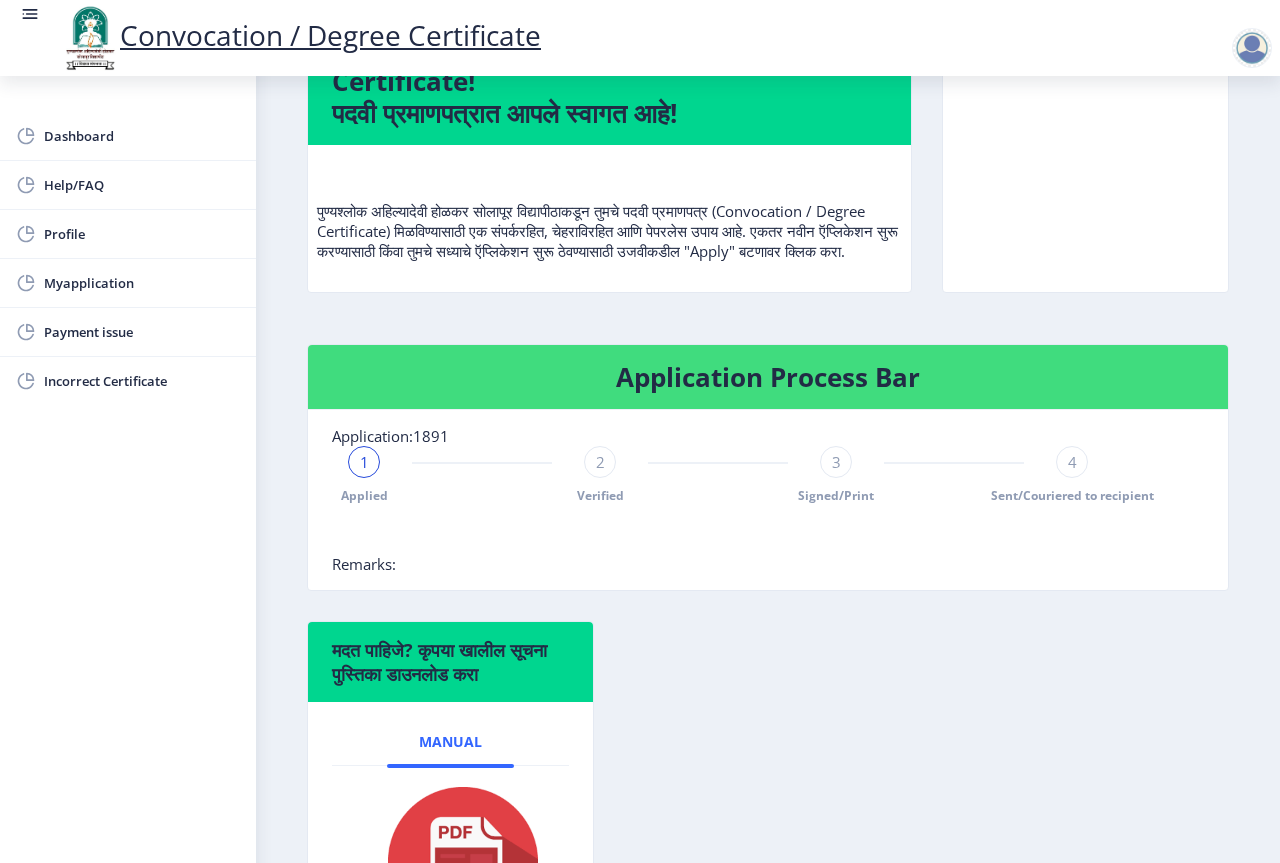 click on "2" 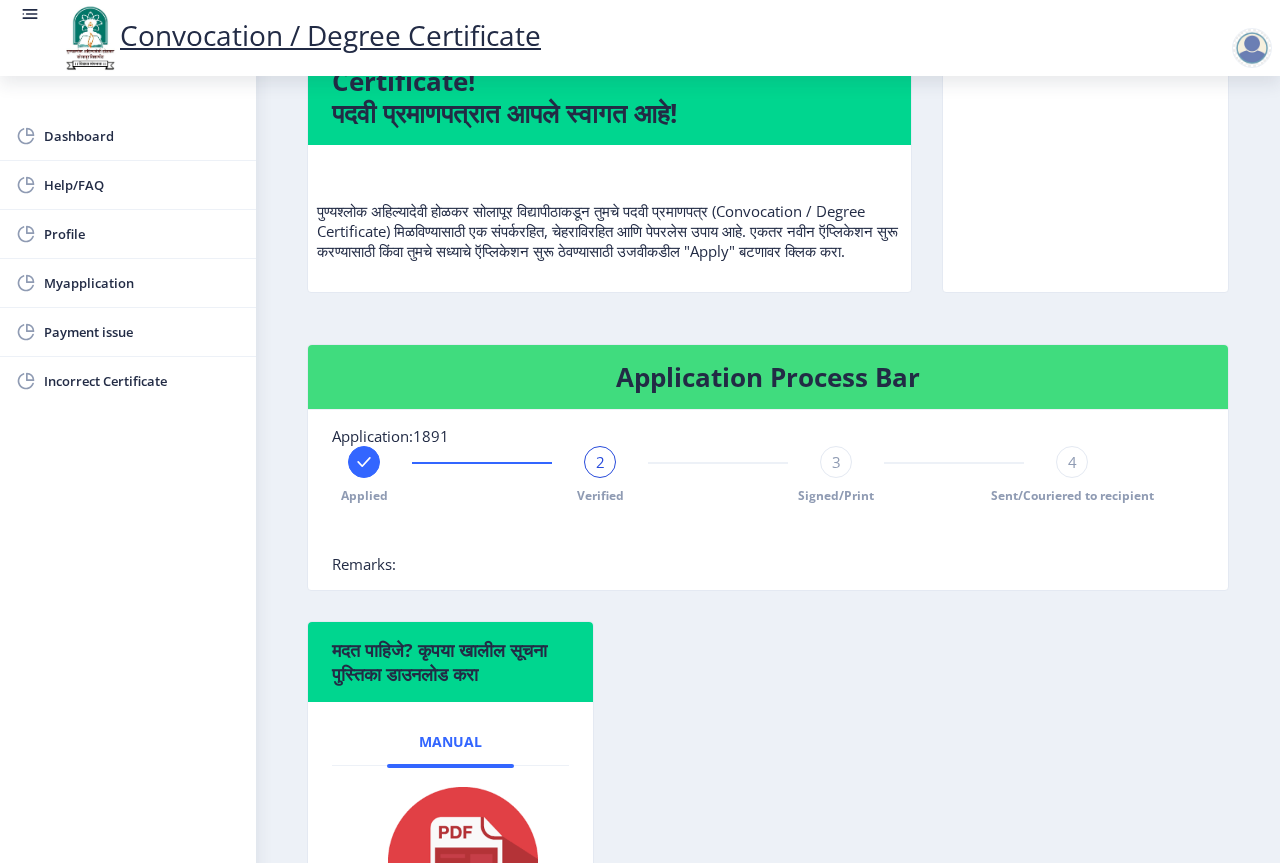 click on "3" 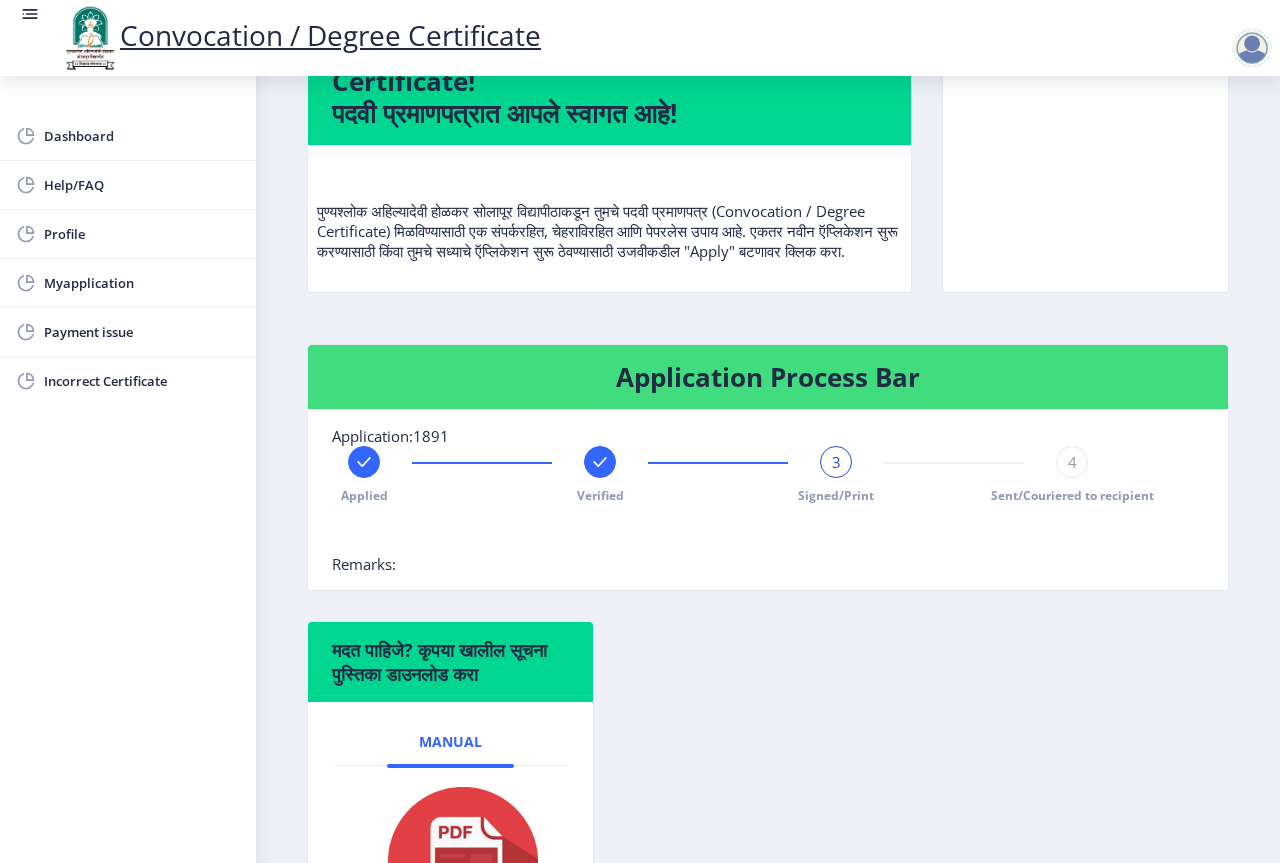 click on "4" 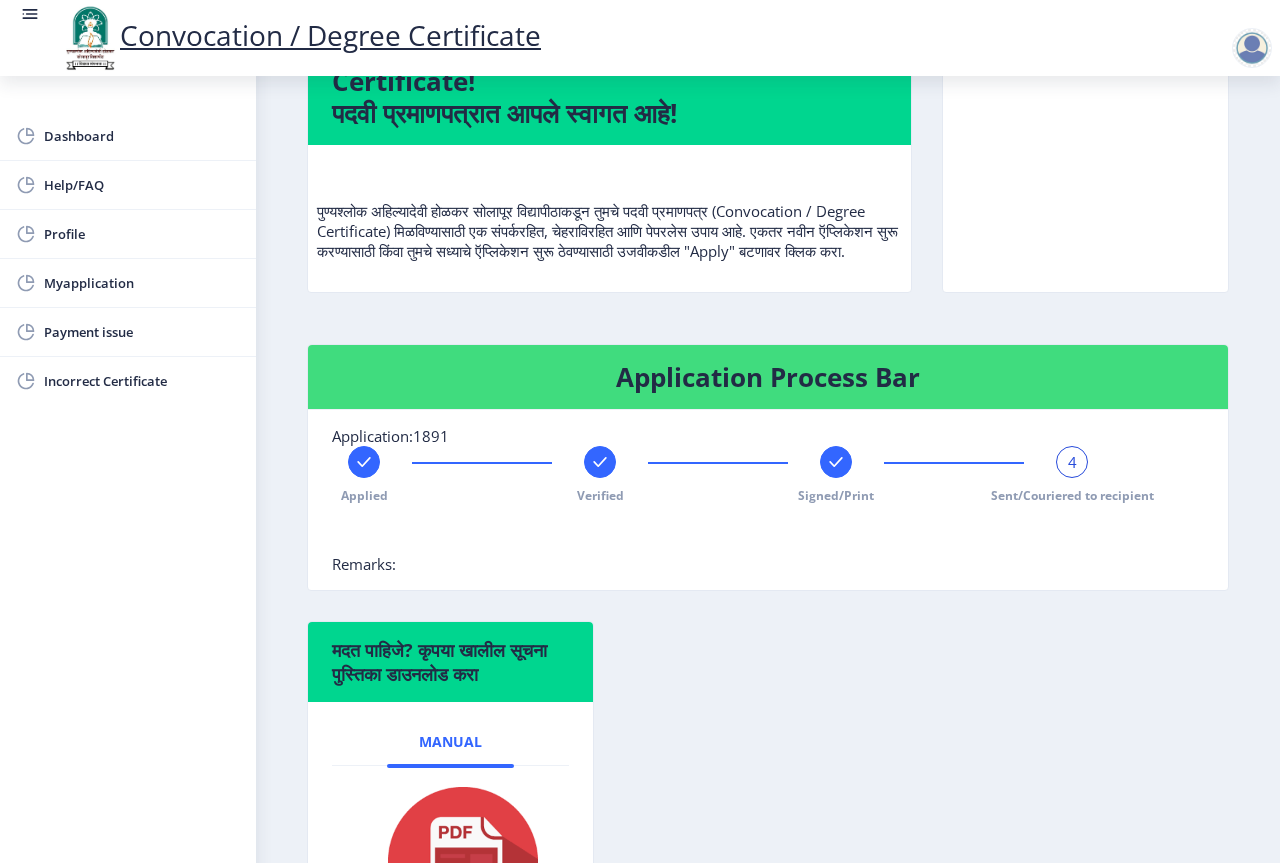 click on "4" 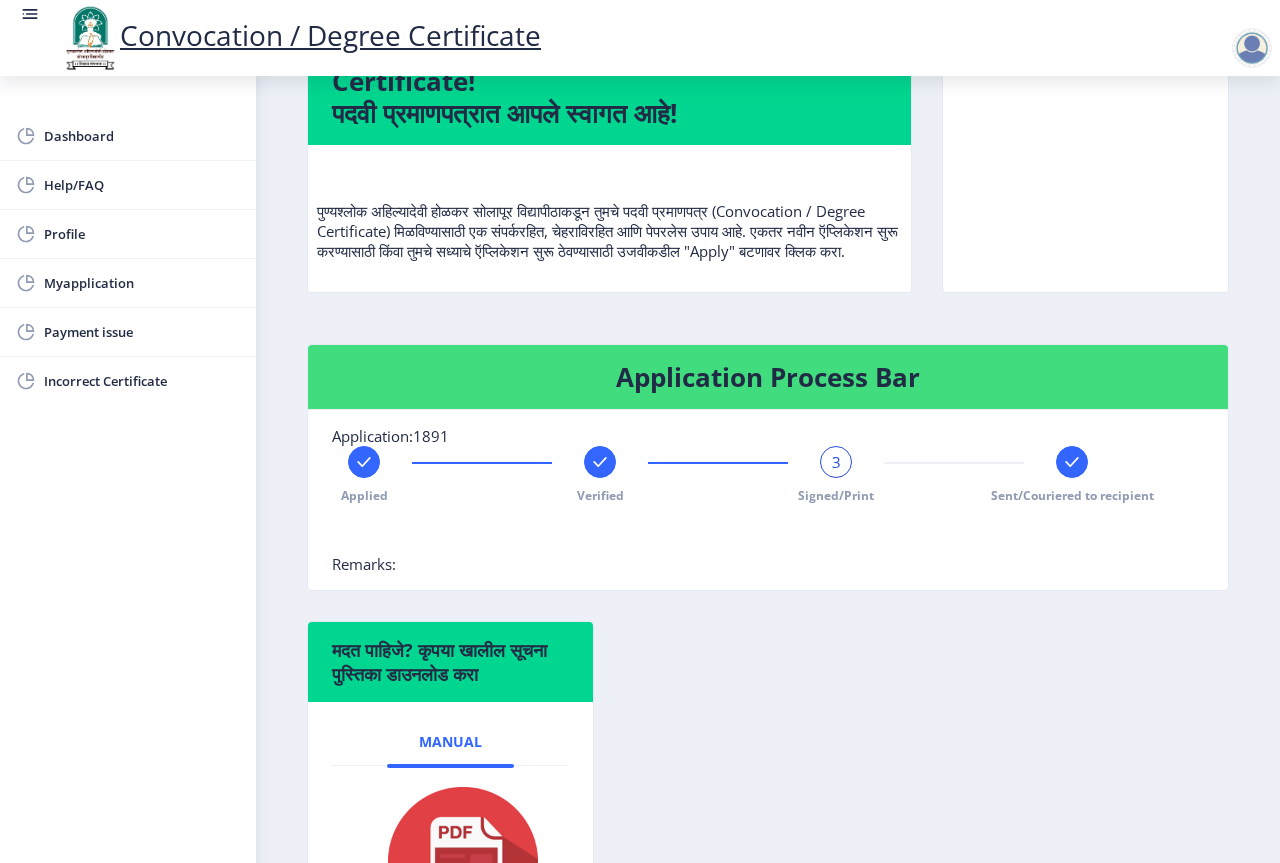 click on "Application:1891 Applied Verified 3 Signed/Print Sent/Couriered to recipient Remarks:" 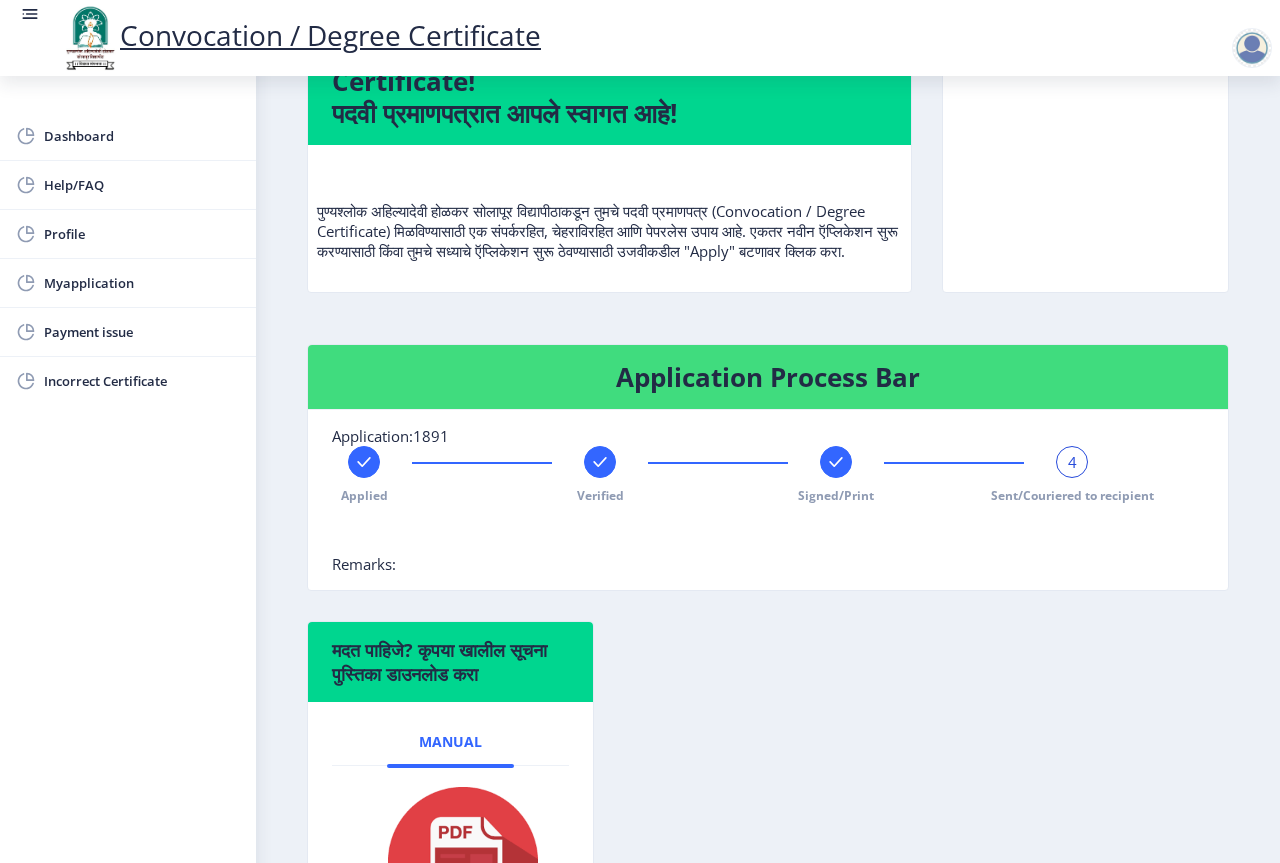 scroll, scrollTop: 0, scrollLeft: 0, axis: both 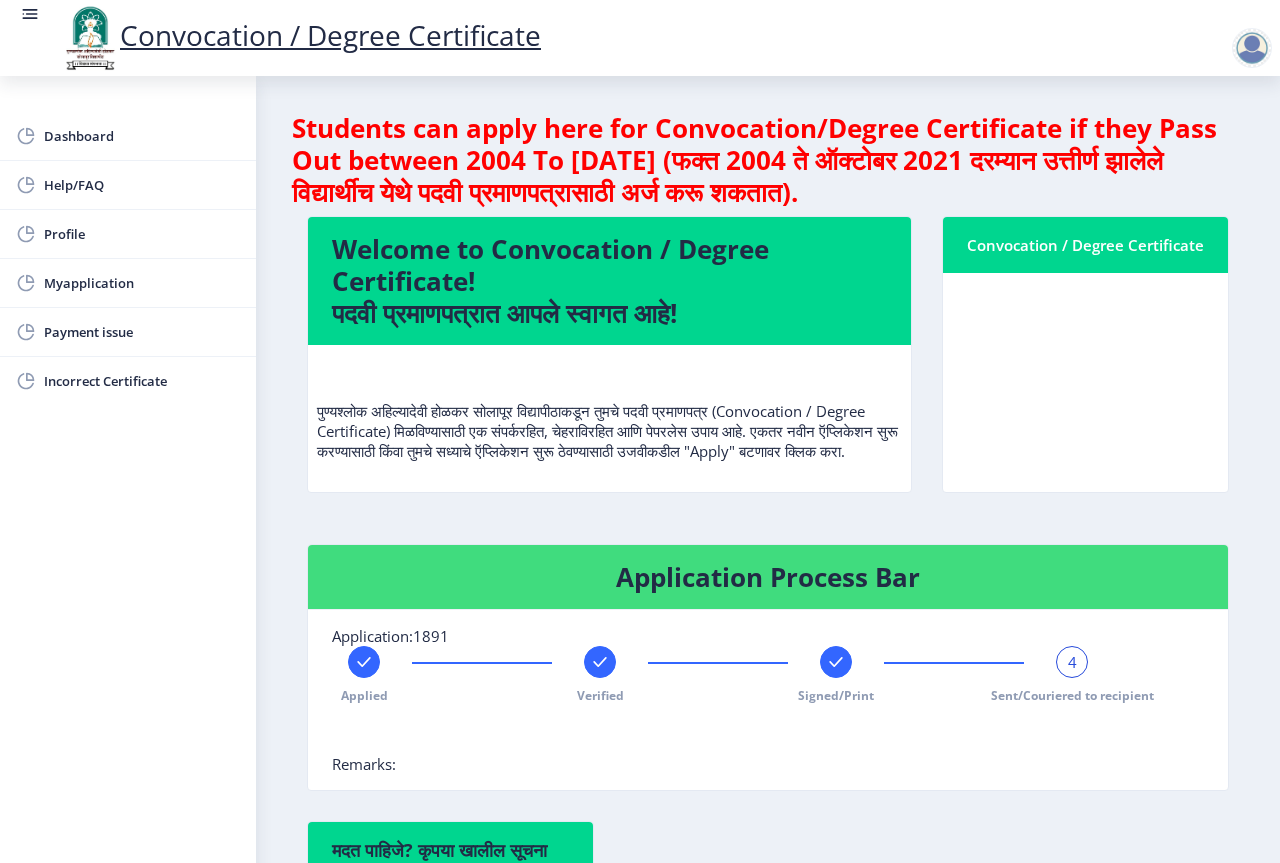 click 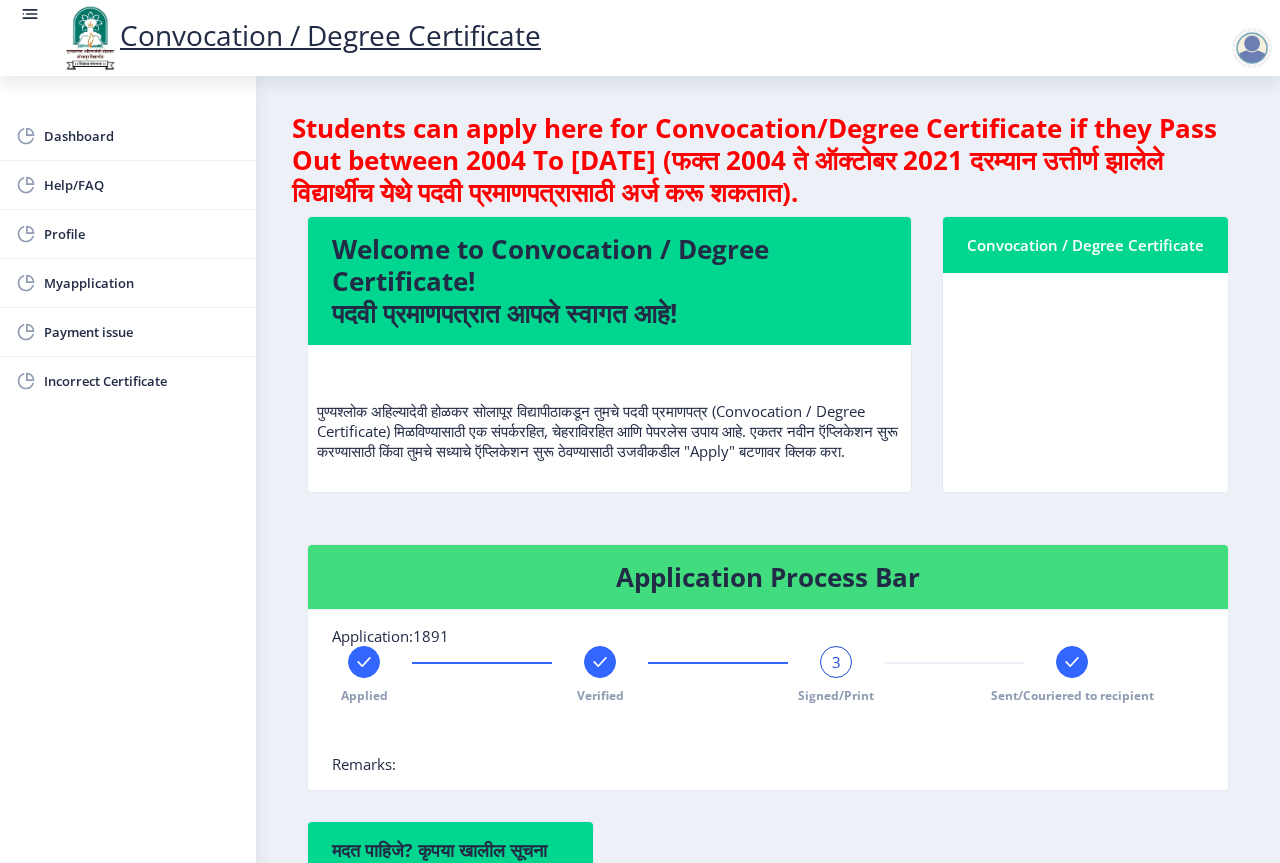 click 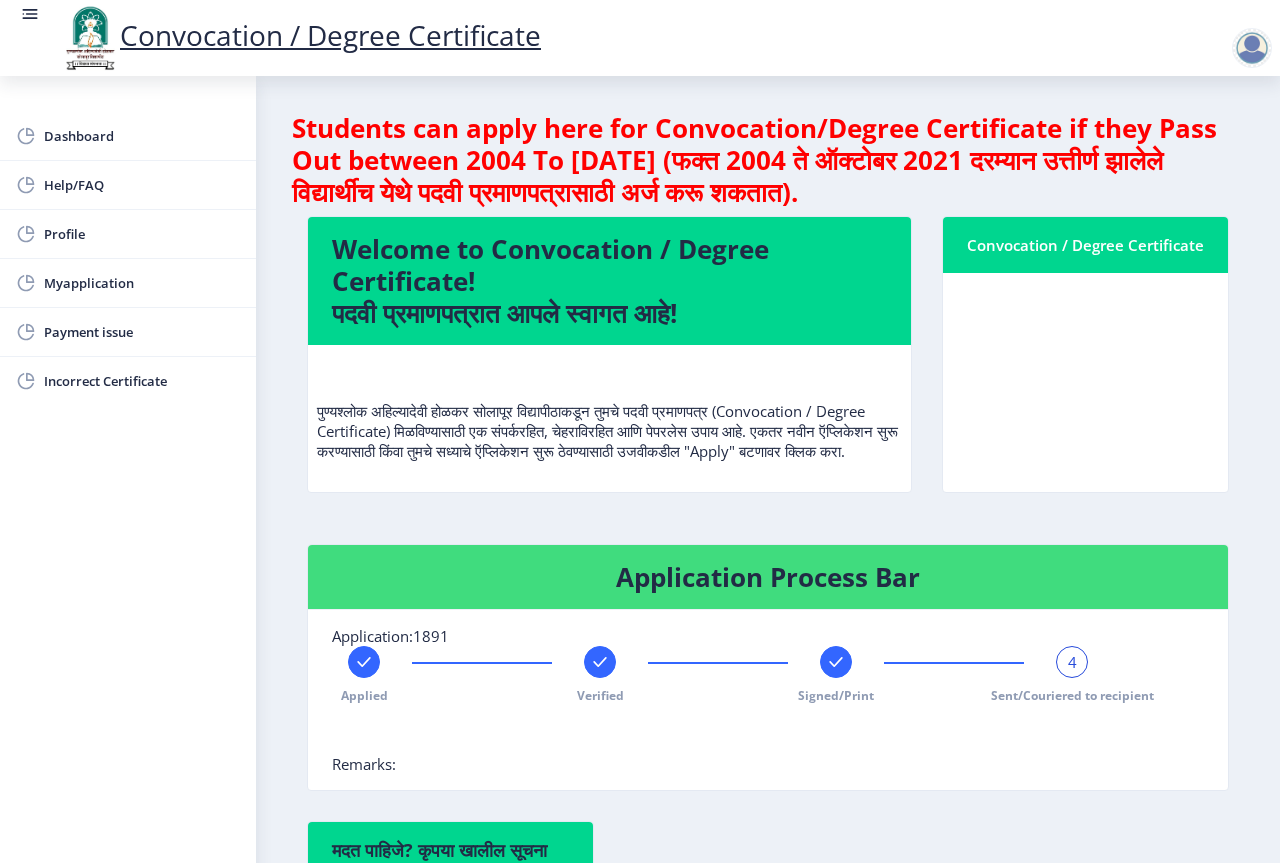 click 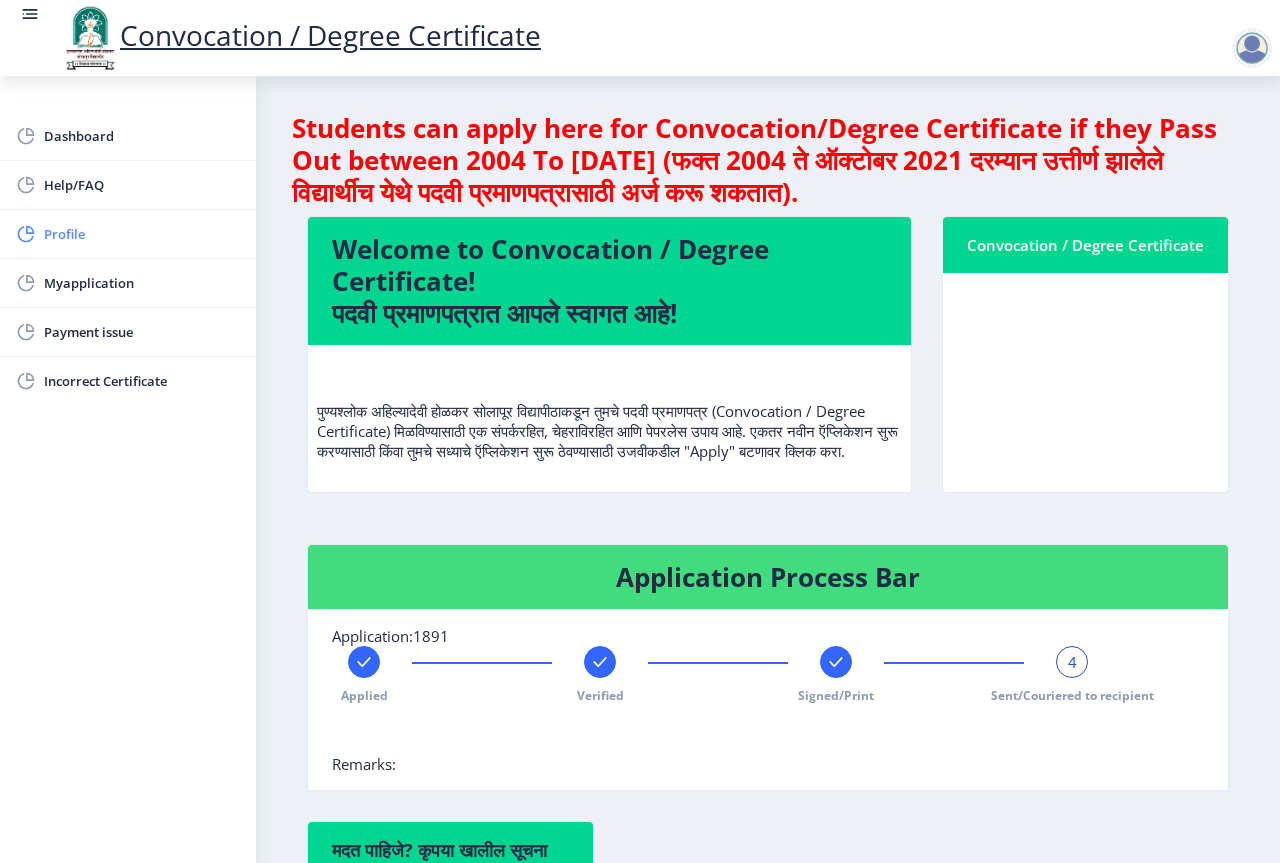 click on "Profile" 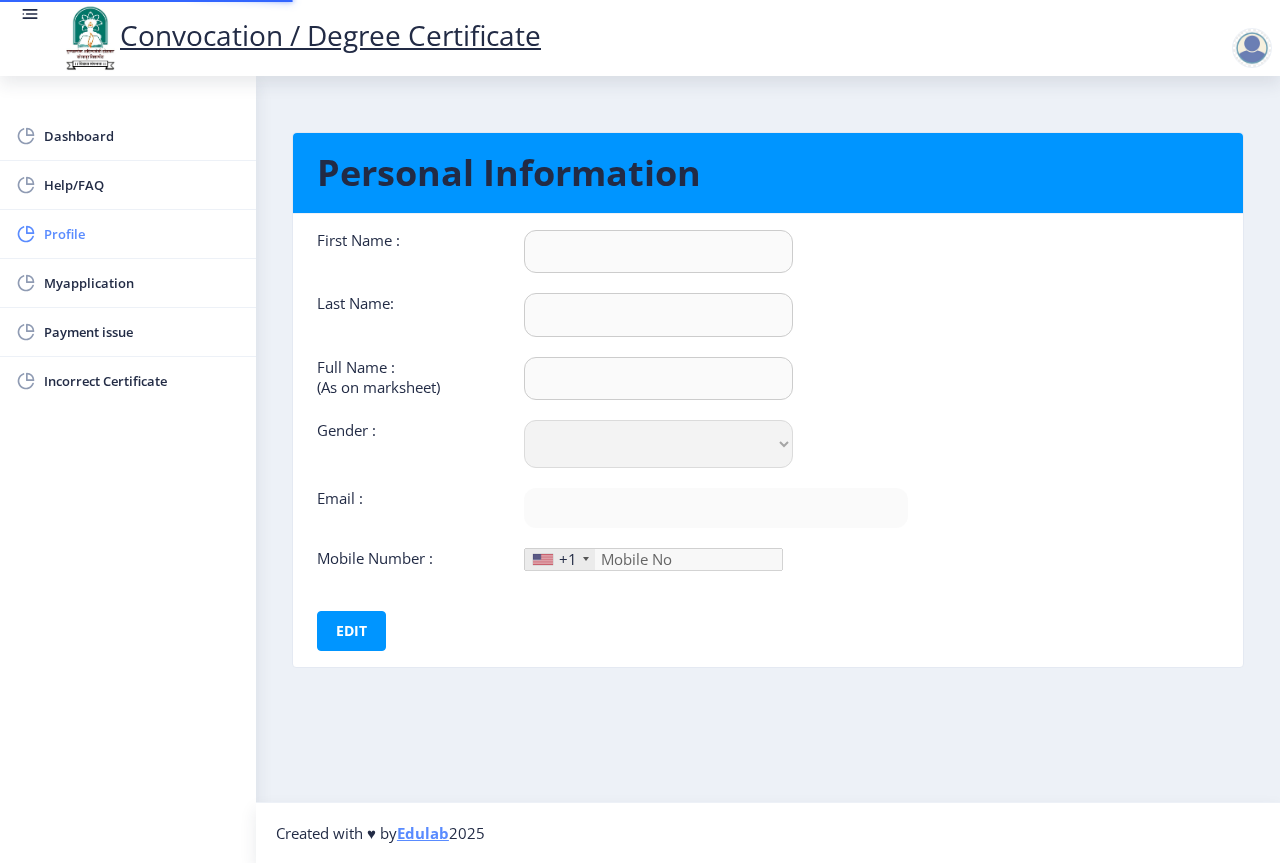 type on "MEHJABIN" 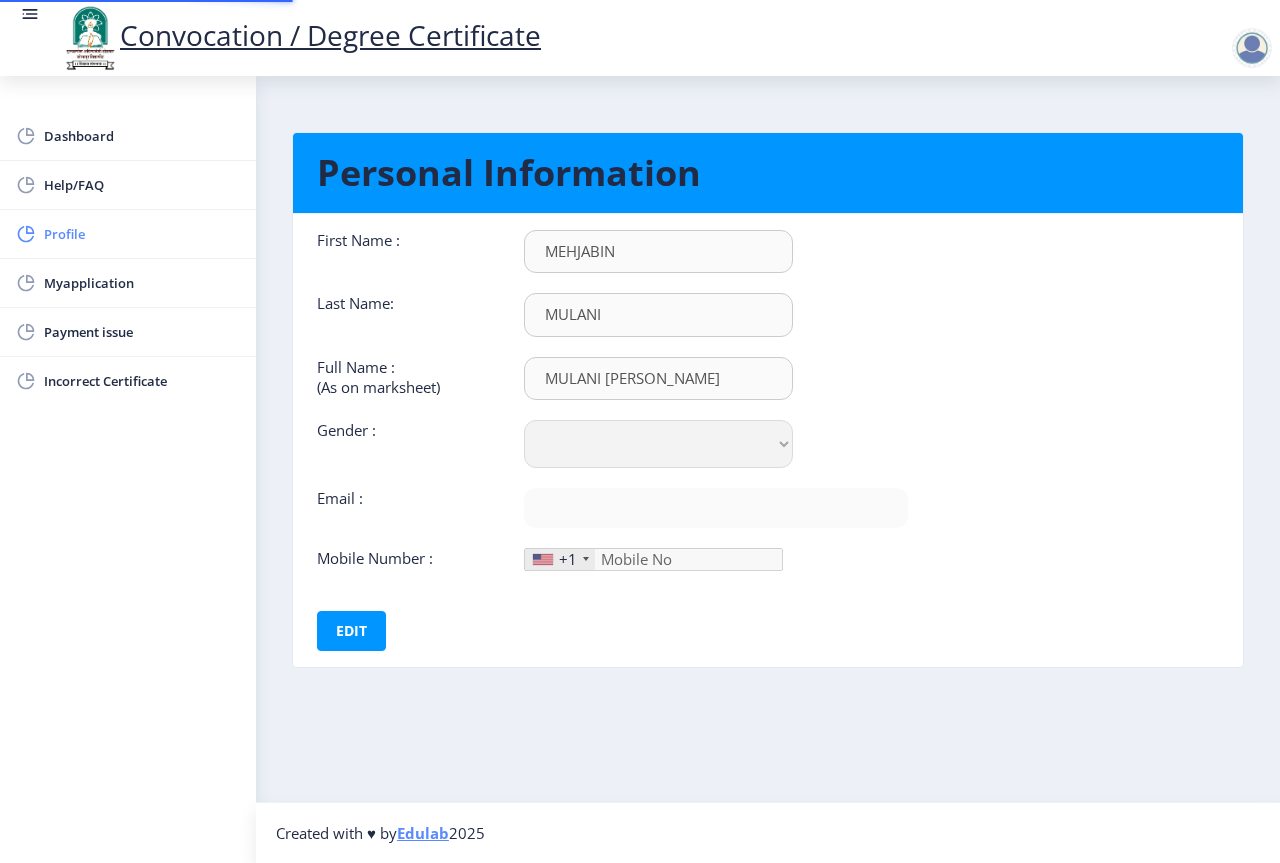 select on "[DEMOGRAPHIC_DATA]" 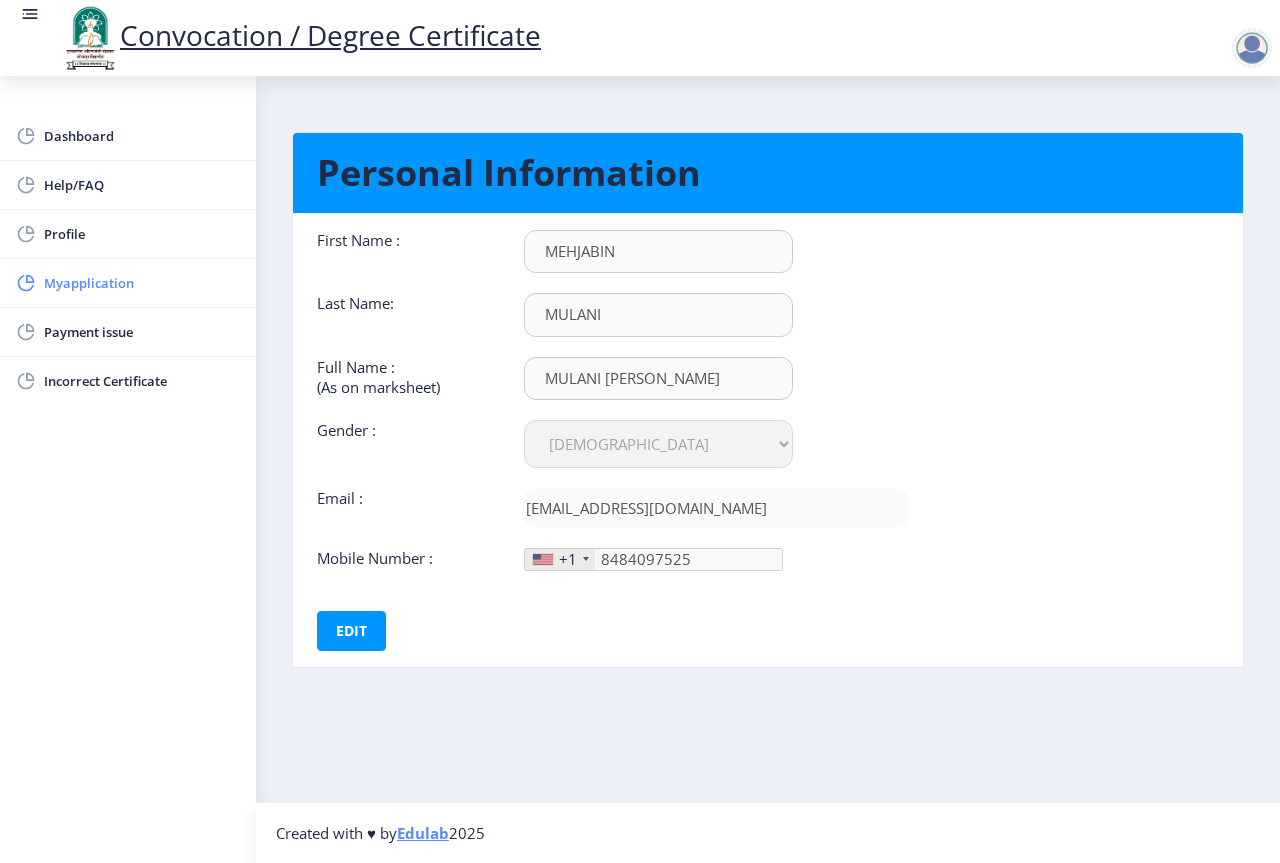 click on "Myapplication" 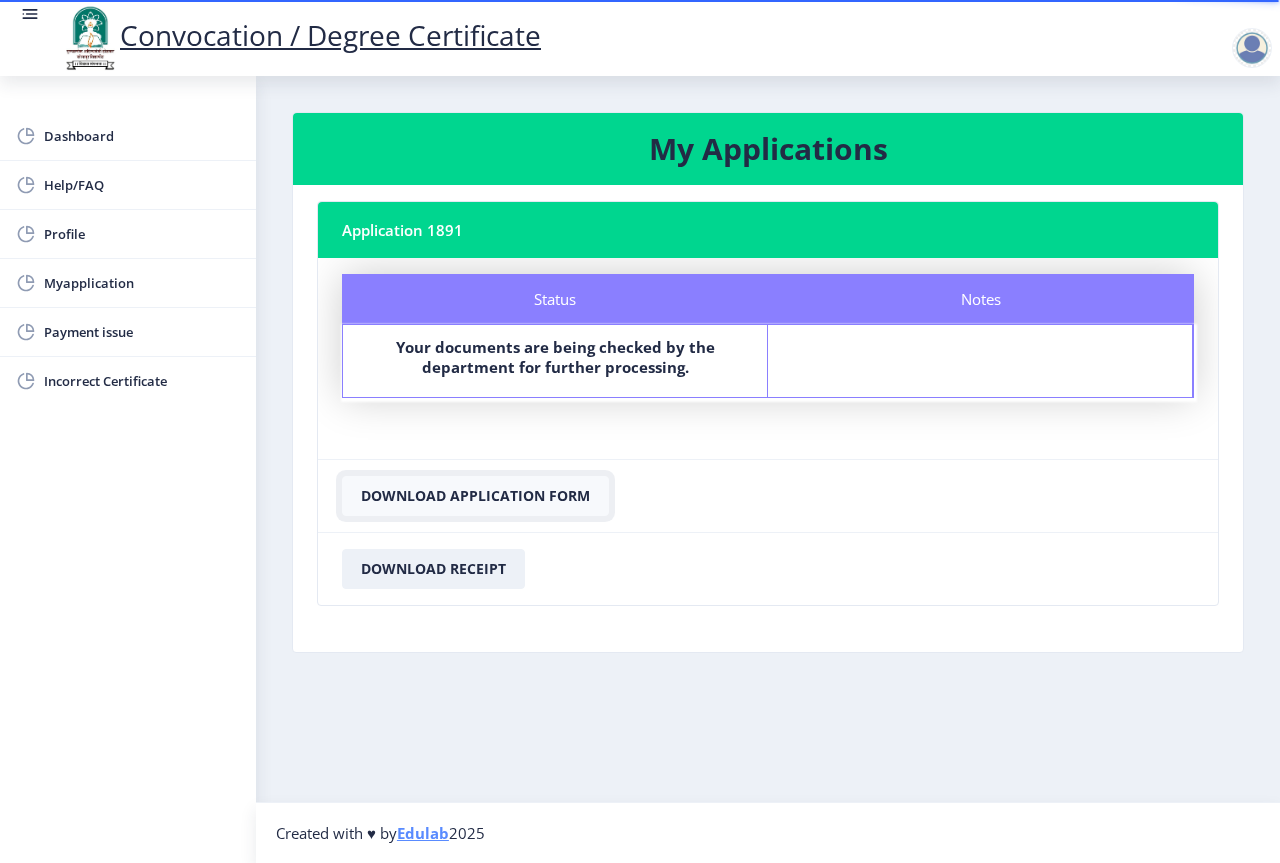 click on "Download Application Form" 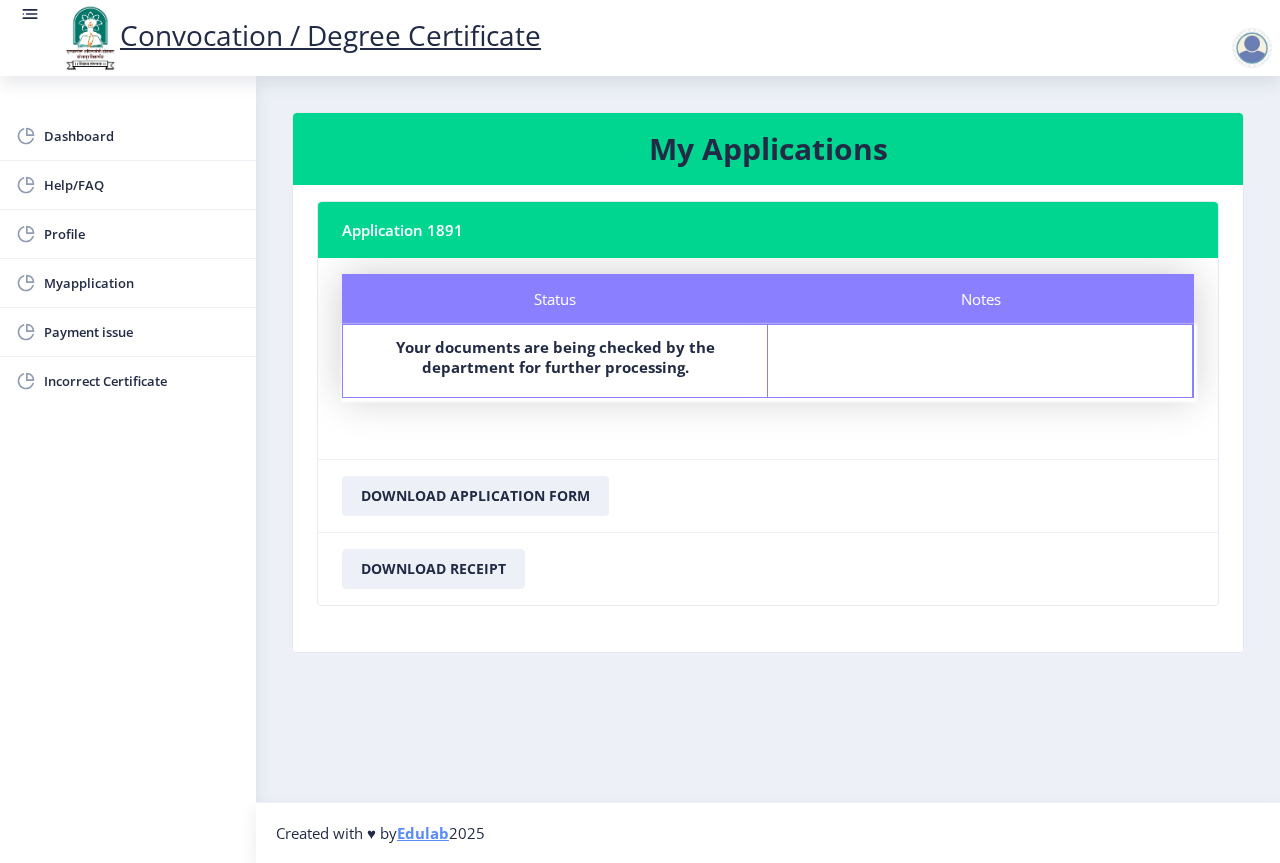 click on "Dashboard Help/FAQ Profile Myapplication Payment issue Incorrect Certificate" 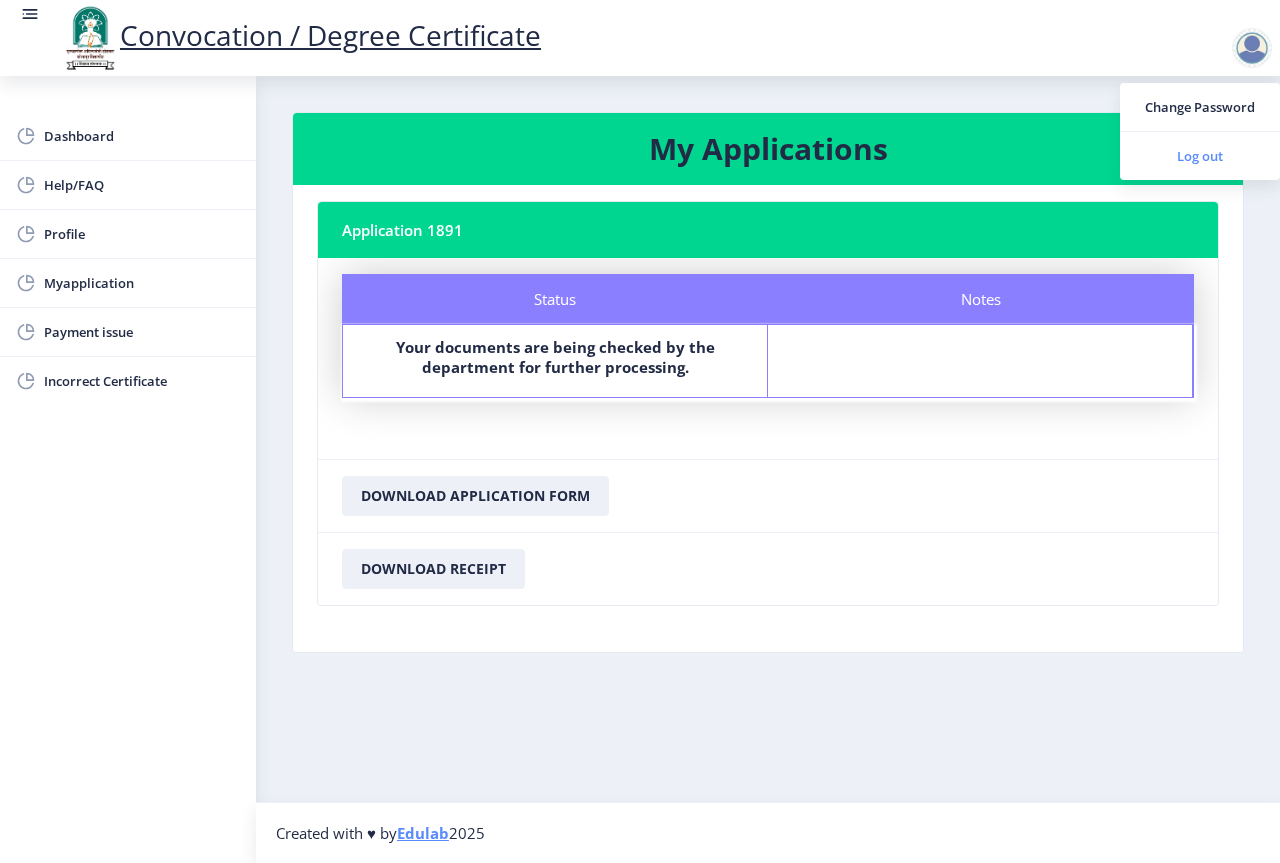 click on "Log out" at bounding box center [1200, 156] 